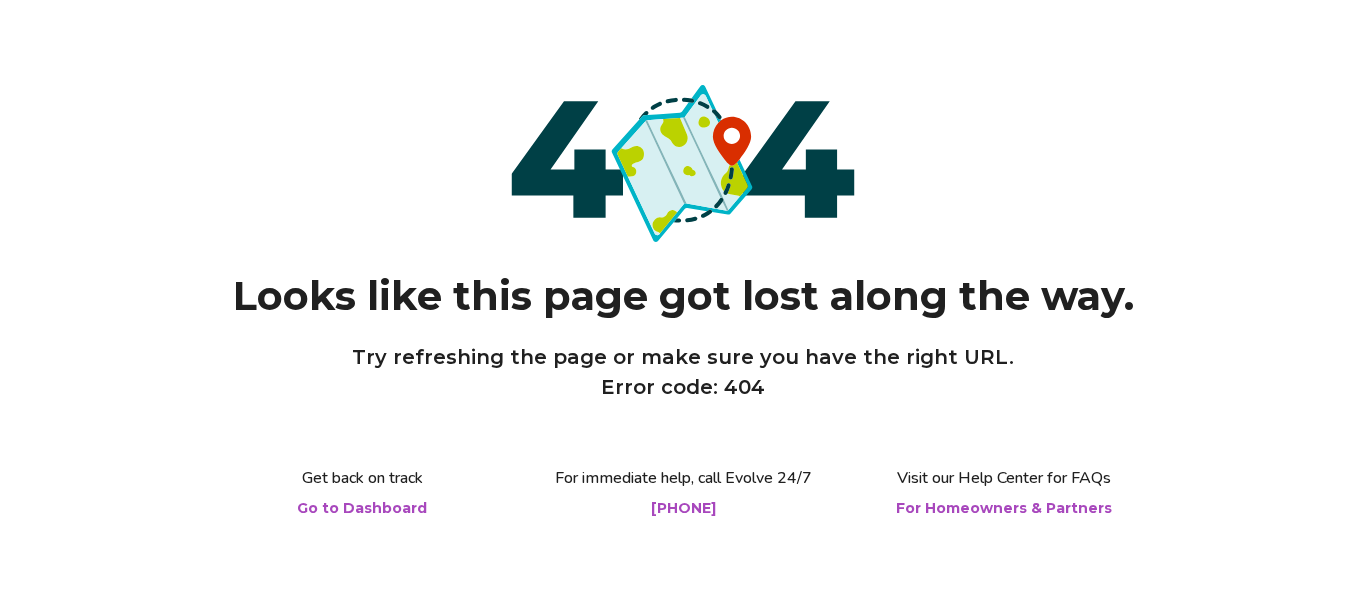 scroll, scrollTop: 0, scrollLeft: 0, axis: both 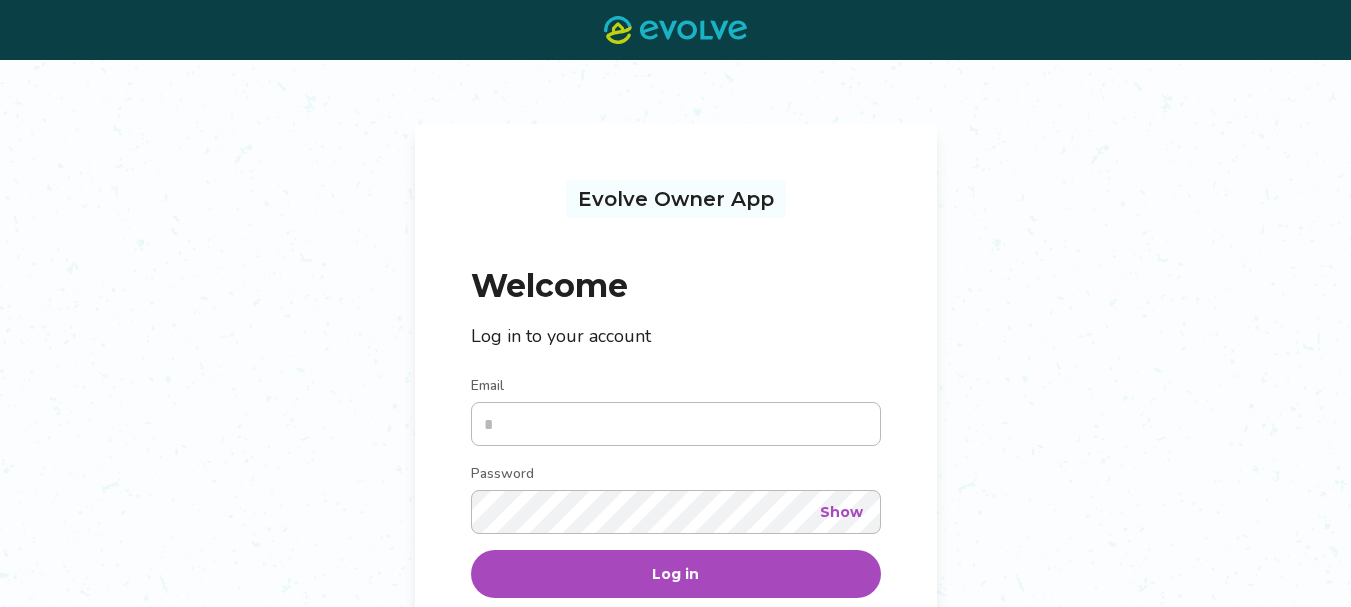 drag, startPoint x: 546, startPoint y: 419, endPoint x: 531, endPoint y: 419, distance: 15 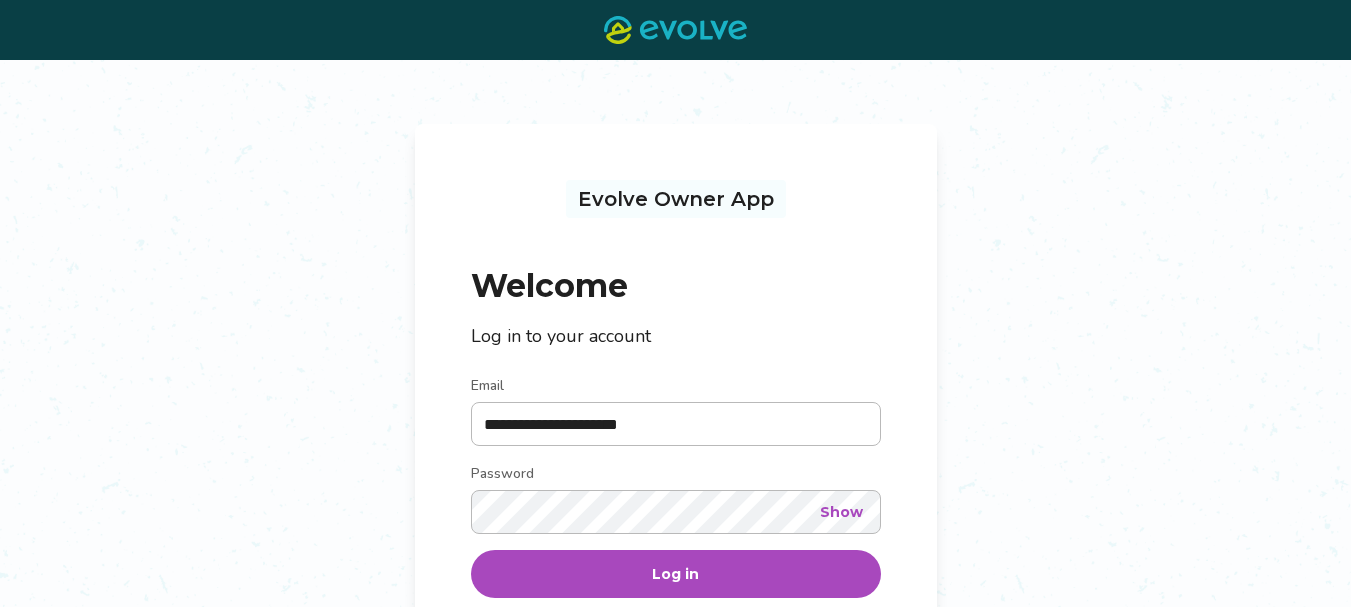 click on "Log in" at bounding box center [676, 574] 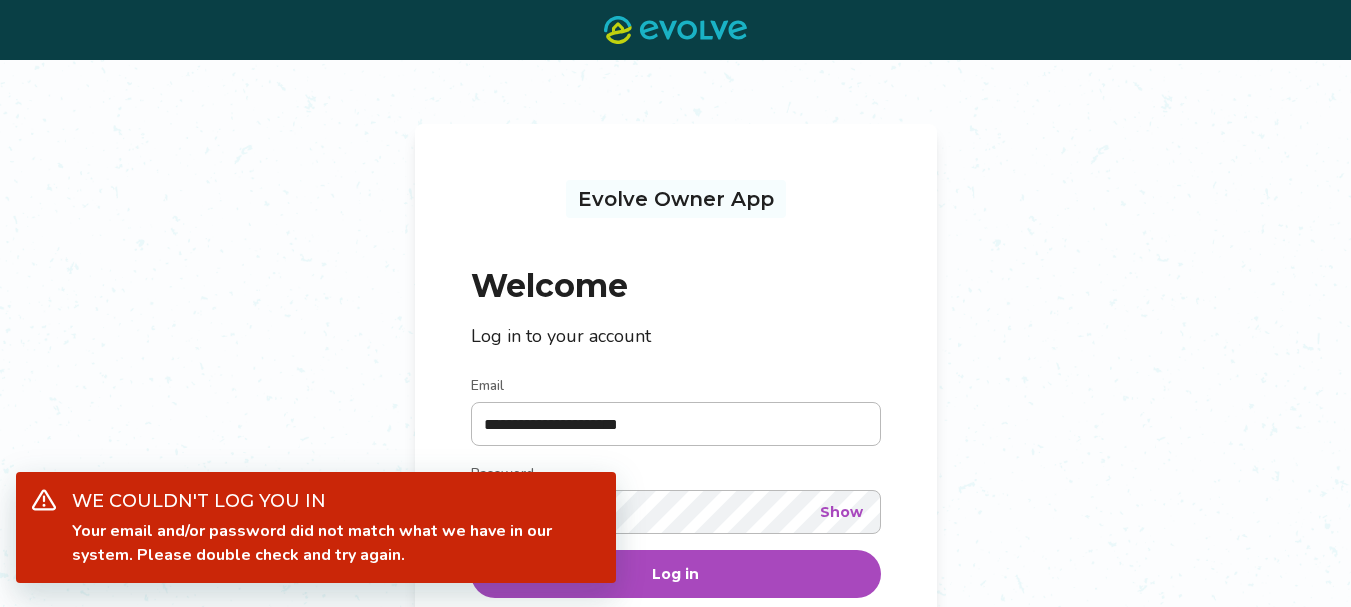 click on "**********" at bounding box center [675, 441] 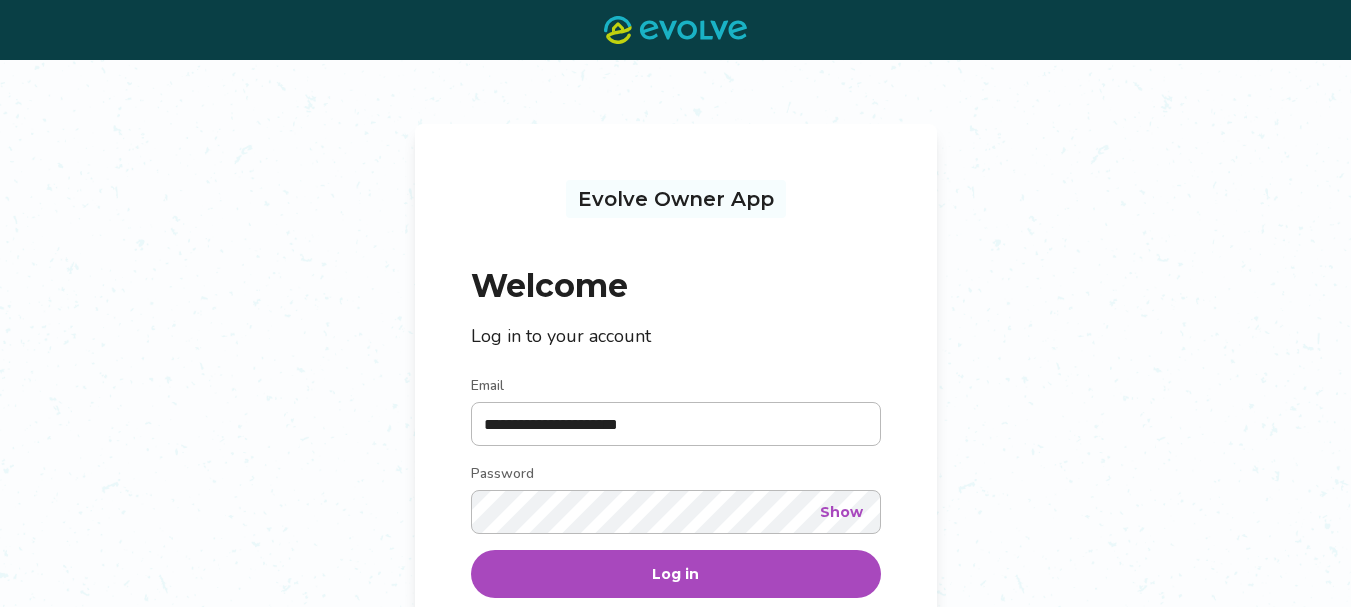 click on "**********" at bounding box center (675, 441) 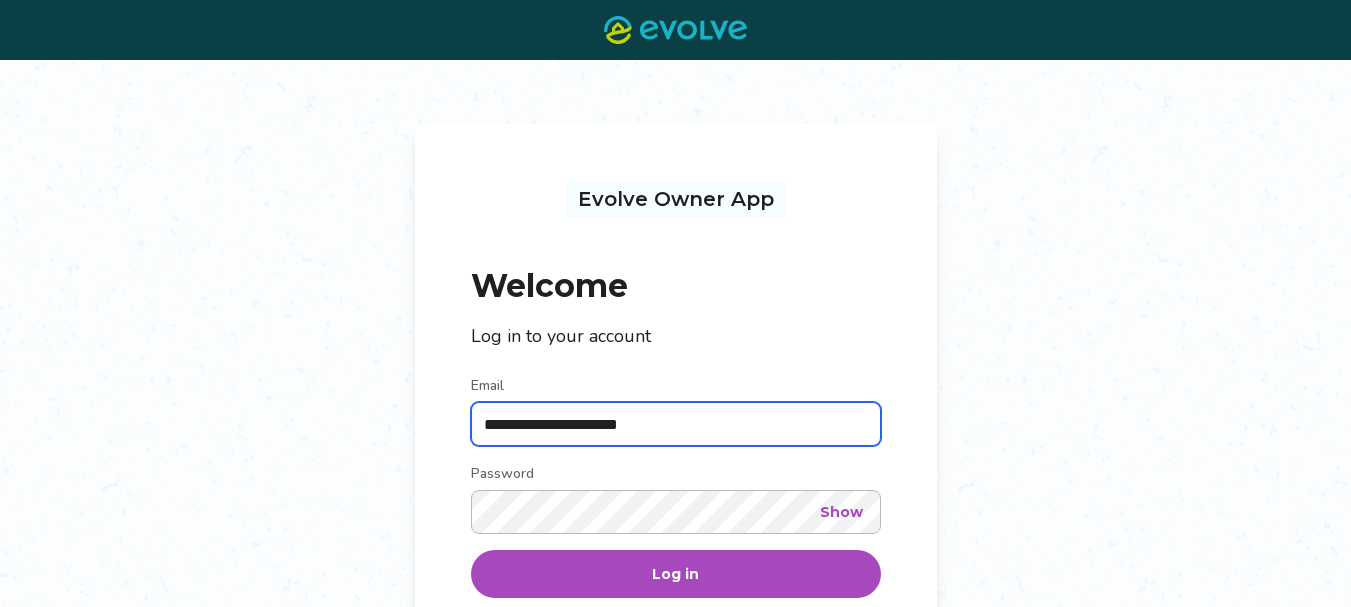 drag, startPoint x: 680, startPoint y: 422, endPoint x: 584, endPoint y: 429, distance: 96.25487 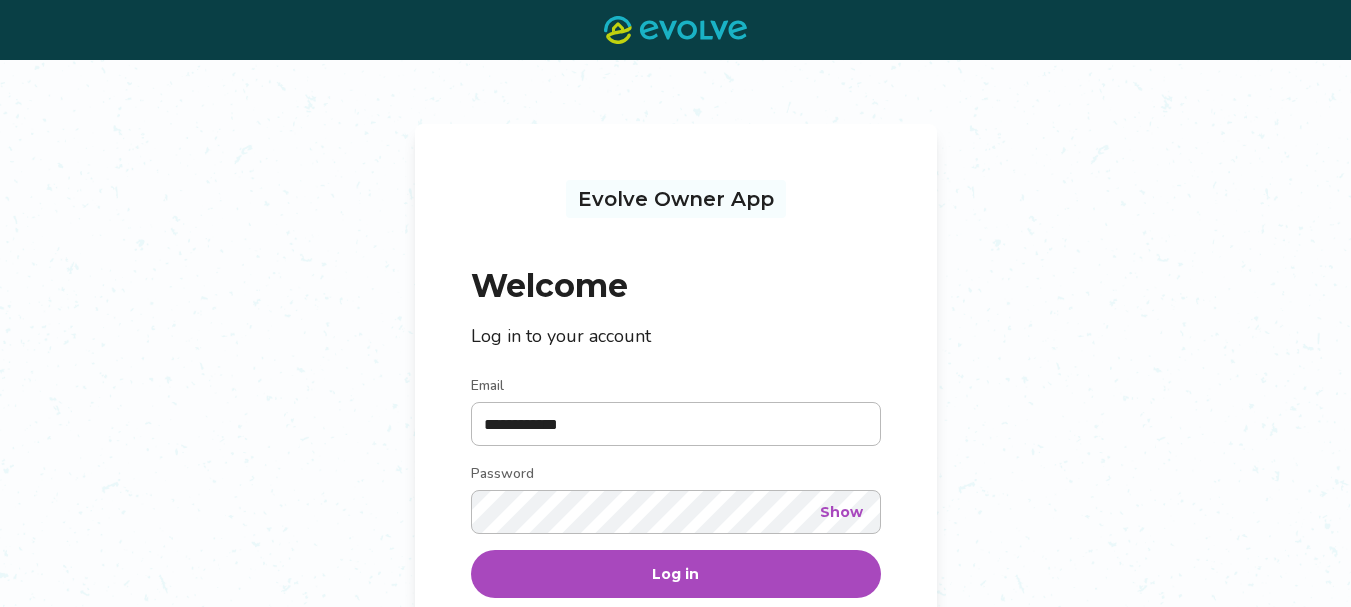 click on "**********" at bounding box center [675, 441] 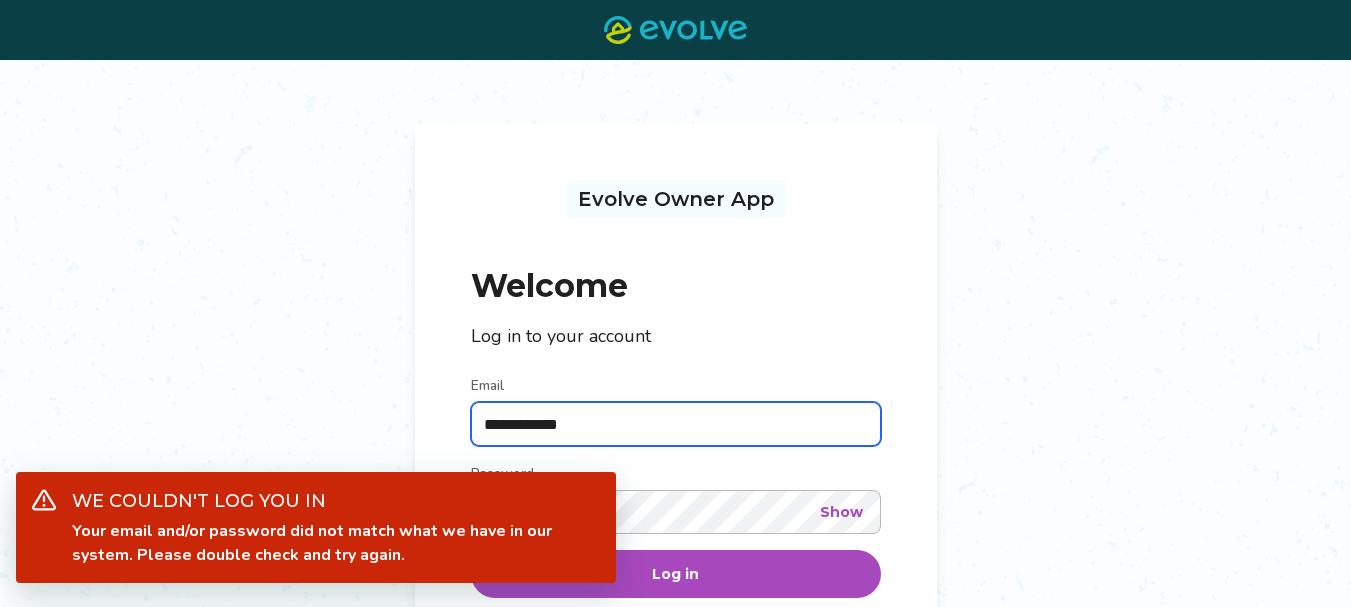 click on "**********" at bounding box center (676, 424) 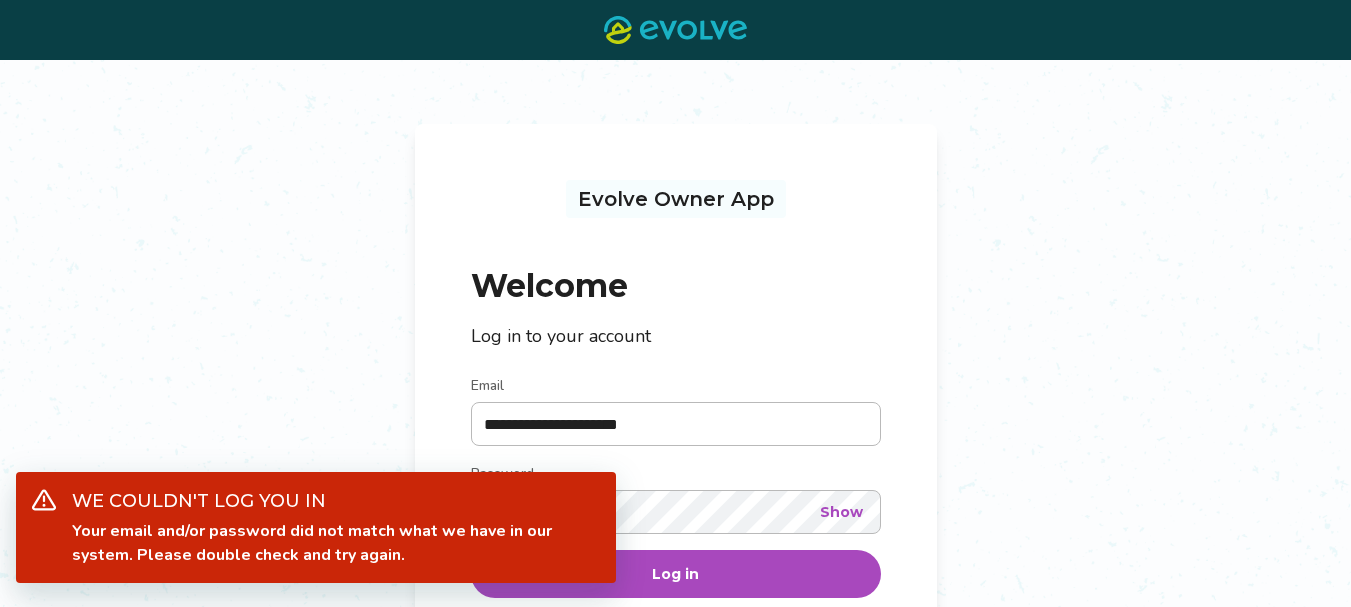 click on "Log in" at bounding box center [676, 574] 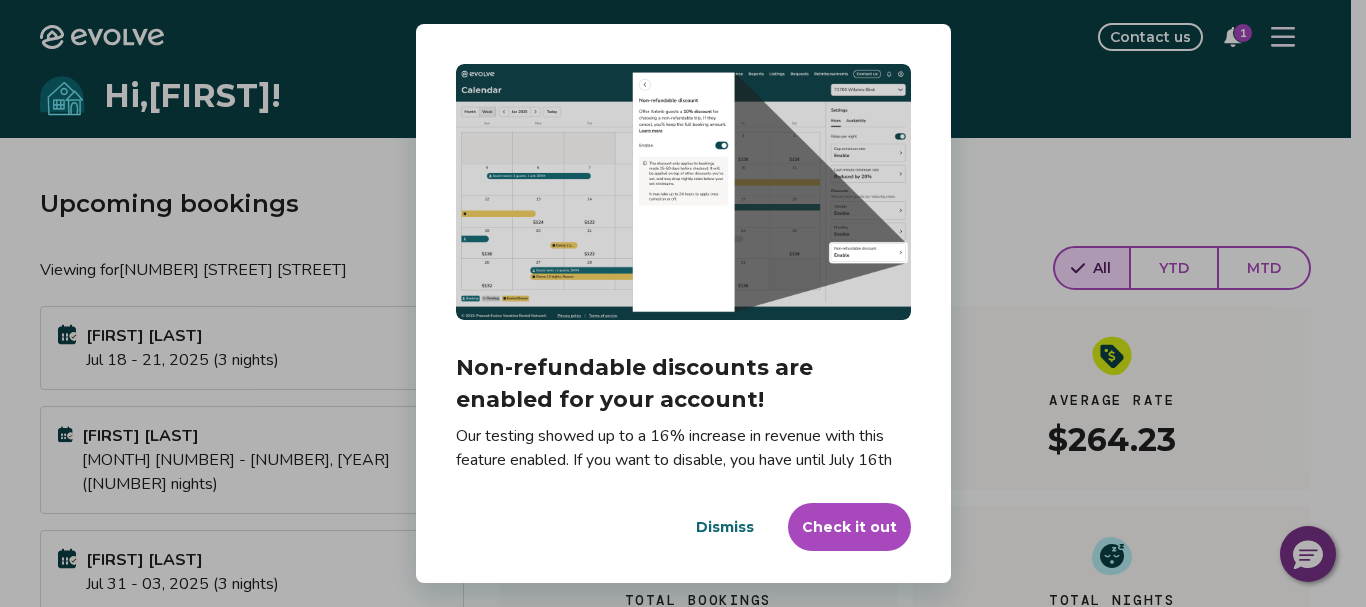 scroll, scrollTop: 25, scrollLeft: 0, axis: vertical 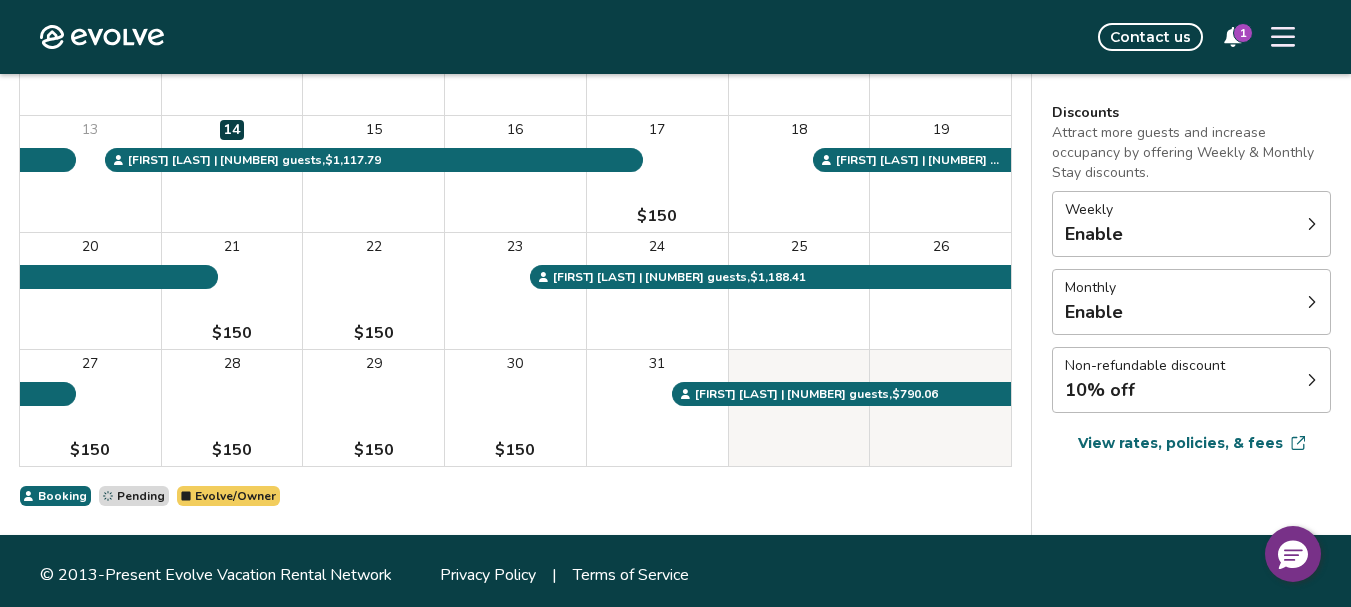 click on "View rates, policies, & fees" at bounding box center (1180, 443) 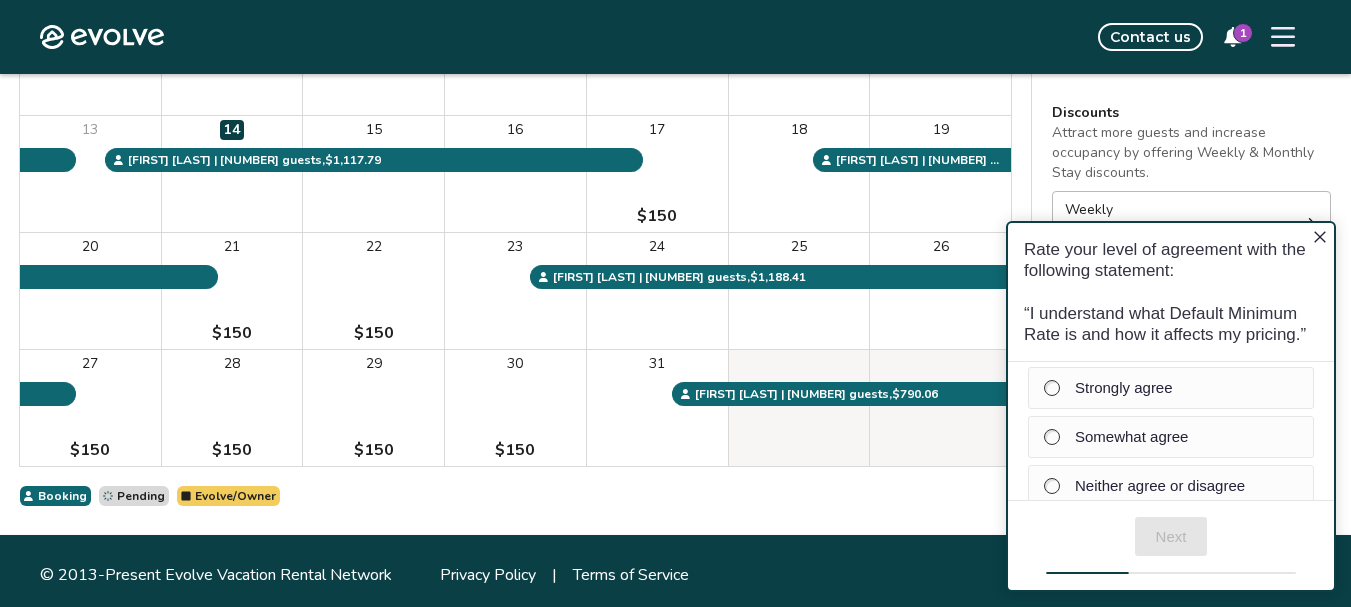 scroll, scrollTop: 0, scrollLeft: 0, axis: both 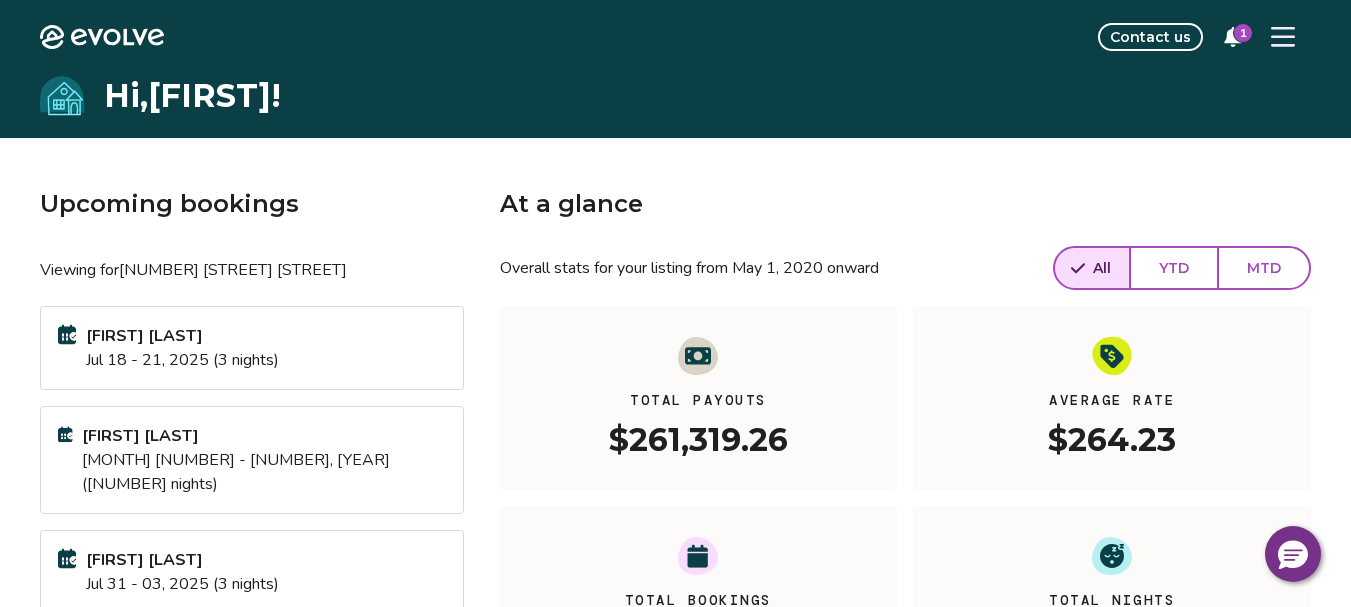 click 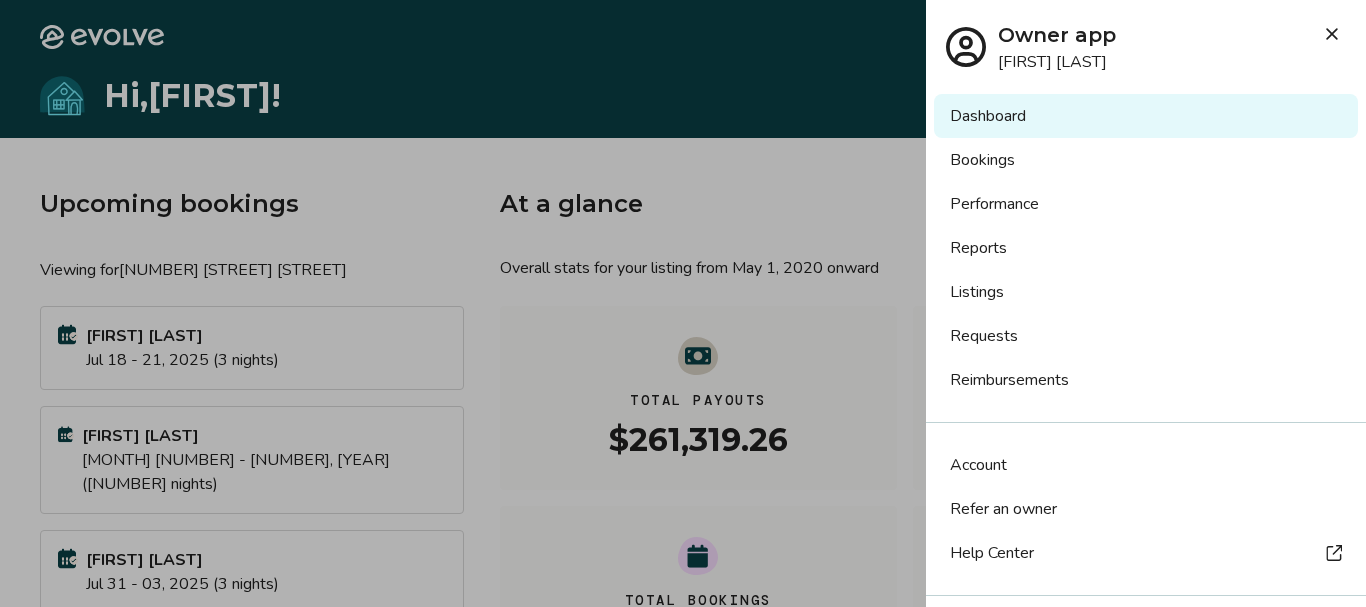 click on "Listings" at bounding box center (1146, 292) 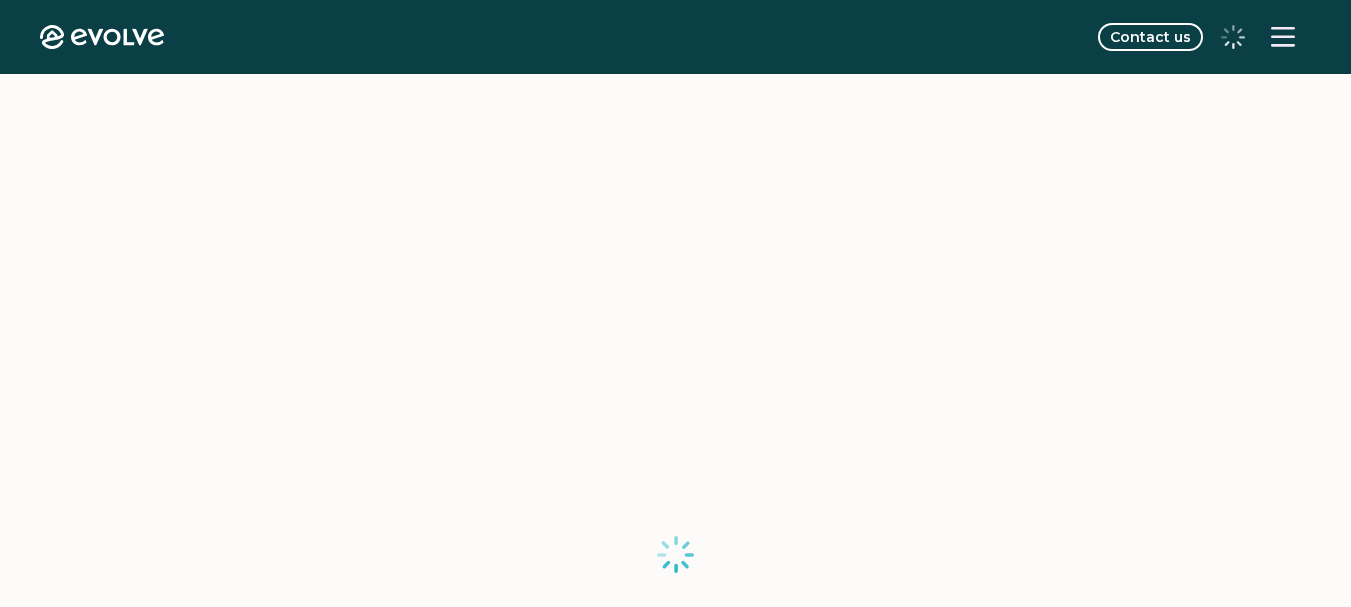 scroll, scrollTop: 0, scrollLeft: 0, axis: both 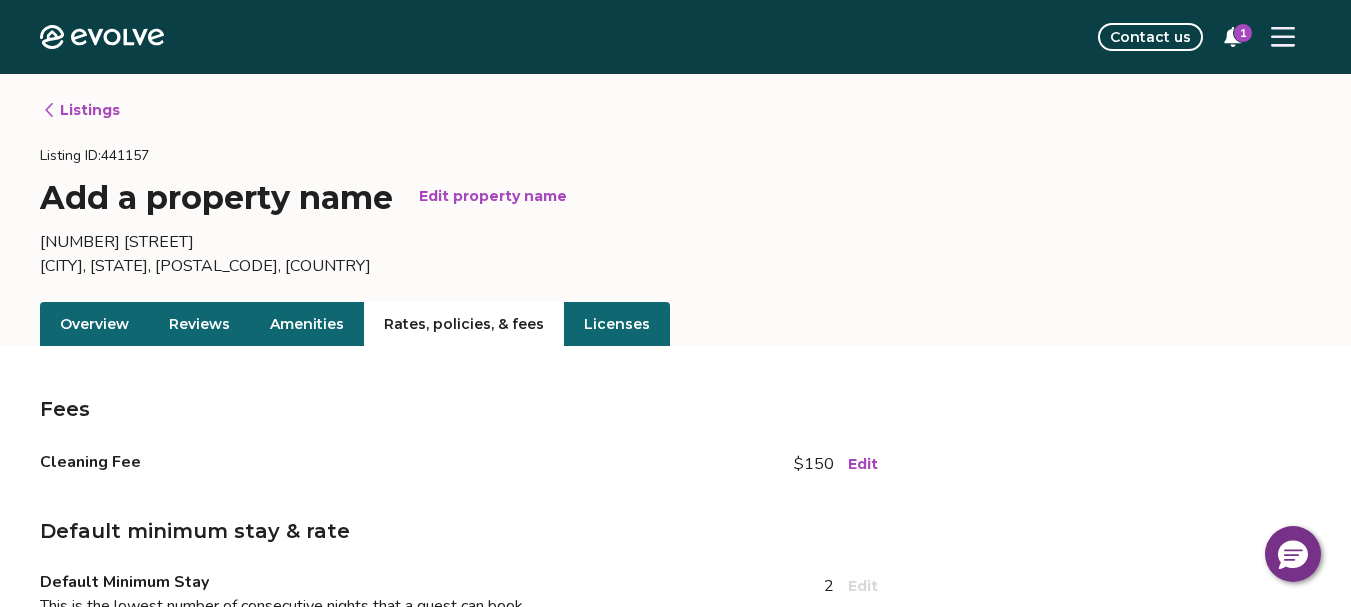 click 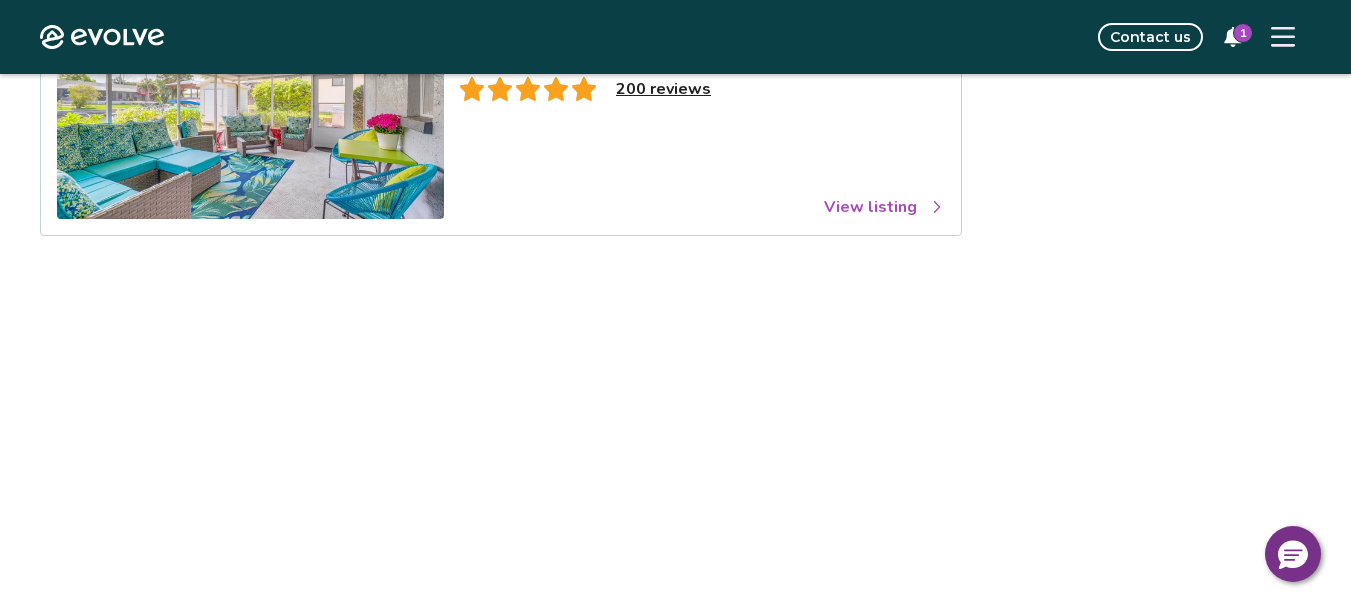 scroll, scrollTop: 300, scrollLeft: 0, axis: vertical 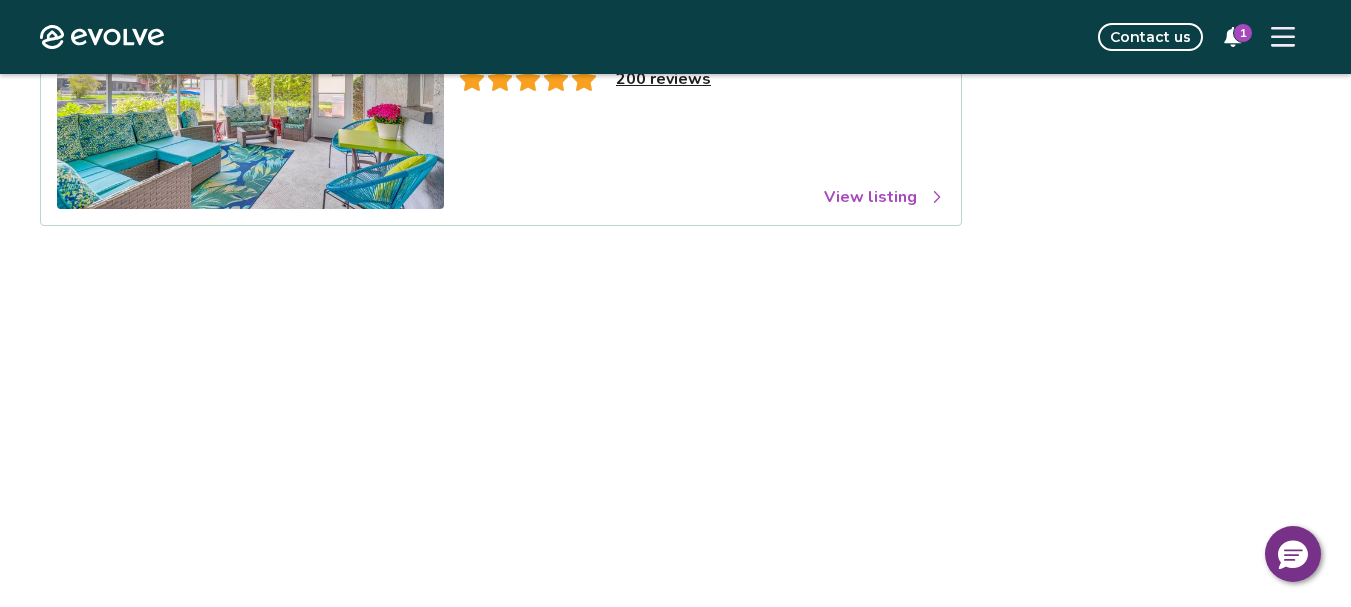 click on "View listing" at bounding box center (884, 197) 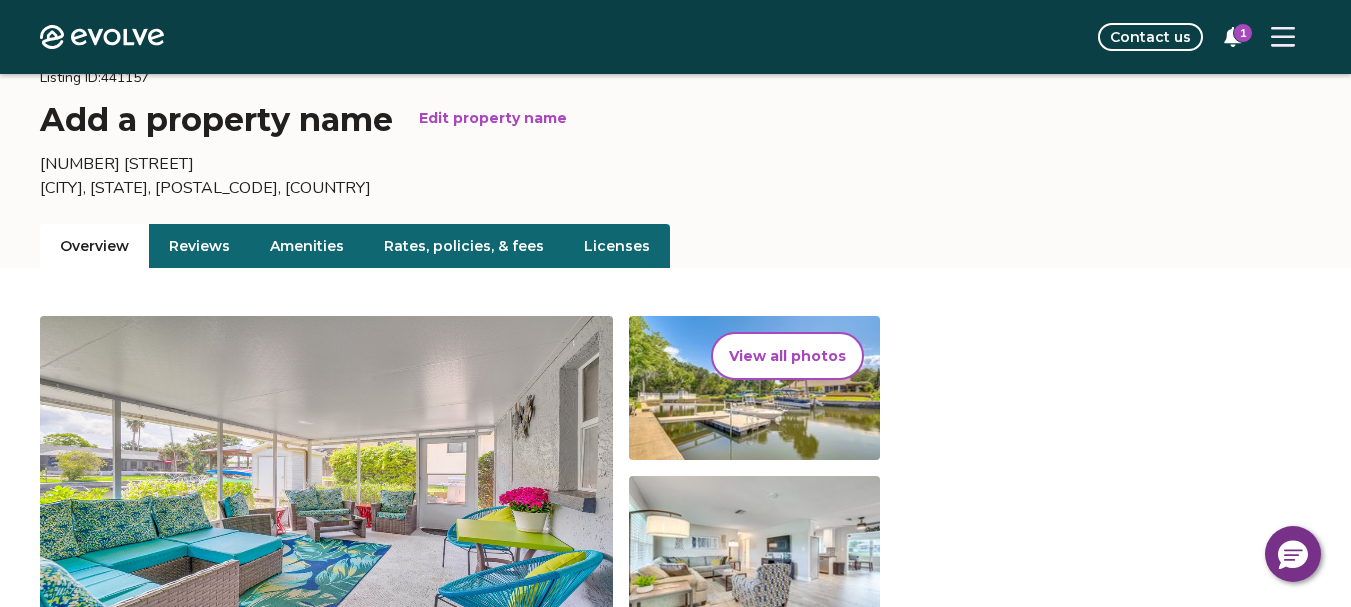 scroll, scrollTop: 0, scrollLeft: 0, axis: both 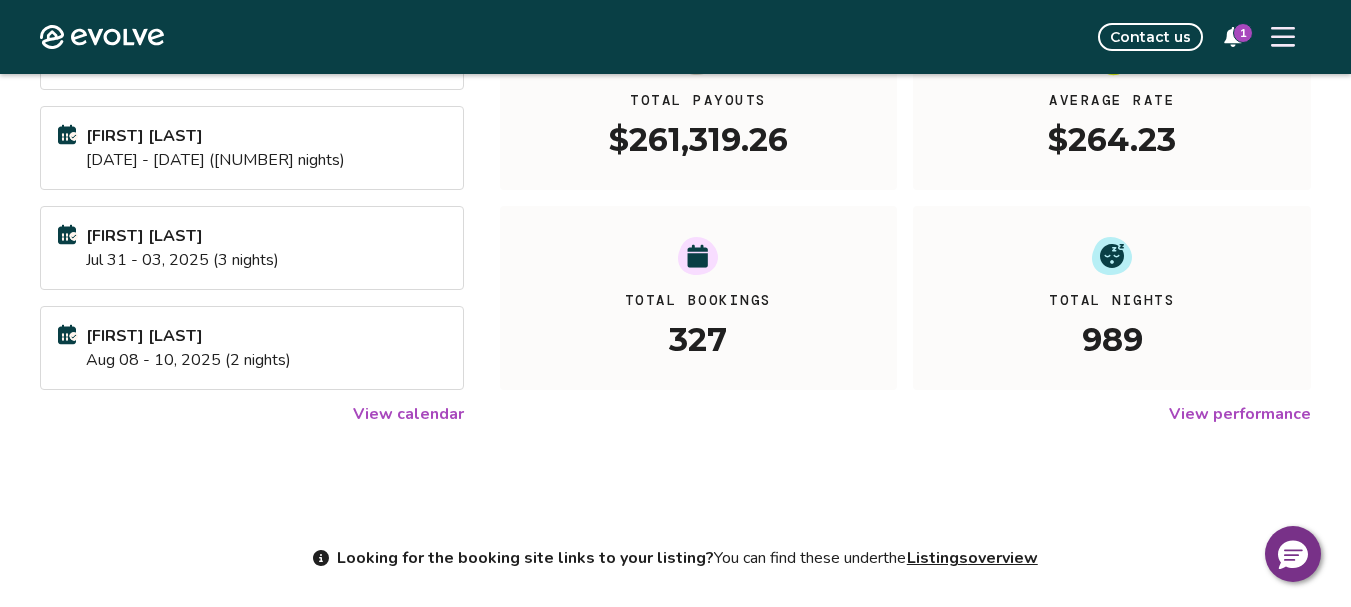 click on "View calendar" at bounding box center (408, 414) 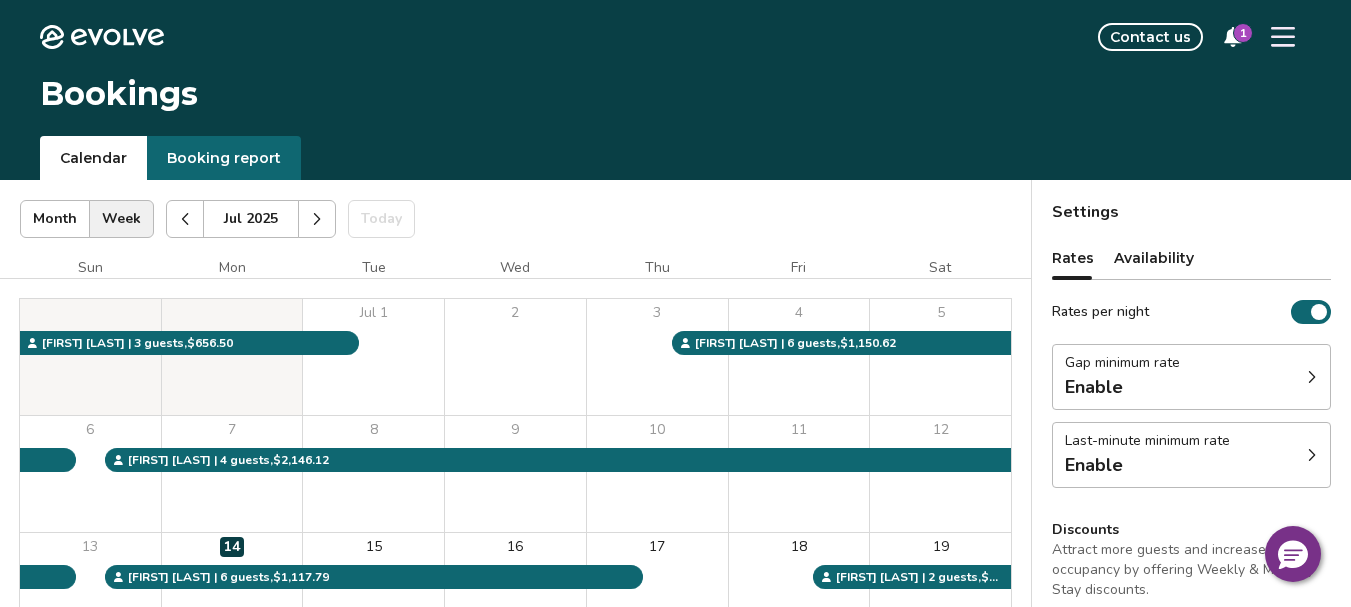 scroll, scrollTop: 0, scrollLeft: 0, axis: both 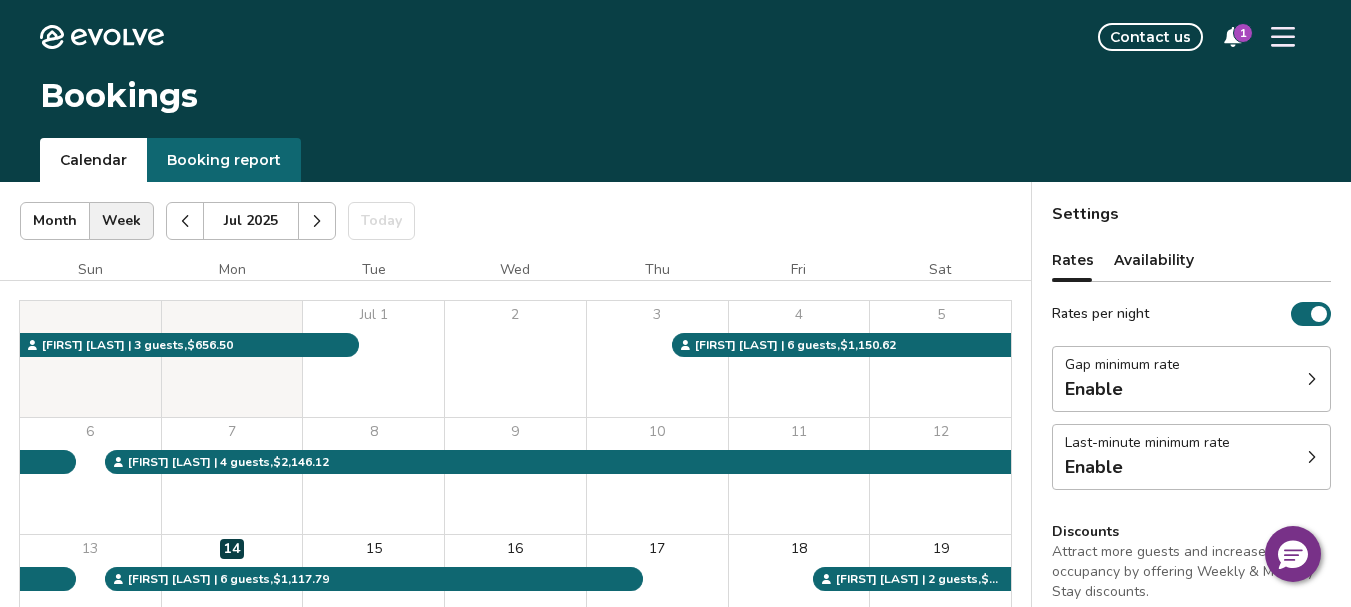 click 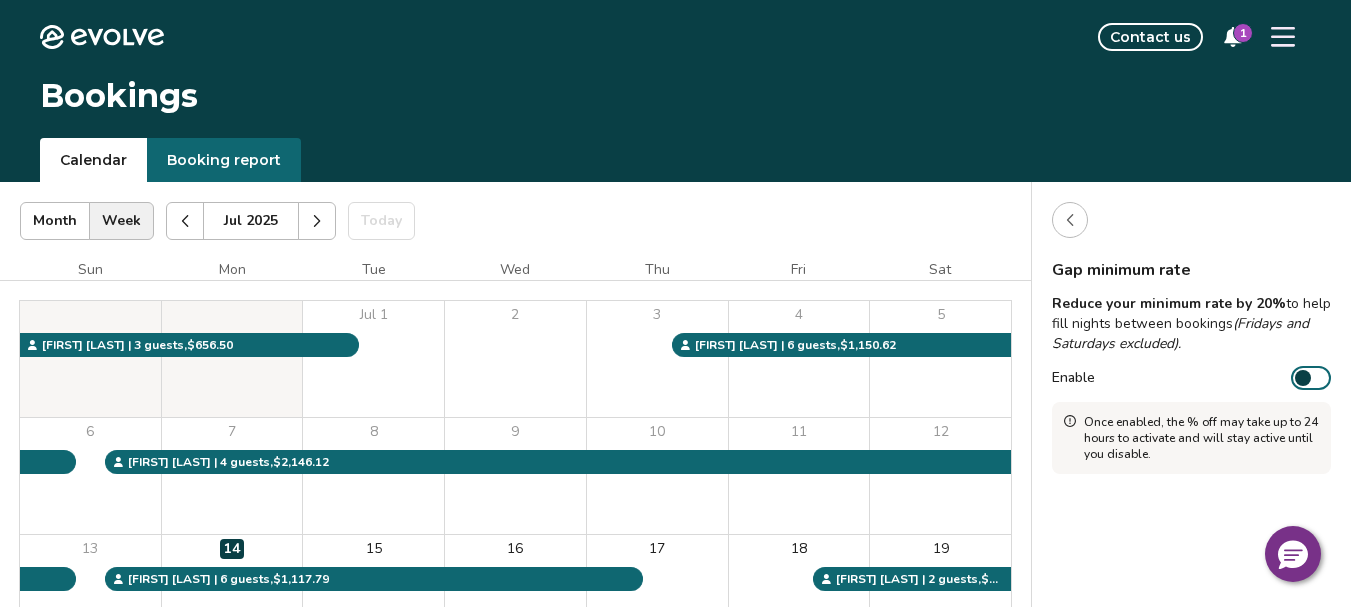 click at bounding box center (1070, 220) 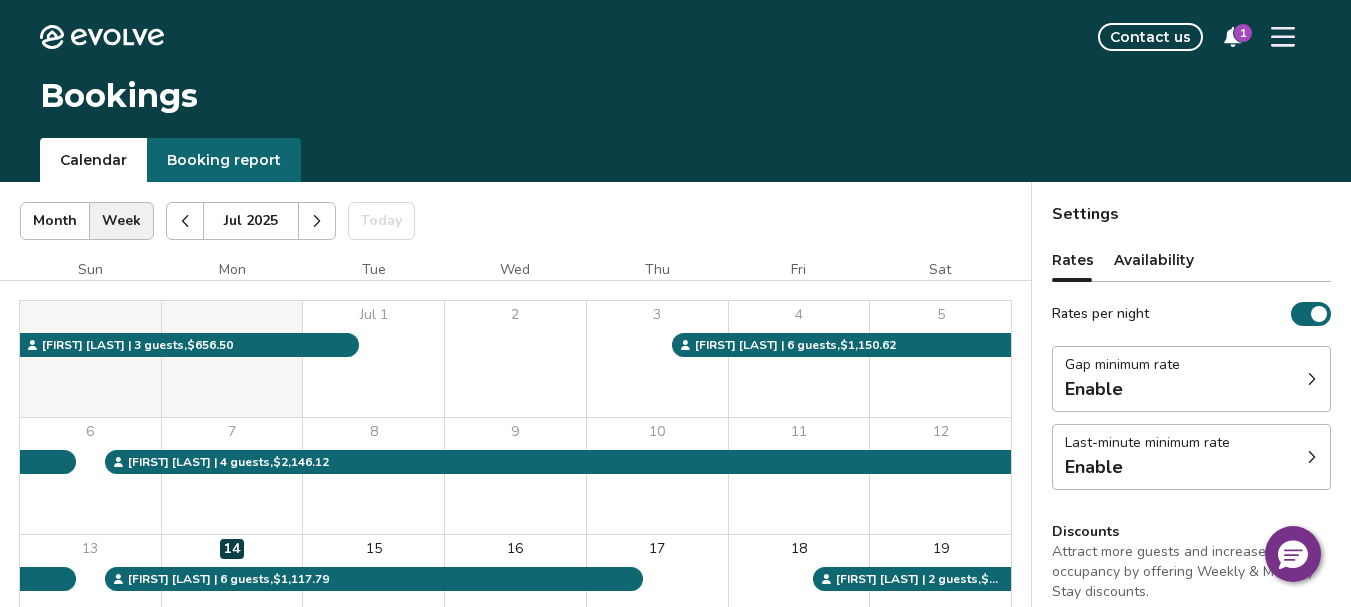 click at bounding box center (1312, 457) 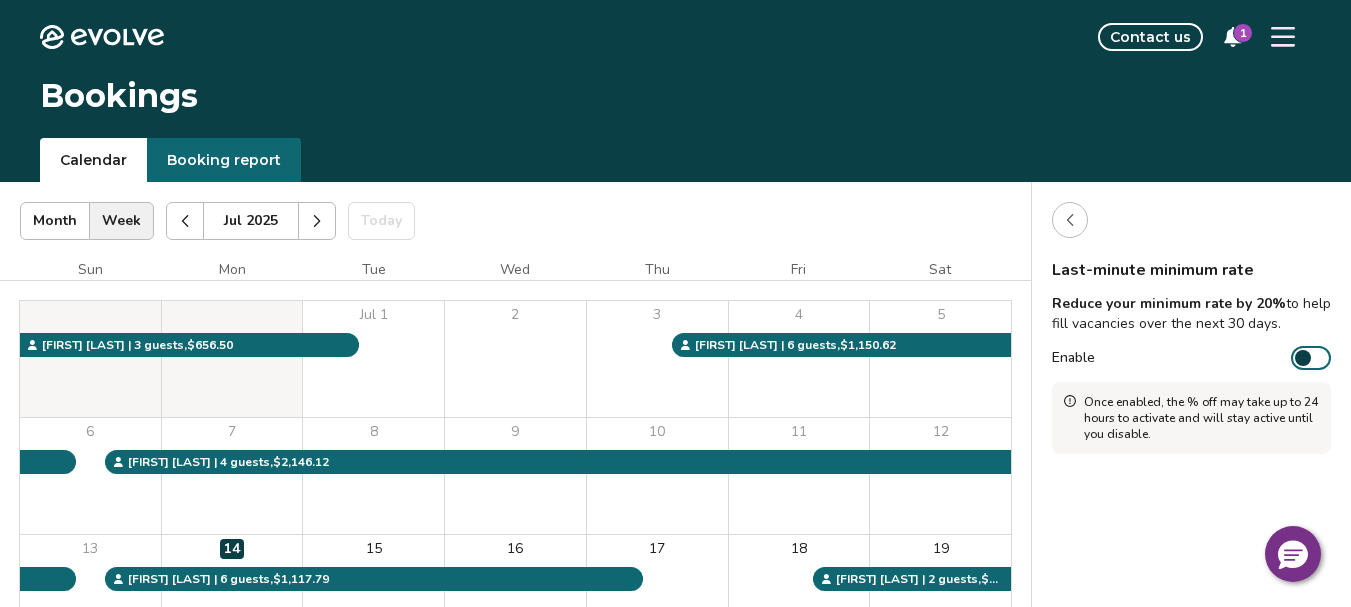 click 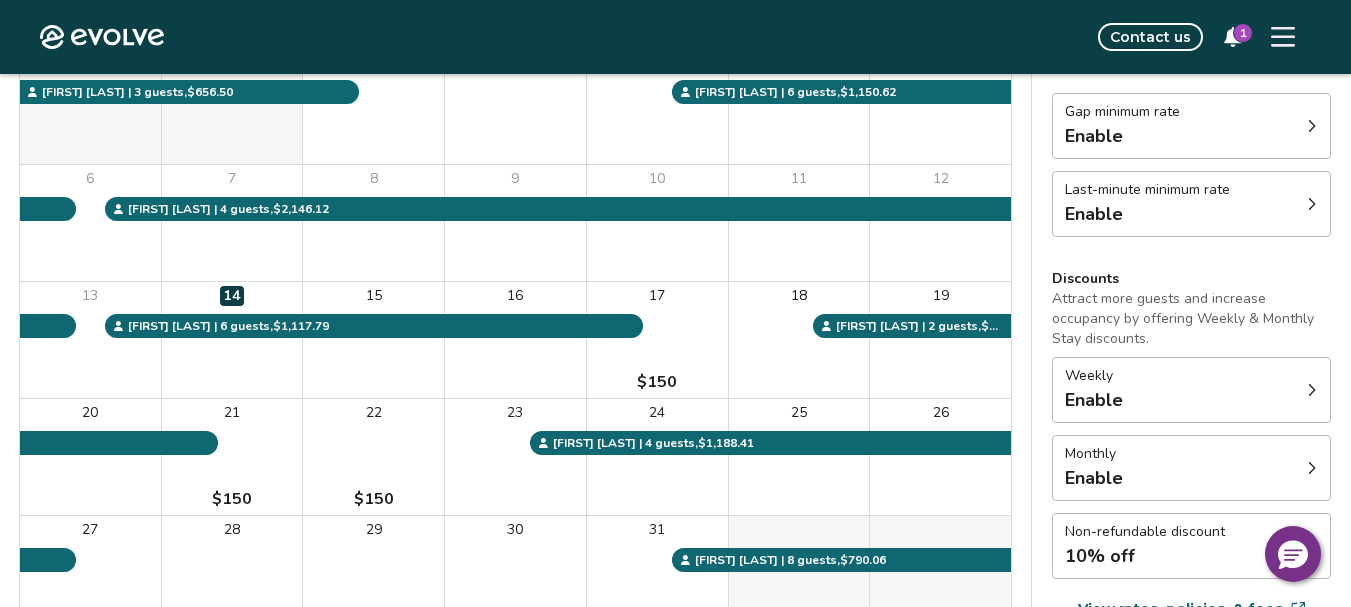 scroll, scrollTop: 300, scrollLeft: 0, axis: vertical 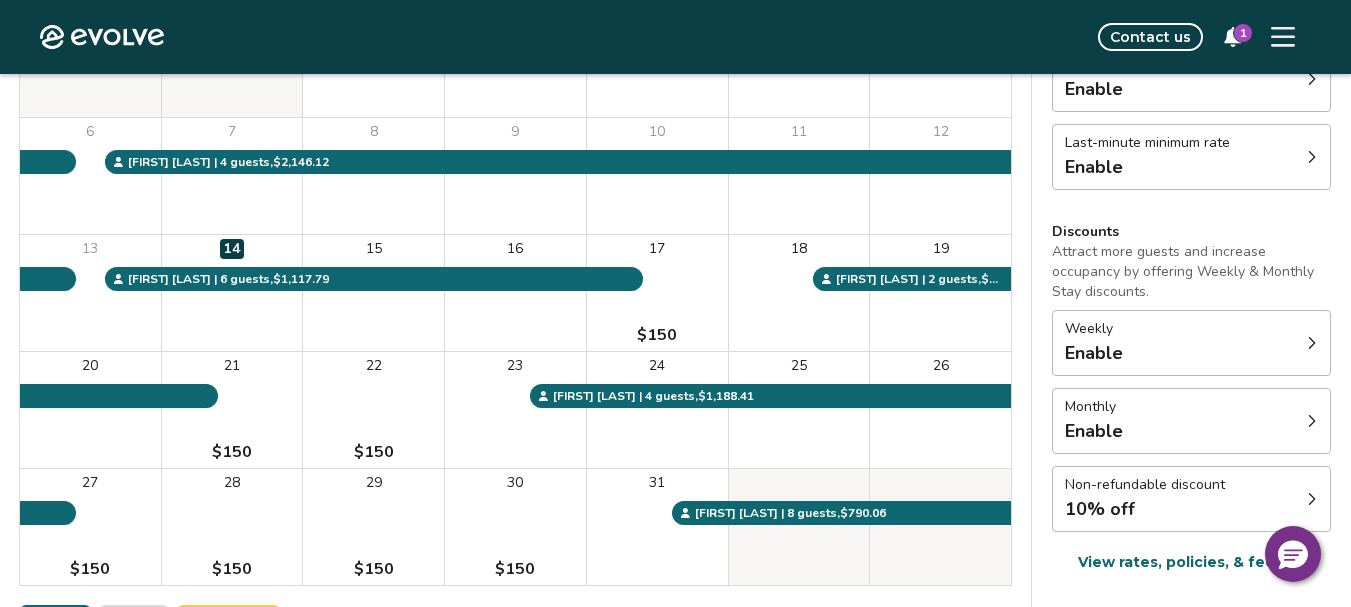 click 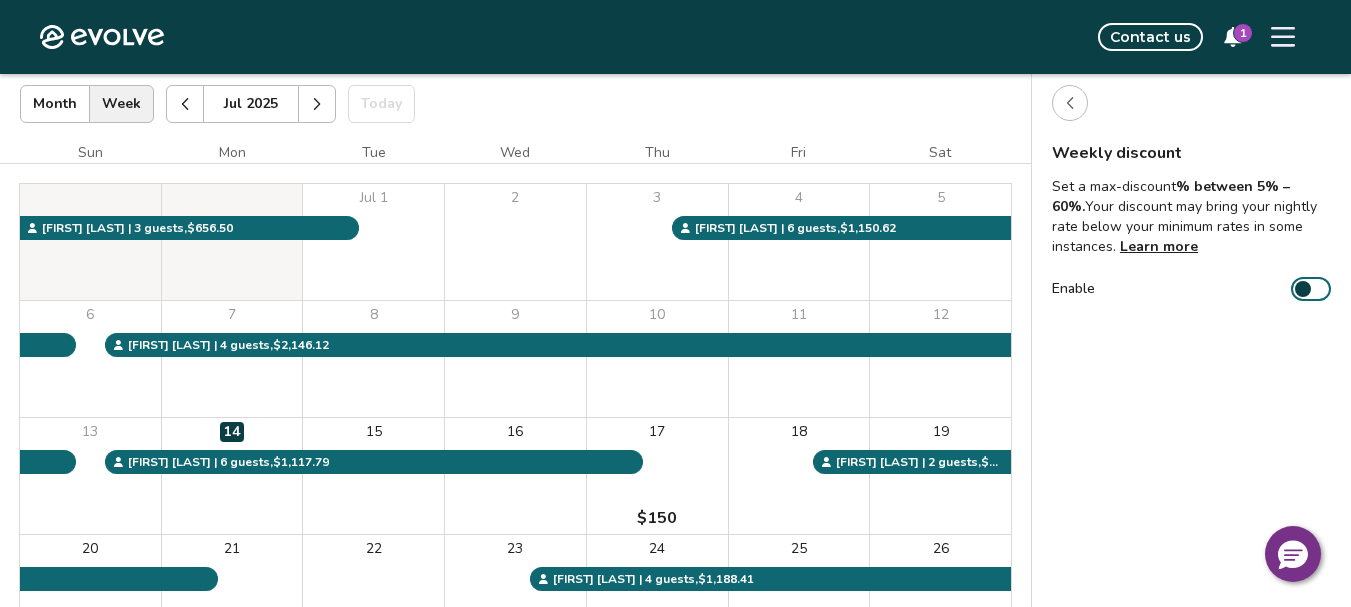 scroll, scrollTop: 100, scrollLeft: 0, axis: vertical 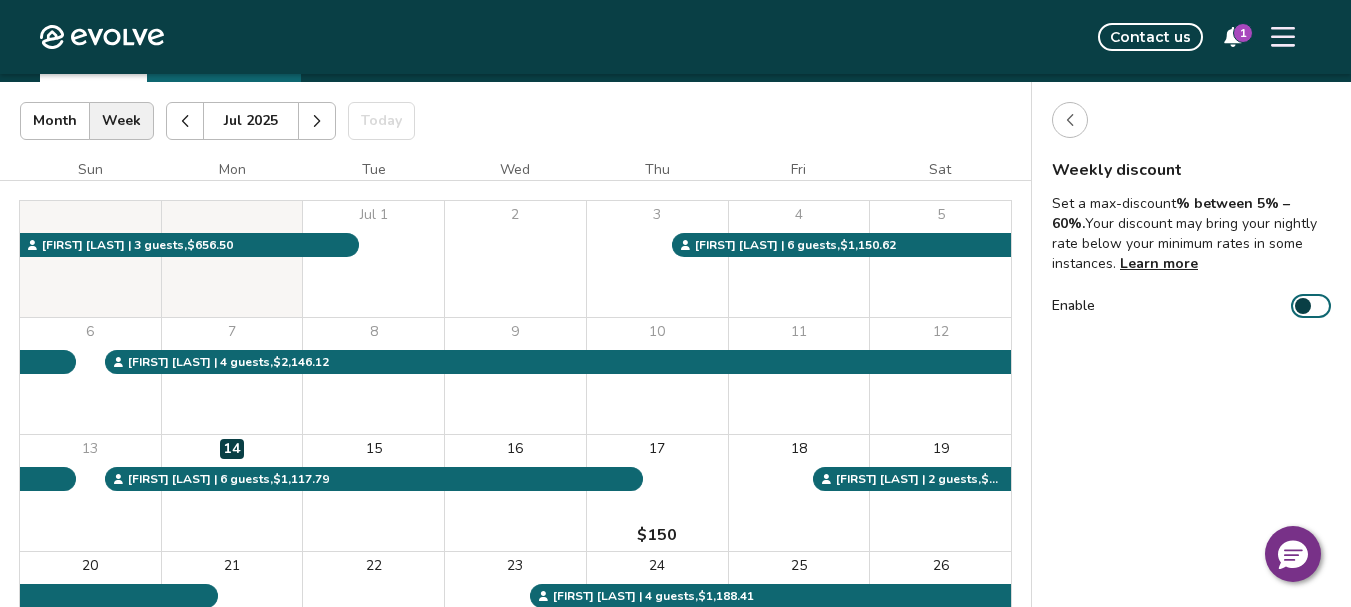 click 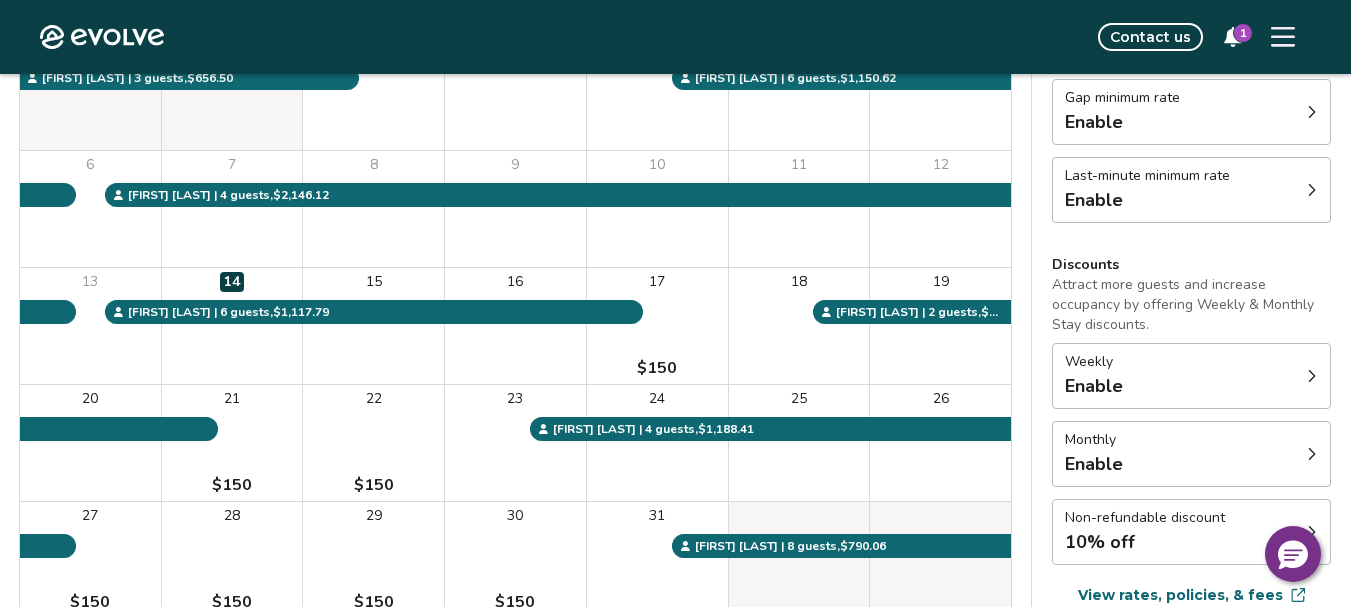 scroll, scrollTop: 300, scrollLeft: 0, axis: vertical 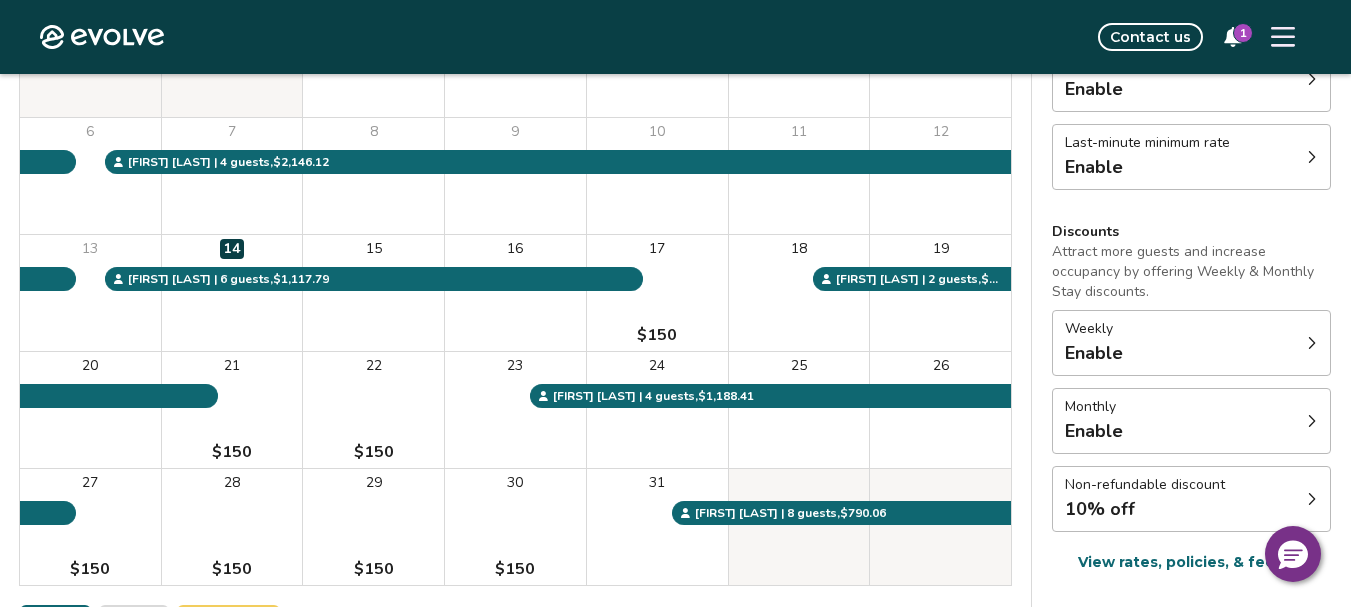 click at bounding box center (1312, 421) 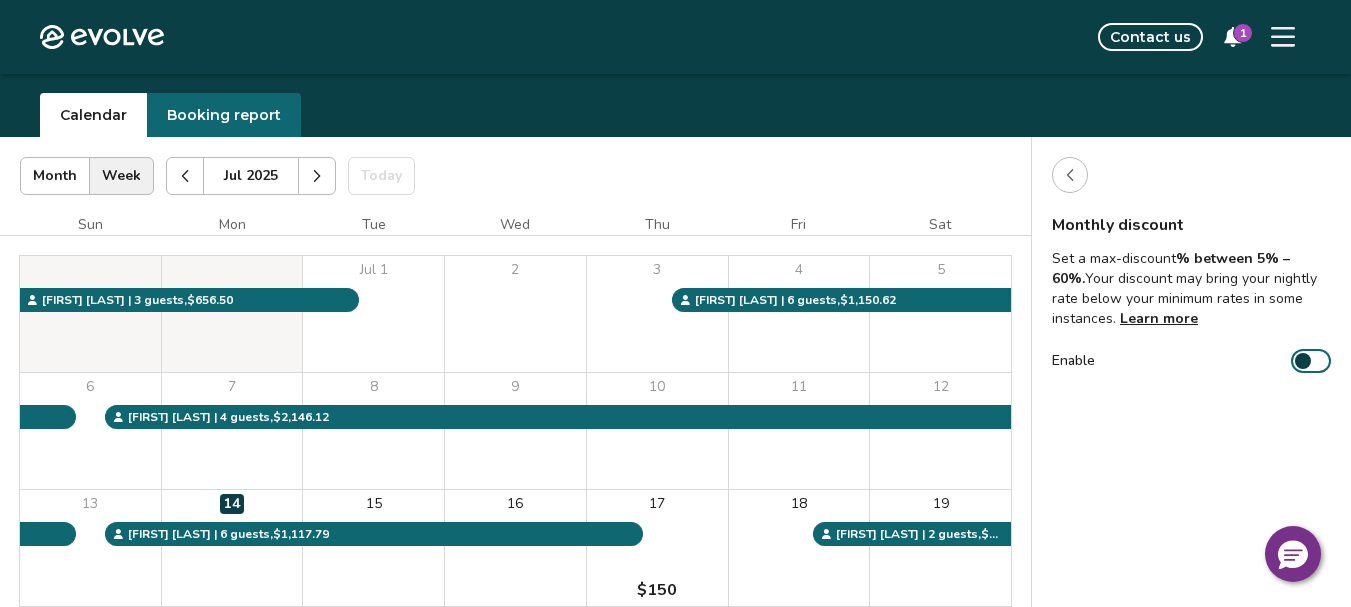 scroll, scrollTop: 0, scrollLeft: 0, axis: both 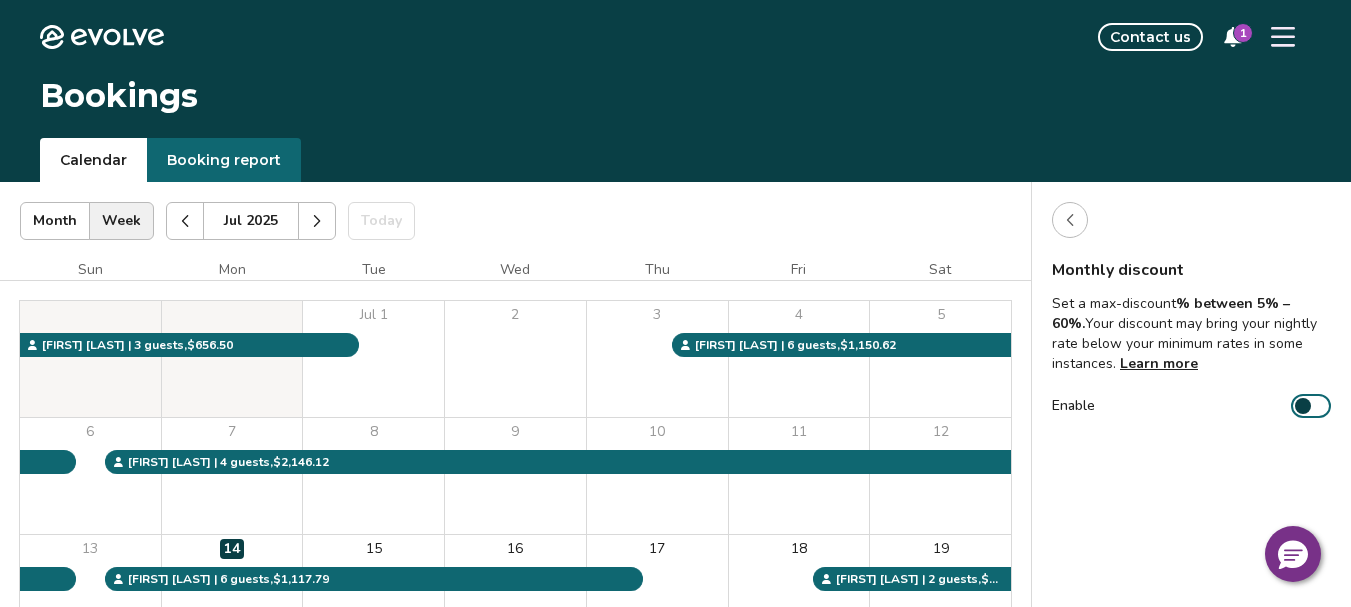 click 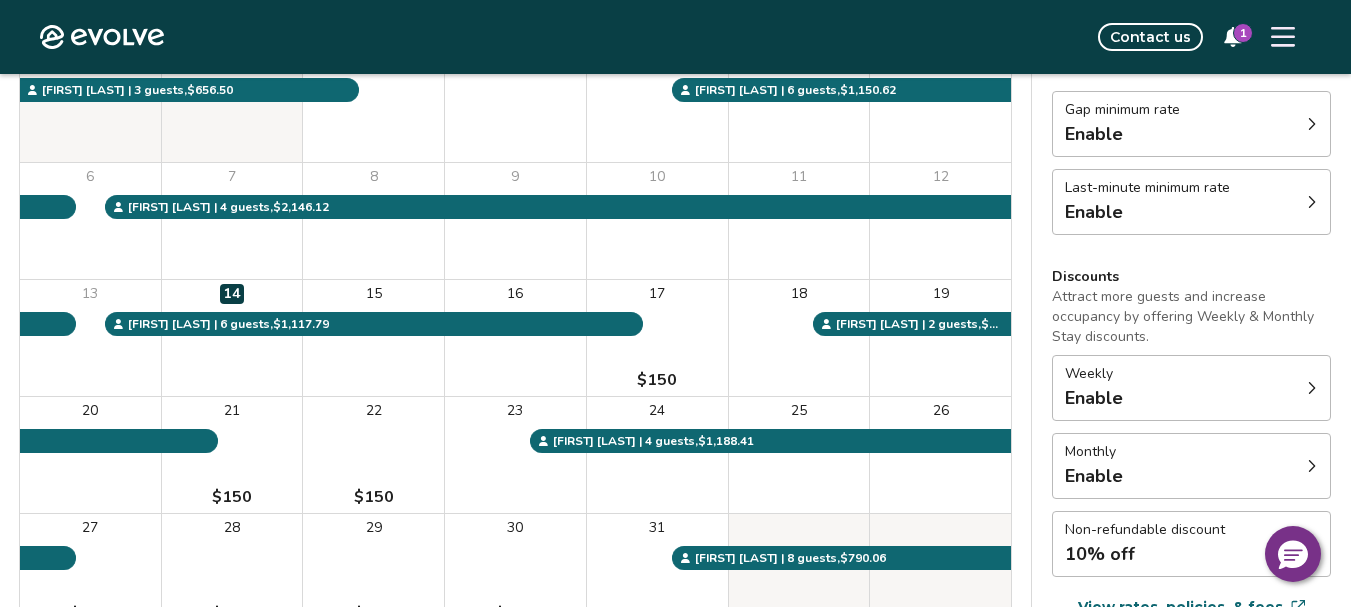 scroll, scrollTop: 300, scrollLeft: 0, axis: vertical 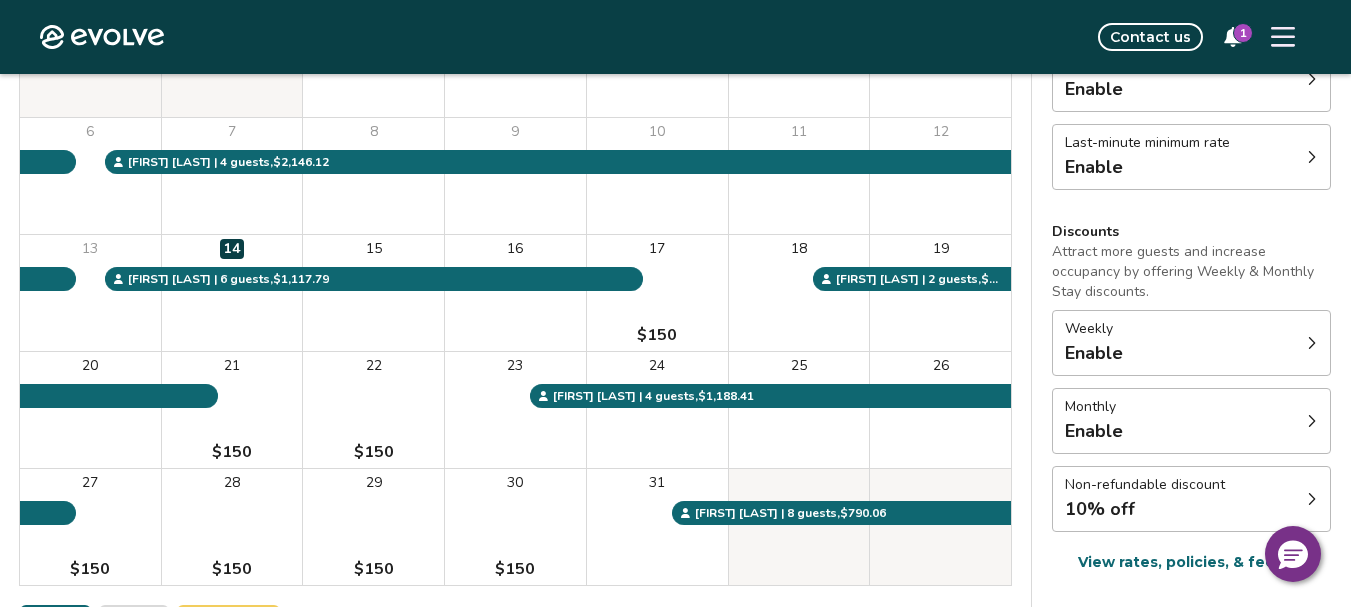 click 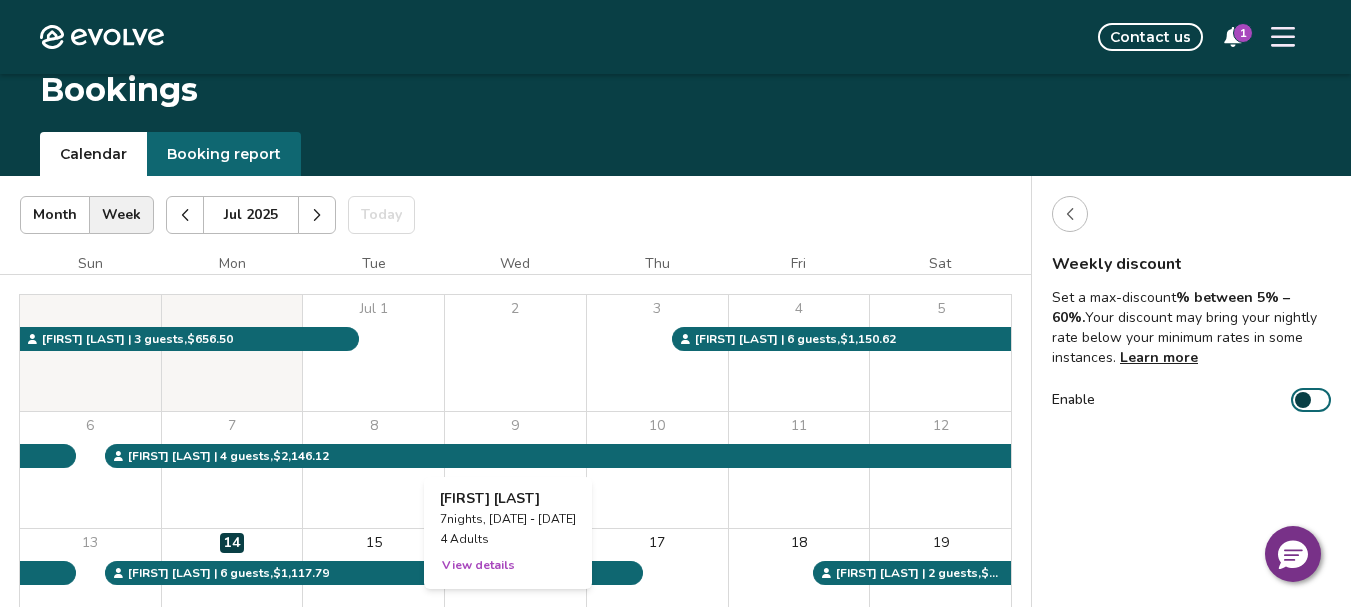 scroll, scrollTop: 0, scrollLeft: 0, axis: both 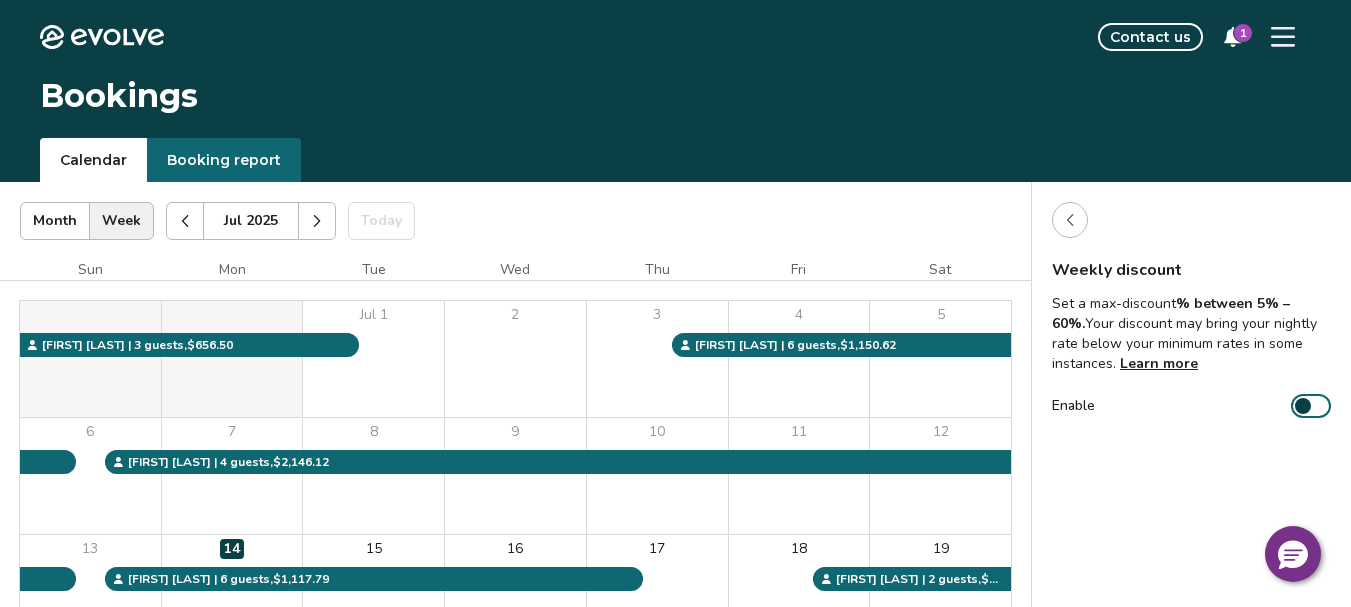 click on "Learn more" at bounding box center [1159, 363] 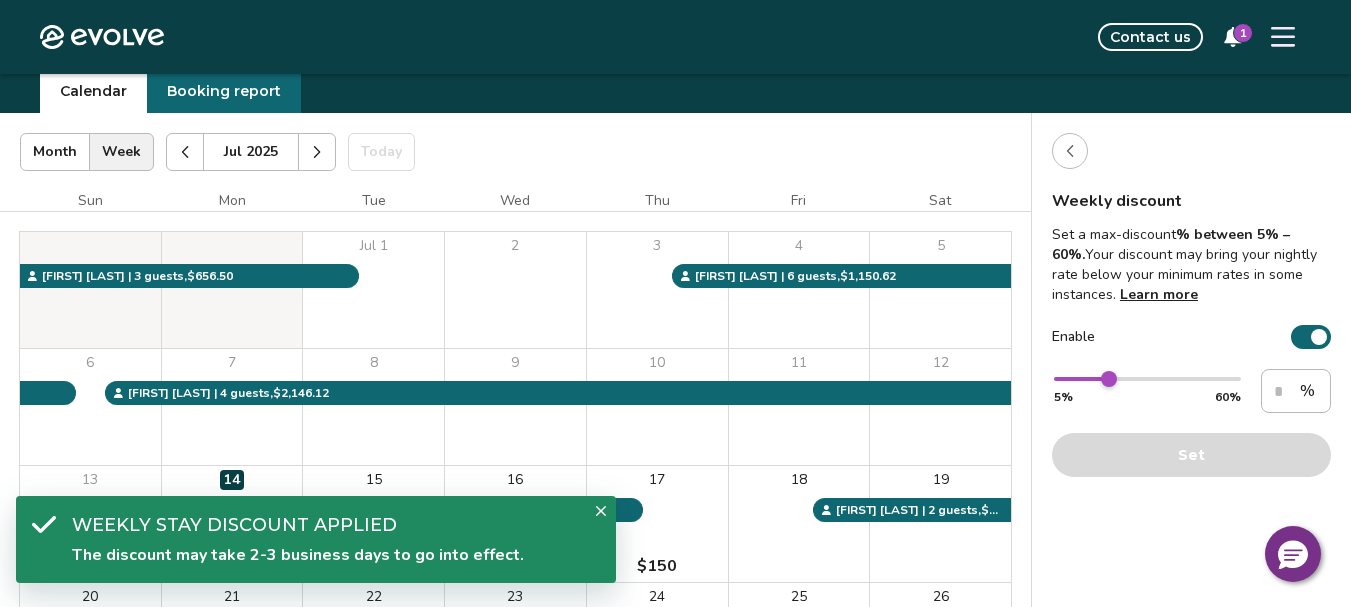 scroll, scrollTop: 100, scrollLeft: 0, axis: vertical 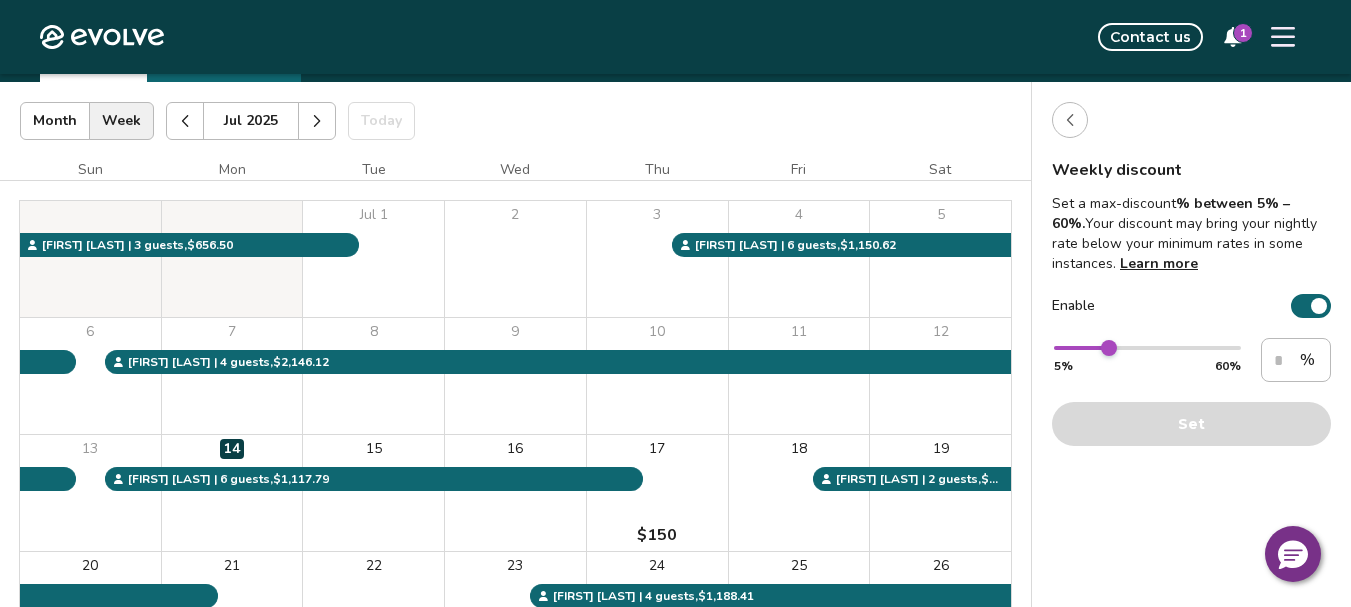 click on "Enable" at bounding box center [1191, 306] 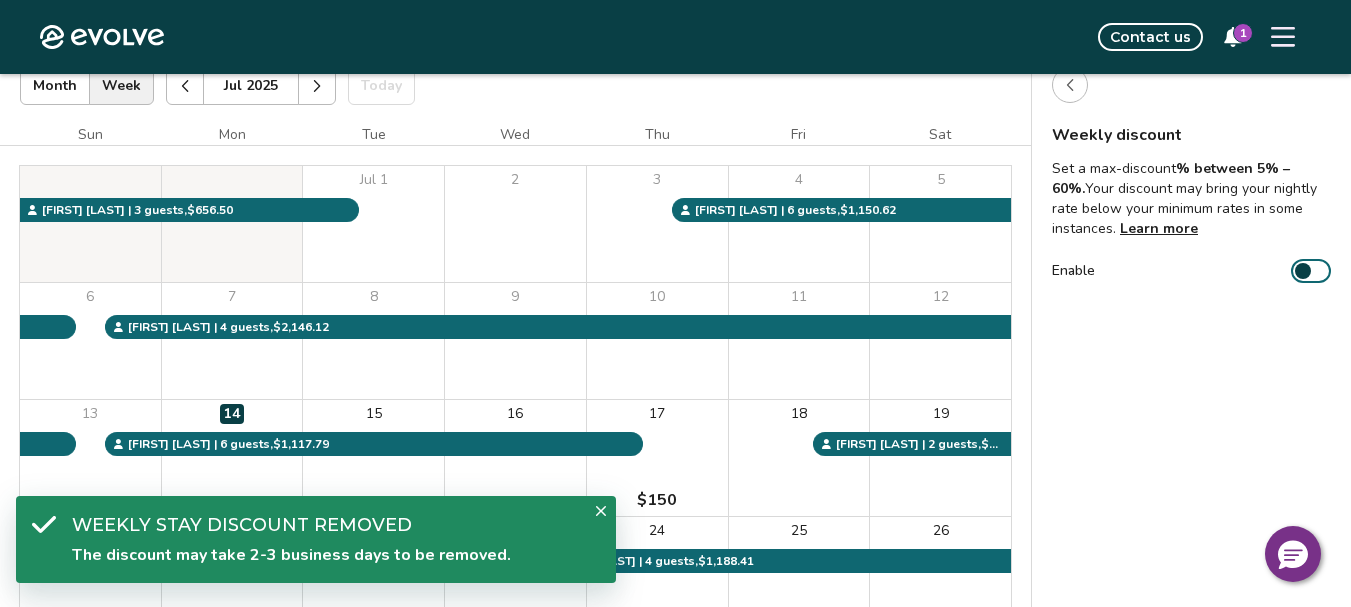 scroll, scrollTop: 100, scrollLeft: 0, axis: vertical 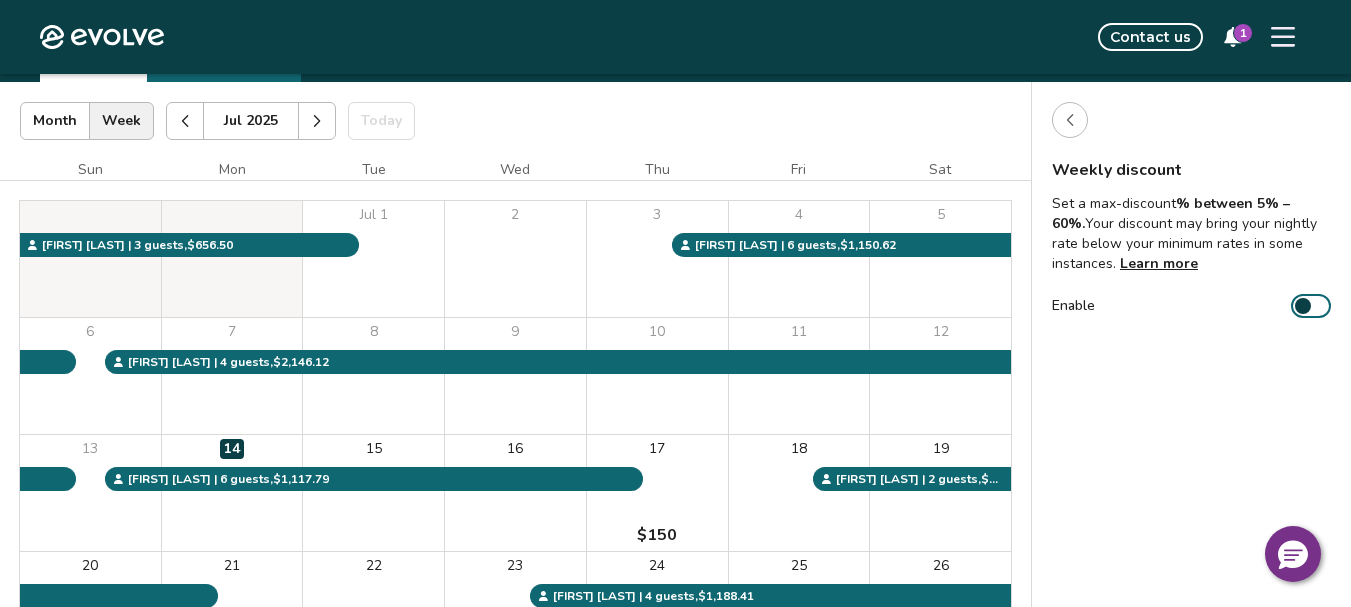 click at bounding box center [1070, 120] 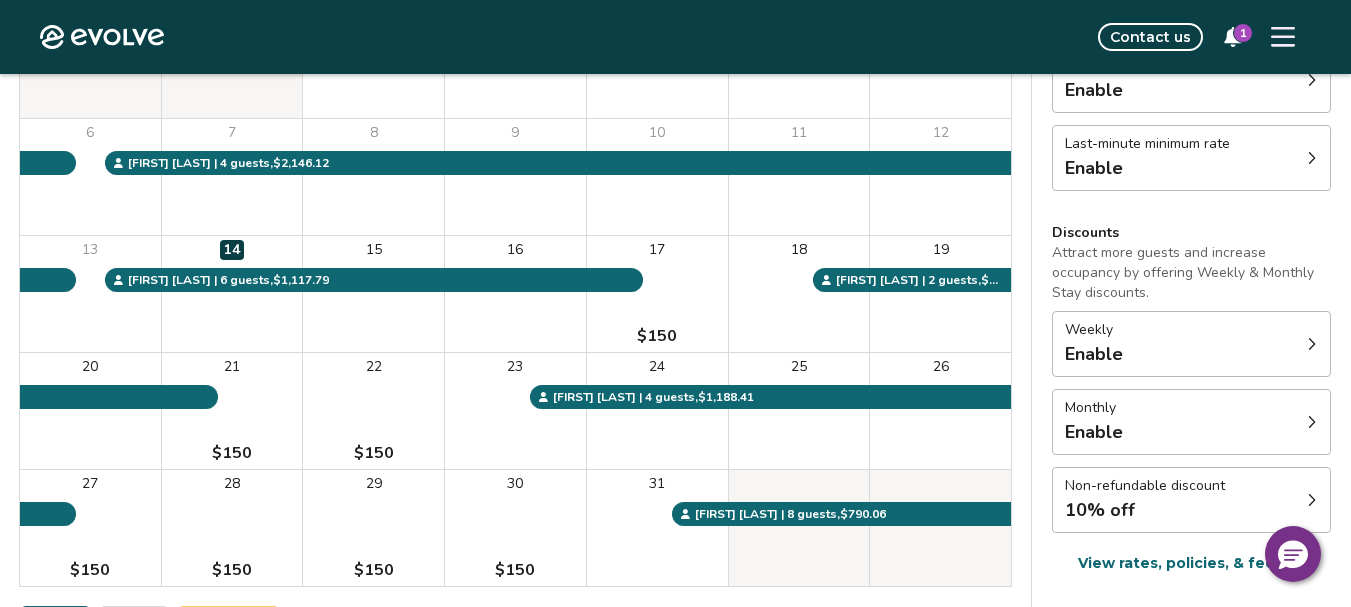scroll, scrollTop: 300, scrollLeft: 0, axis: vertical 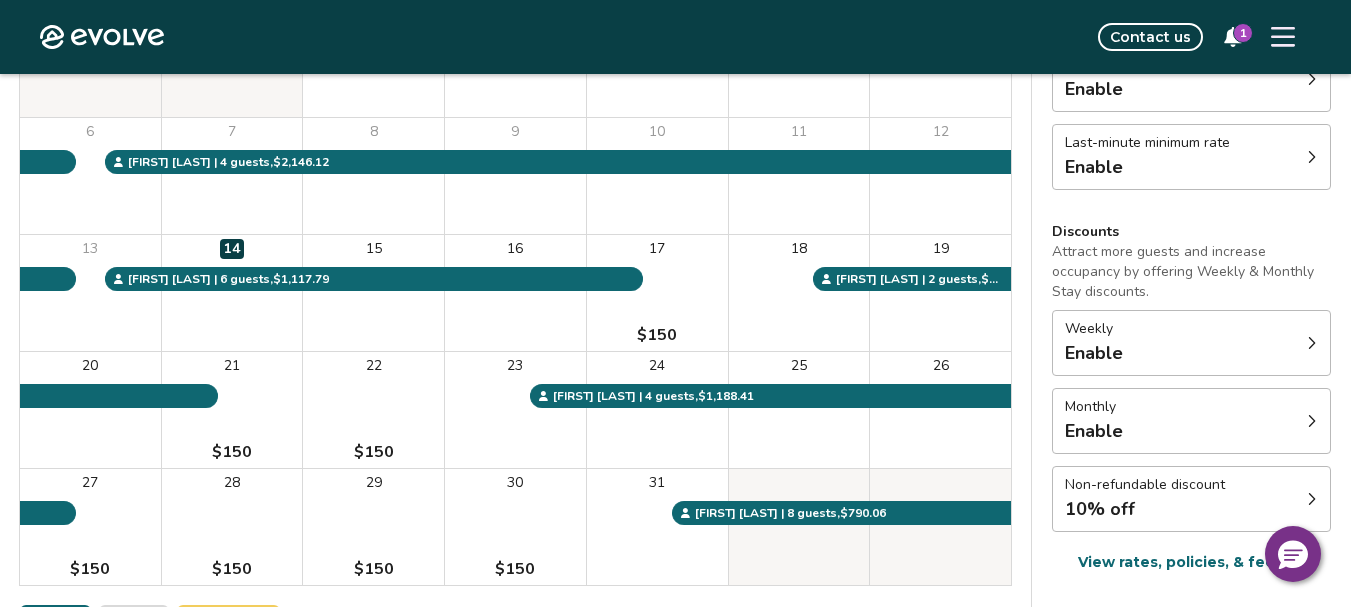 click 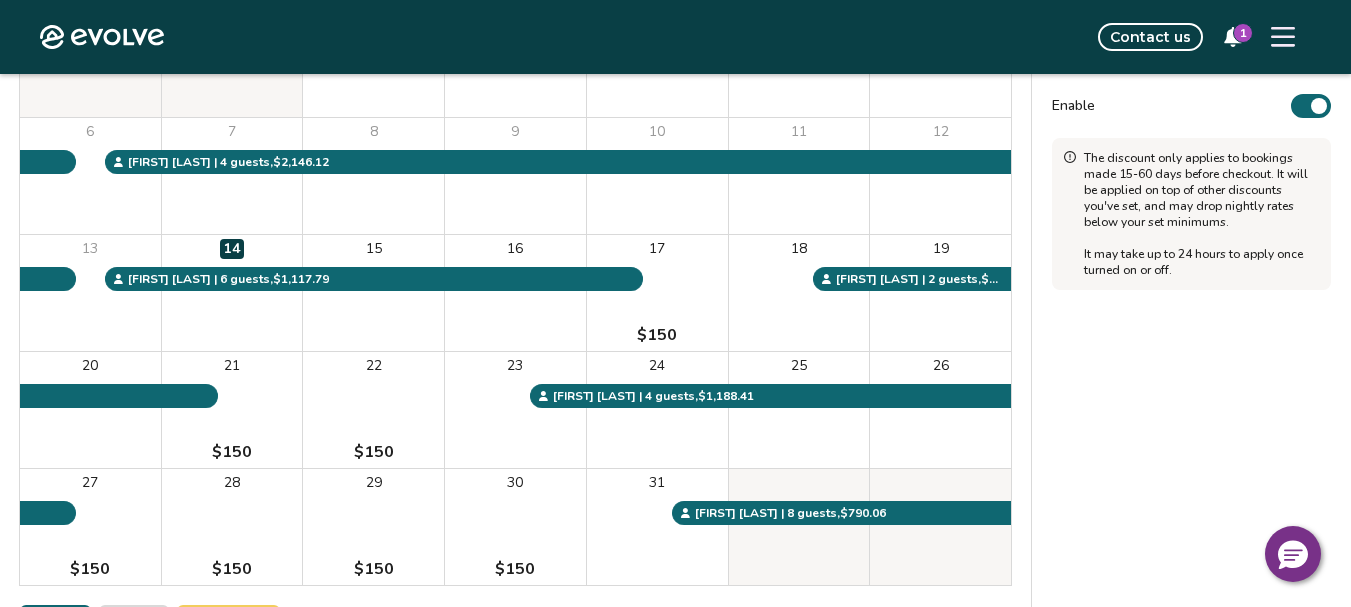click on "Enable" at bounding box center (1311, 106) 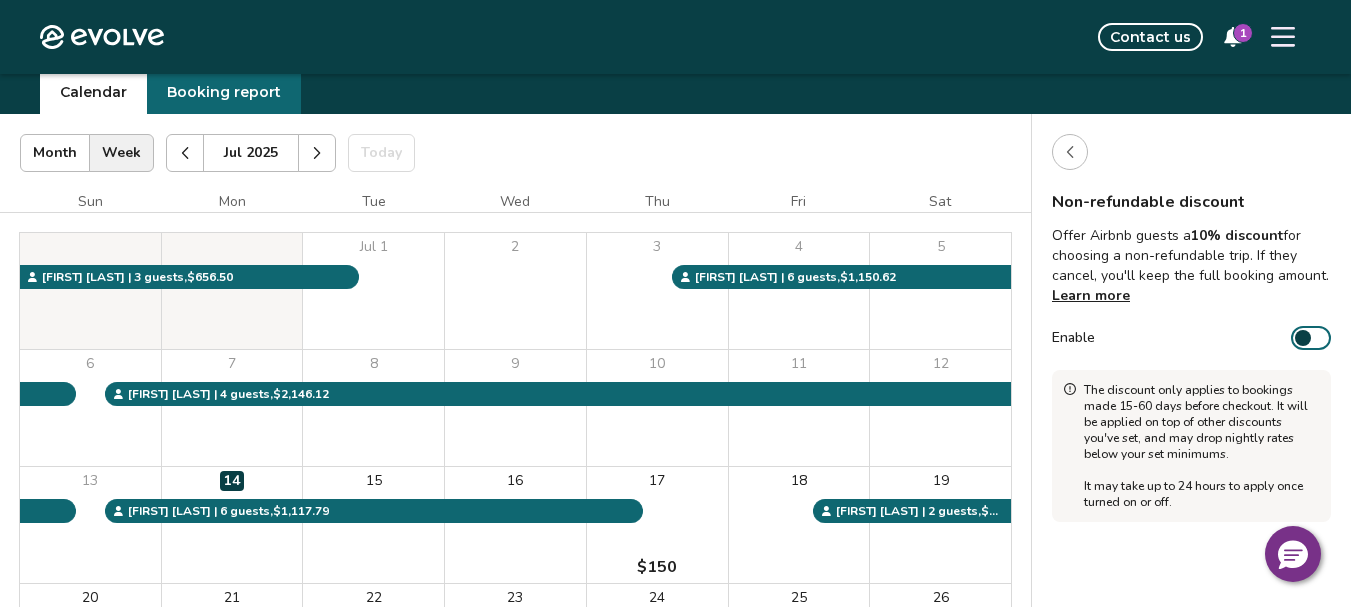 scroll, scrollTop: 0, scrollLeft: 0, axis: both 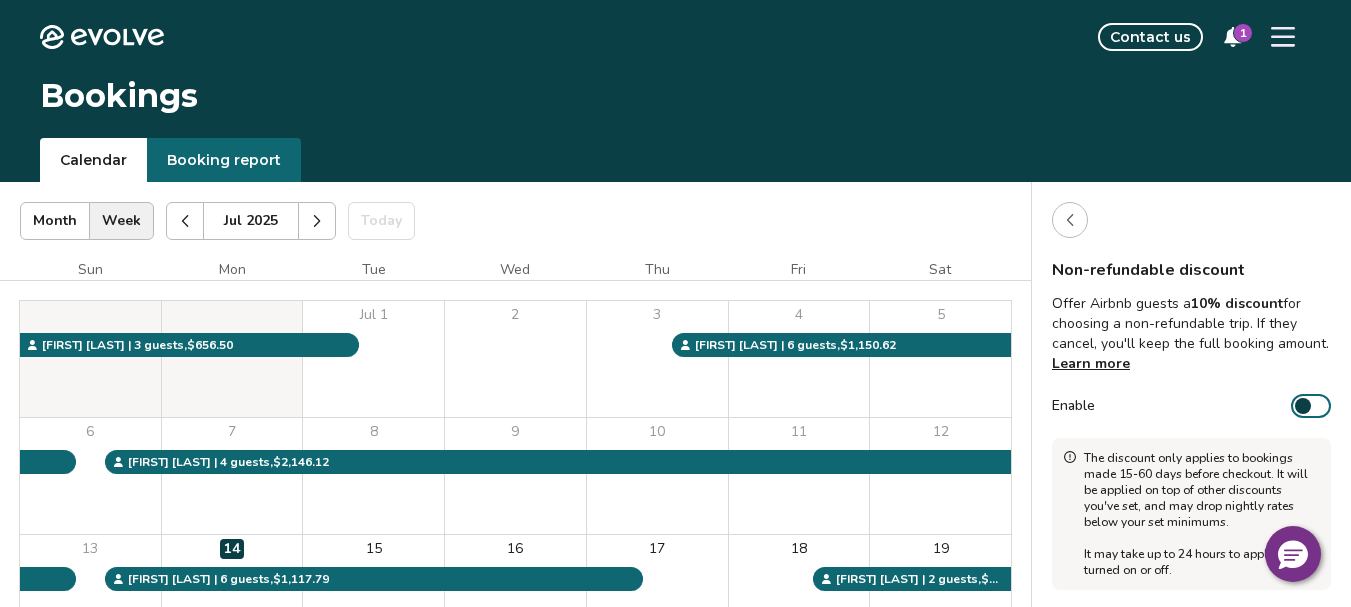 click at bounding box center [1070, 220] 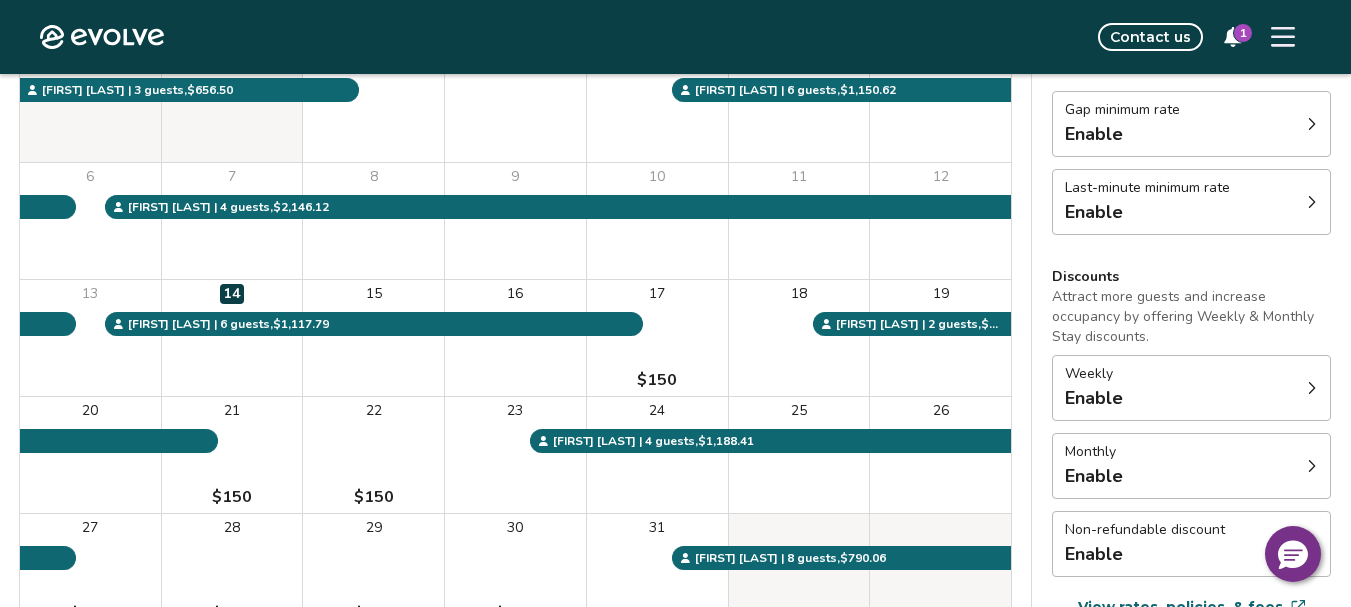 scroll, scrollTop: 300, scrollLeft: 0, axis: vertical 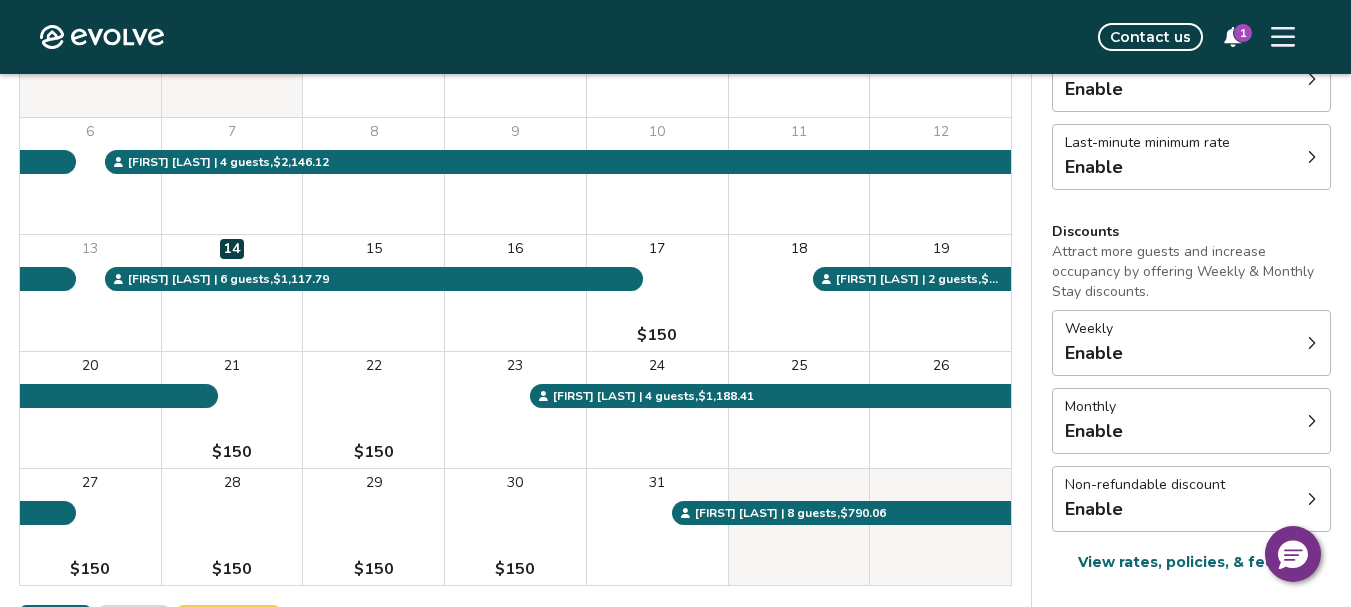 click on "Monthly Enable" at bounding box center [1191, 421] 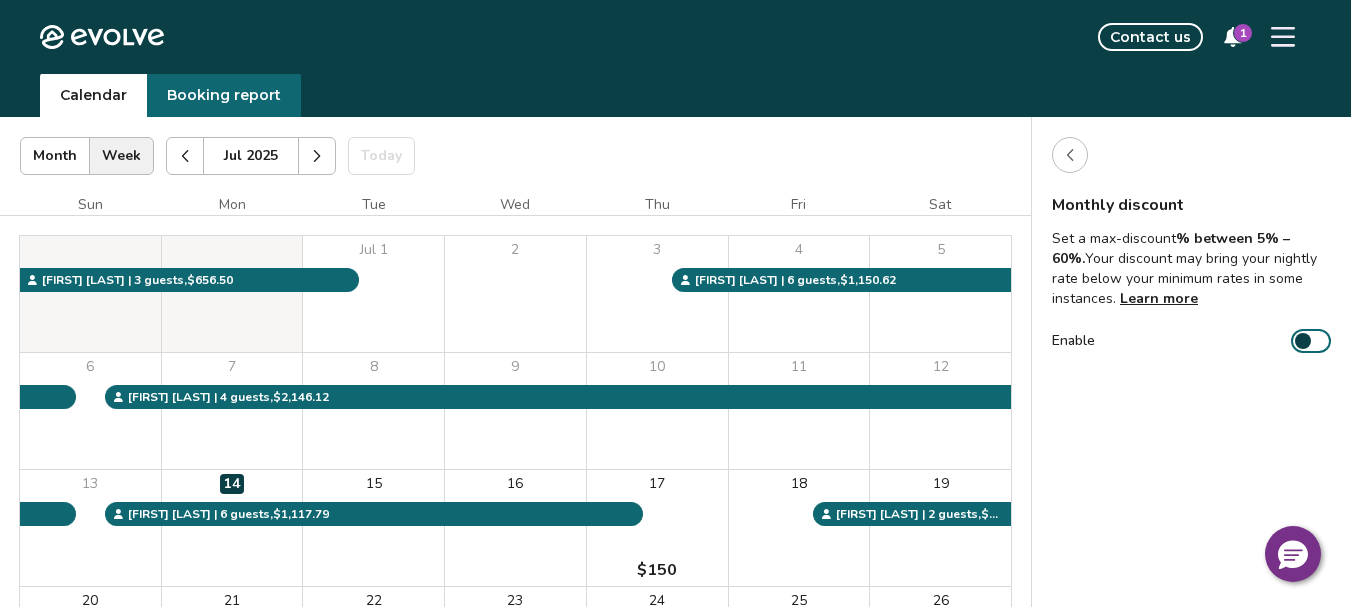 scroll, scrollTop: 0, scrollLeft: 0, axis: both 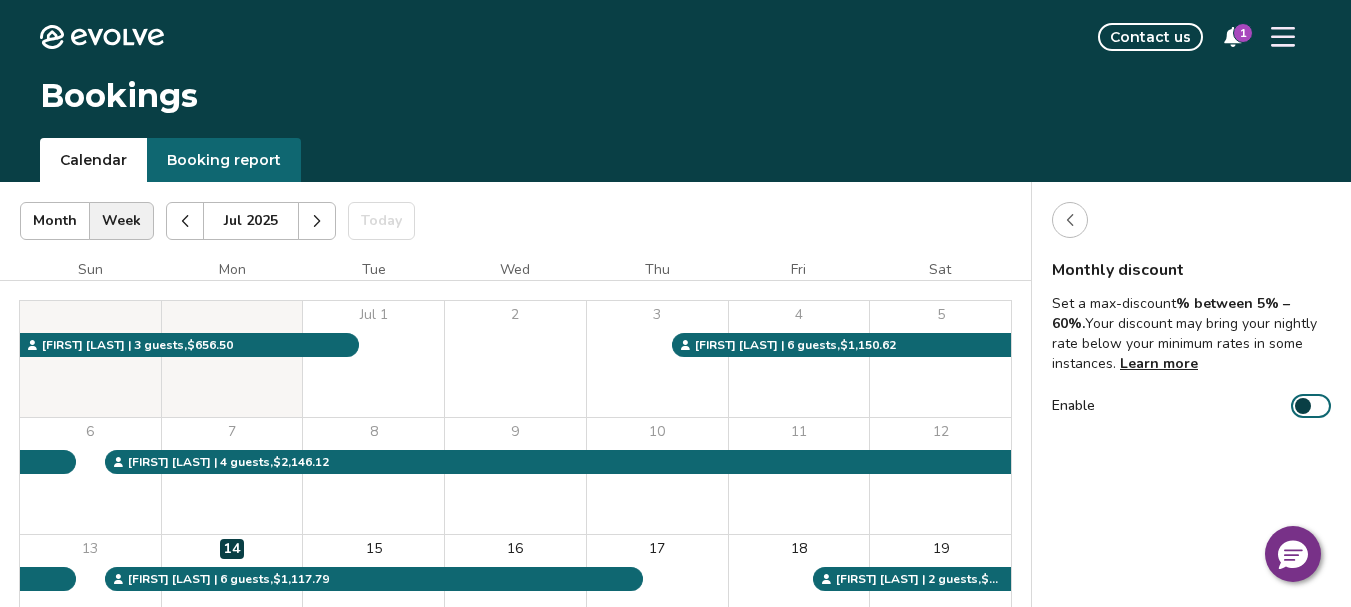 click at bounding box center [1070, 220] 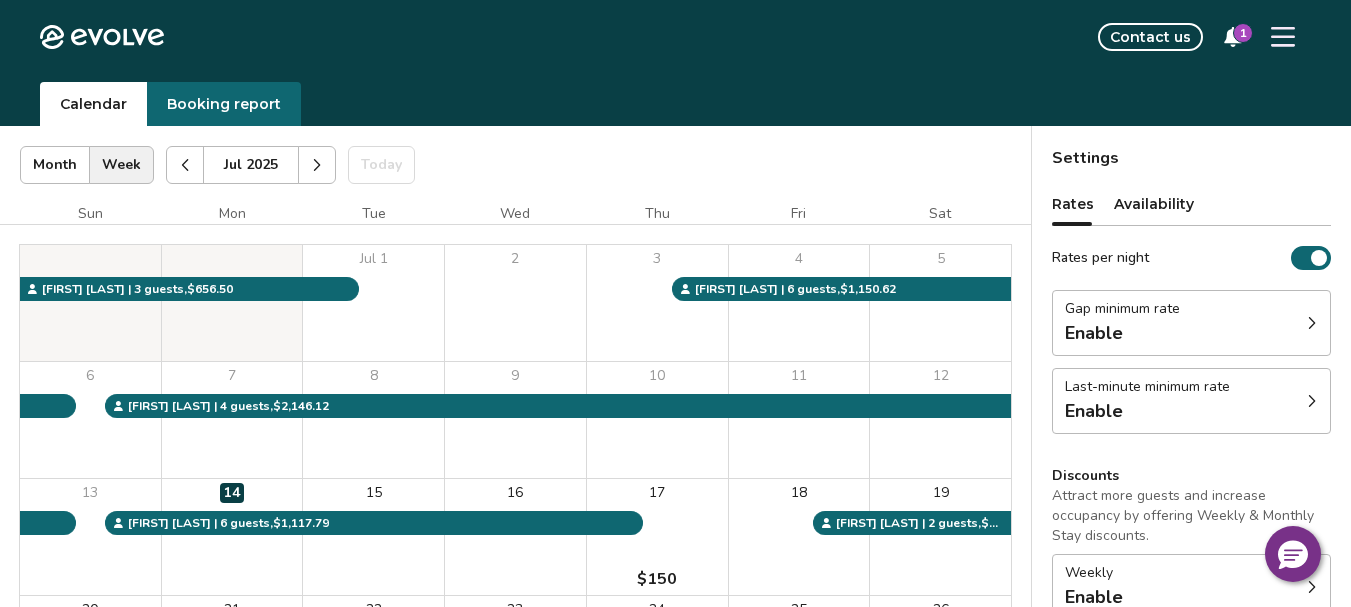 scroll, scrollTop: 100, scrollLeft: 0, axis: vertical 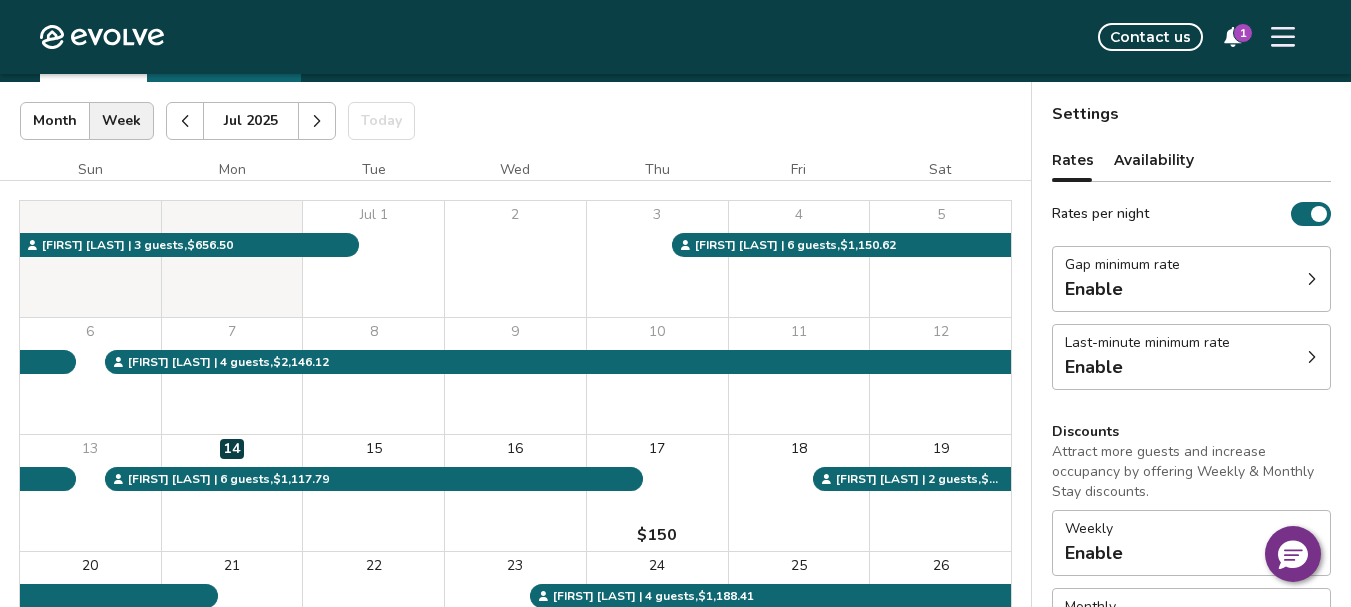click on "Availability" at bounding box center [1154, 160] 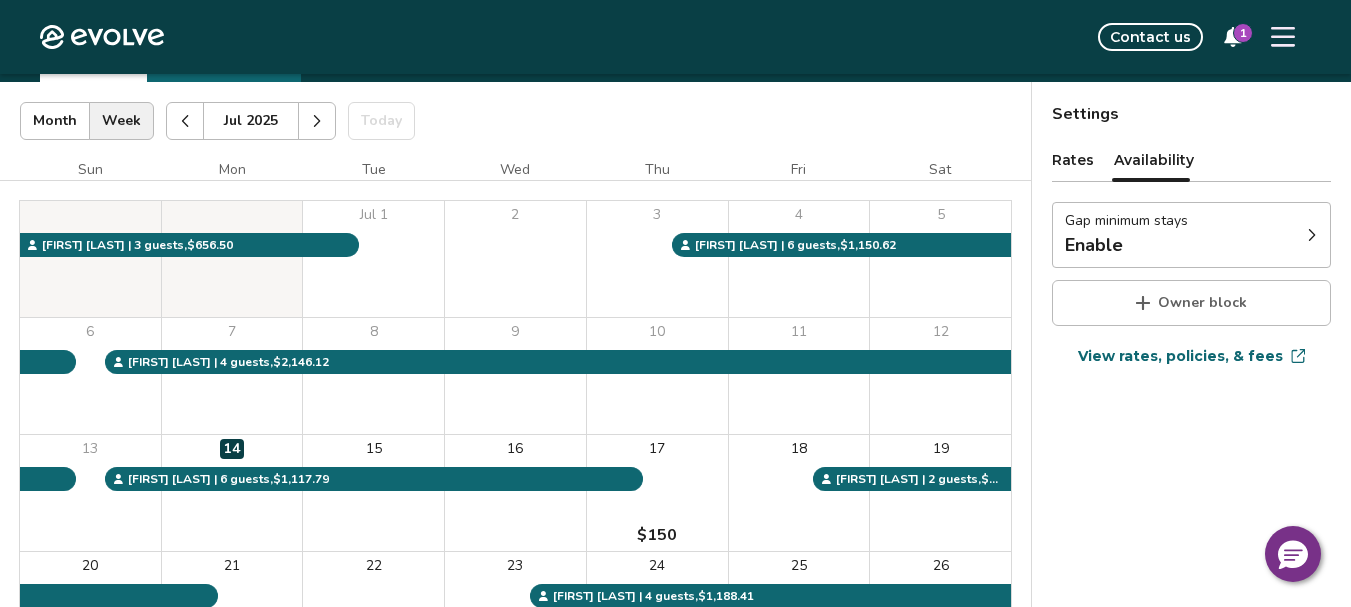 click on "Gap minimum stays Enable" at bounding box center (1191, 235) 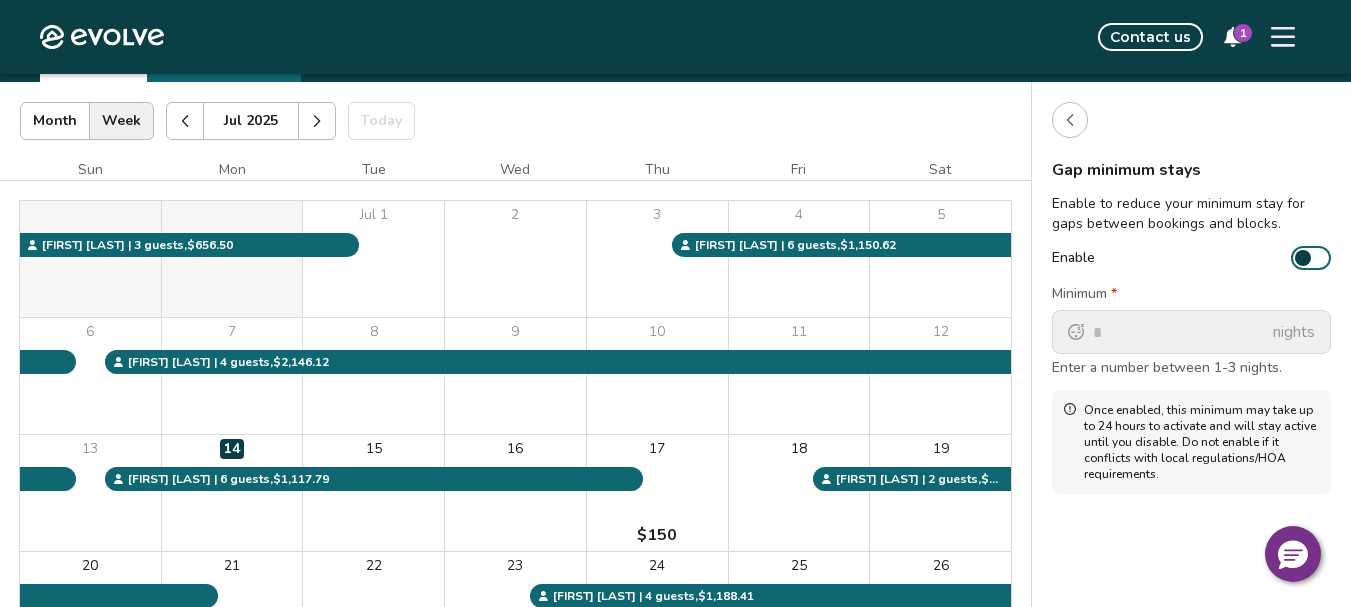click 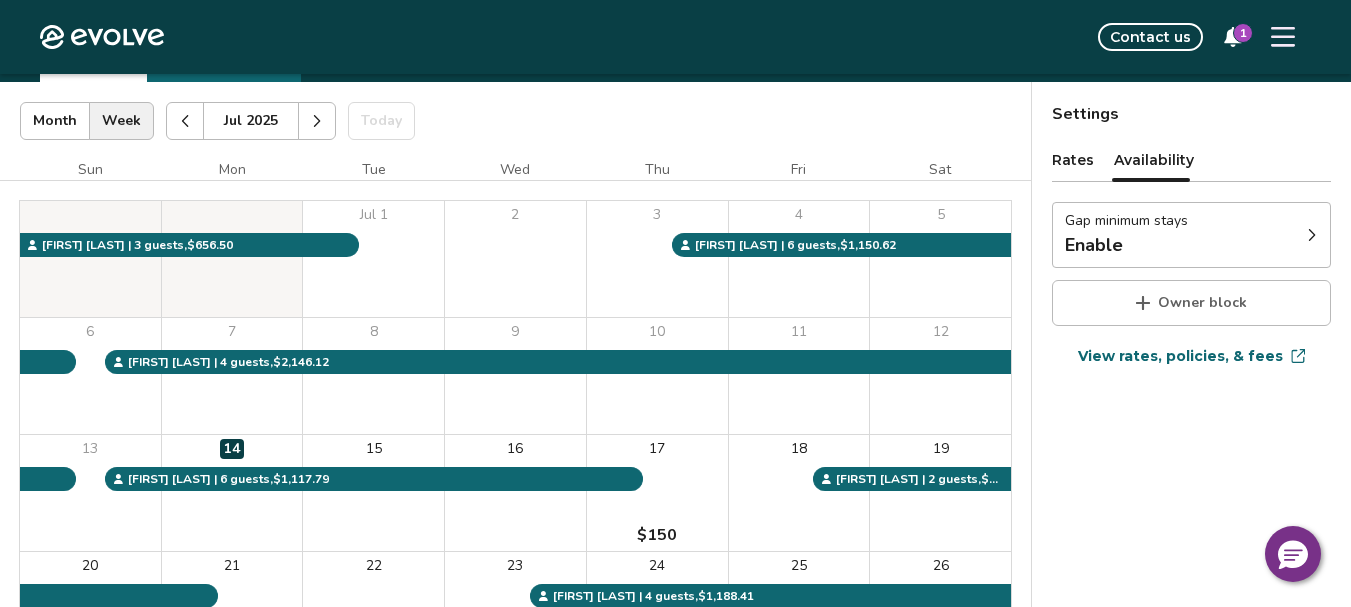 click on "Rates" at bounding box center (1073, 160) 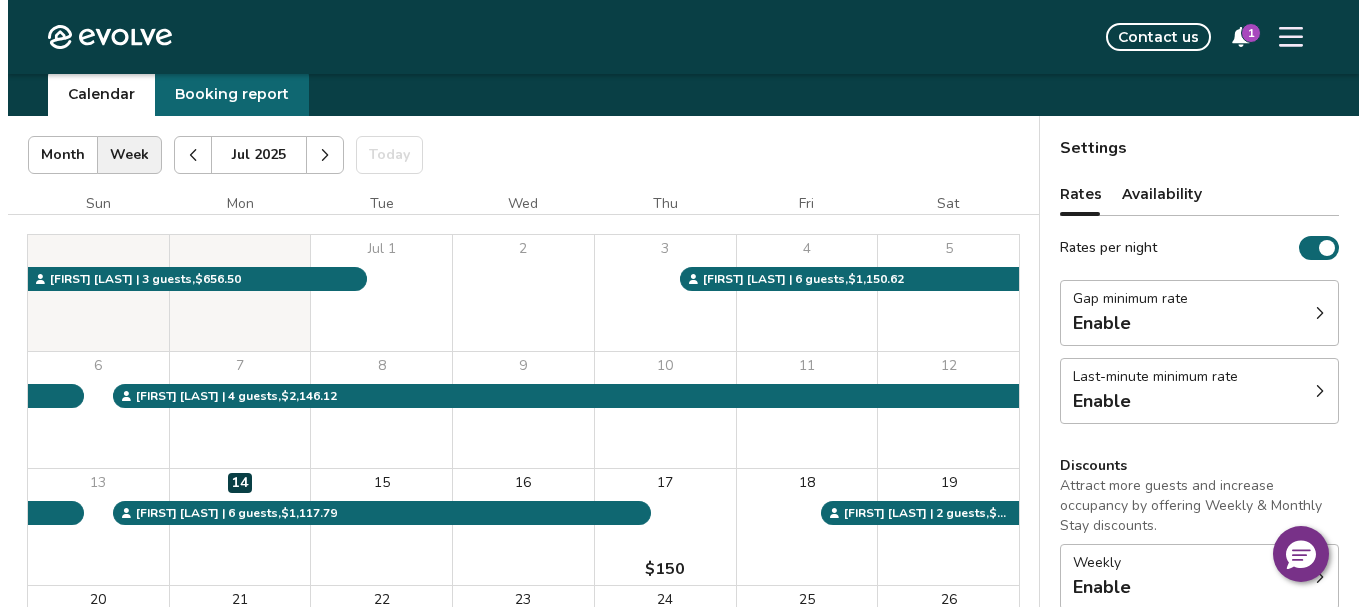 scroll, scrollTop: 0, scrollLeft: 0, axis: both 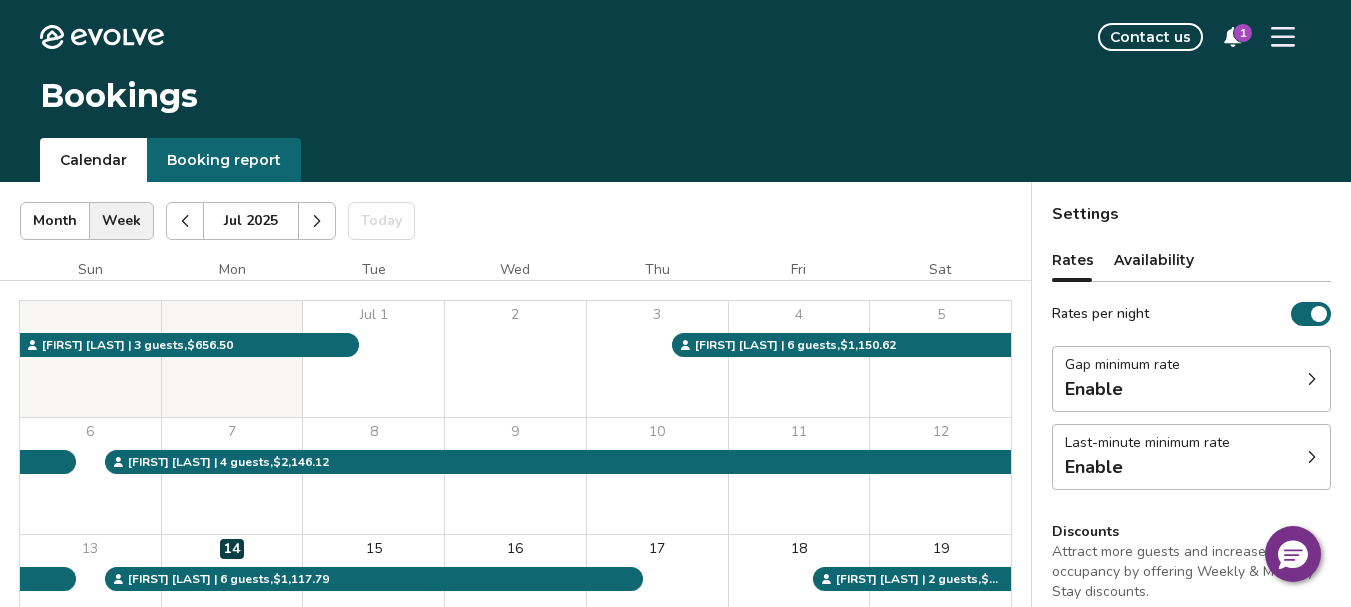 click on "Settings Rates Availability Rates per night Gap minimum rate Enable Last-minute minimum rate Enable Discounts Attract more guests and increase occupancy by offering Weekly & Monthly Stay discounts. Weekly Enable Monthly Enable Non-refundable discount Enable View rates, policies, & fees Gap minimum rate Reduce your minimum rate by 20%  to help fill nights between bookings  (Fridays and Saturdays excluded). Enable Once enabled, the % off may take up to 24 hours to activate and will stay active until you disable. Last-minute minimum rate Reduce your minimum rate by 20%  to help fill vacancies over the next 30 days. Enable Once enabled, the % off may take up to 24 hours to activate and will stay active until you disable. Weekly discount Set a max-discount  % between 5% – 60%.  Your discount may bring your nightly rate below your minimum rates in some instances.   Learn more Enable Monthly discount Set a max-discount  % between 5% – 60%.   Learn more Enable Non-refundable discount Offer Airbnb guests a" at bounding box center (1191, 568) 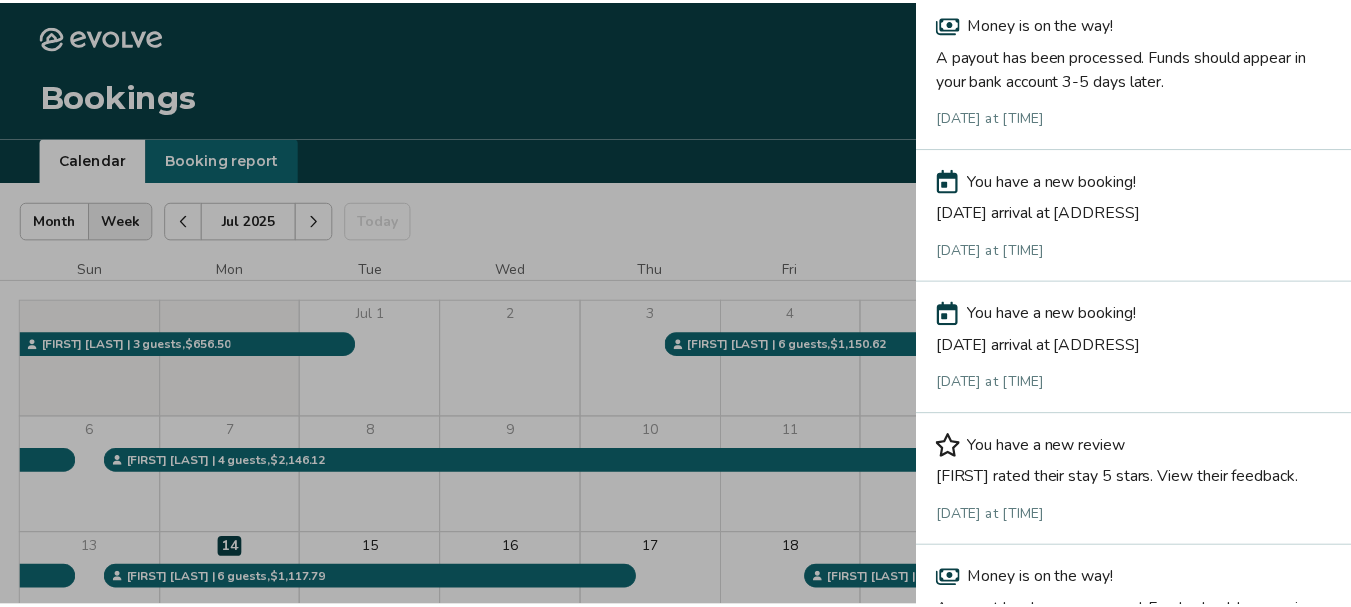 scroll, scrollTop: 400, scrollLeft: 0, axis: vertical 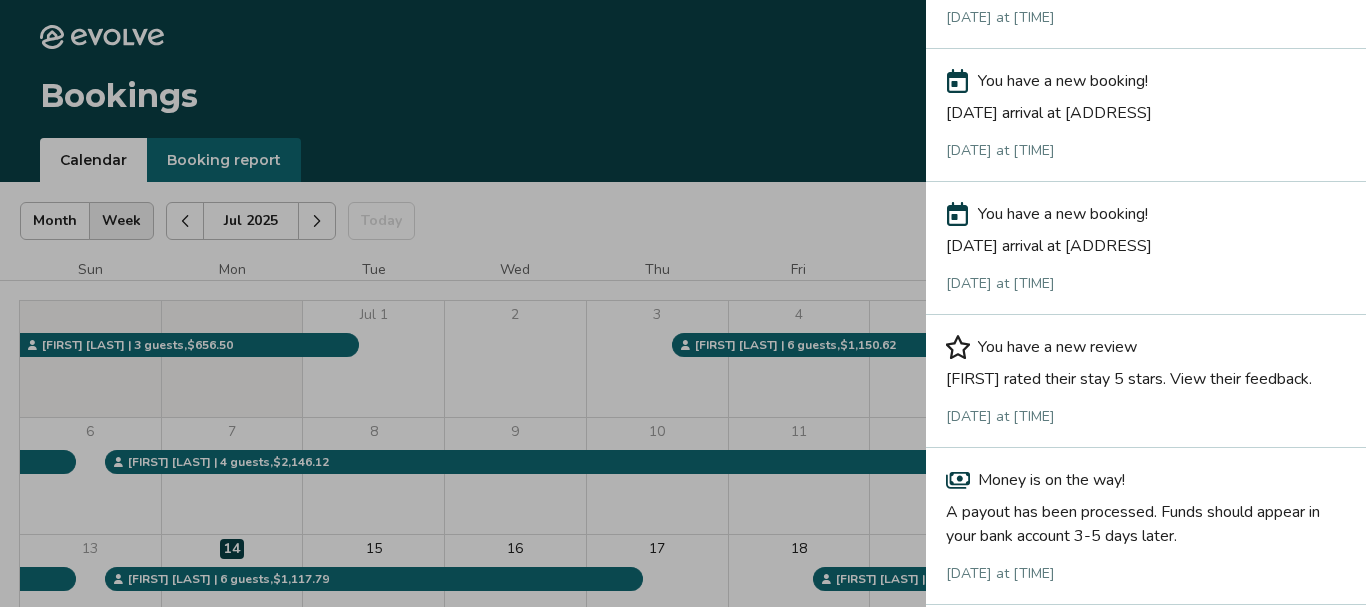 click on "Jenny rated their stay 5 stars. View their feedback." at bounding box center [1146, 375] 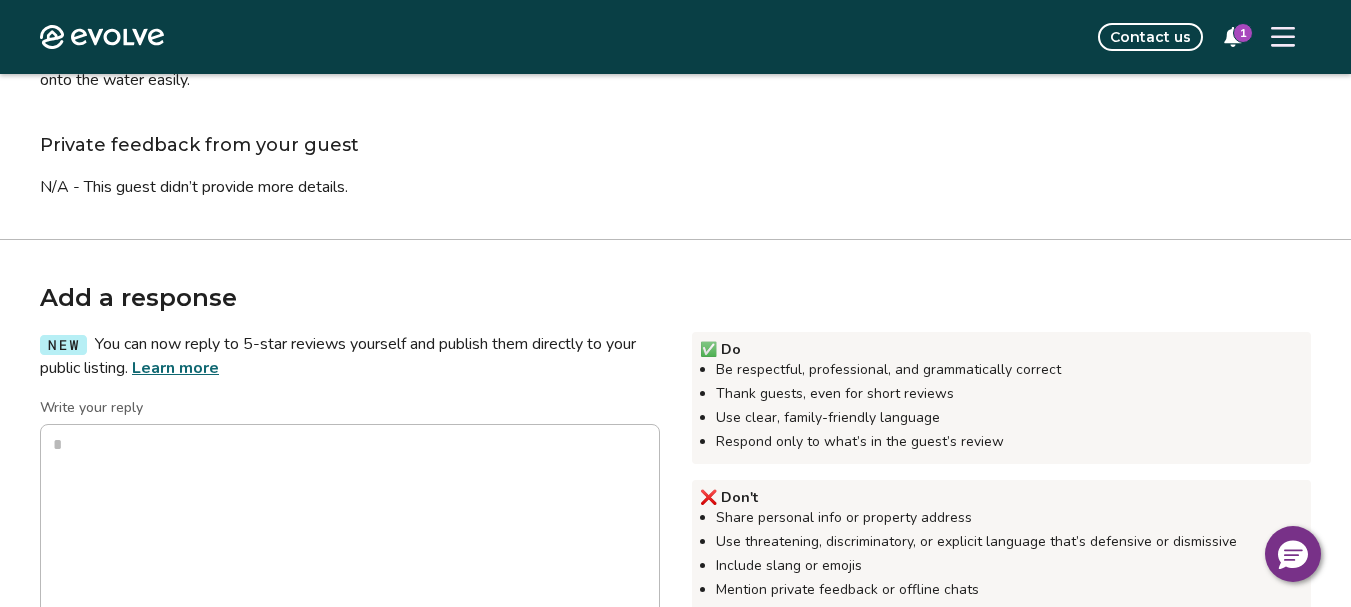 scroll, scrollTop: 300, scrollLeft: 0, axis: vertical 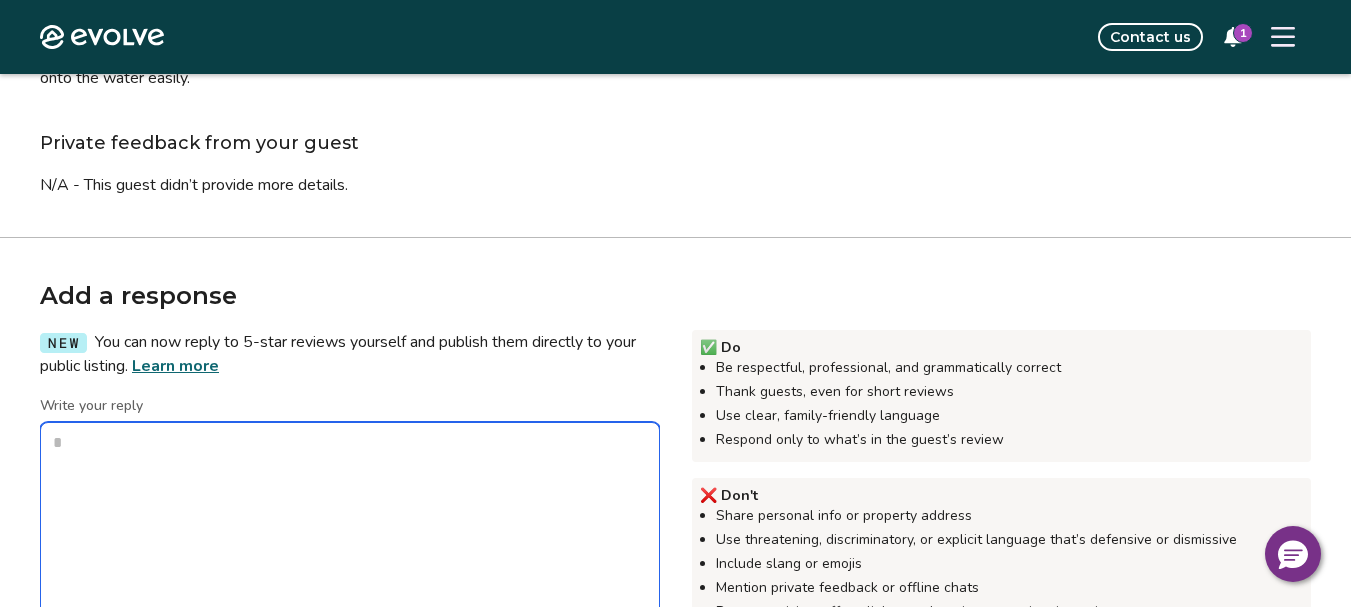 click on "Write your reply" at bounding box center (350, 522) 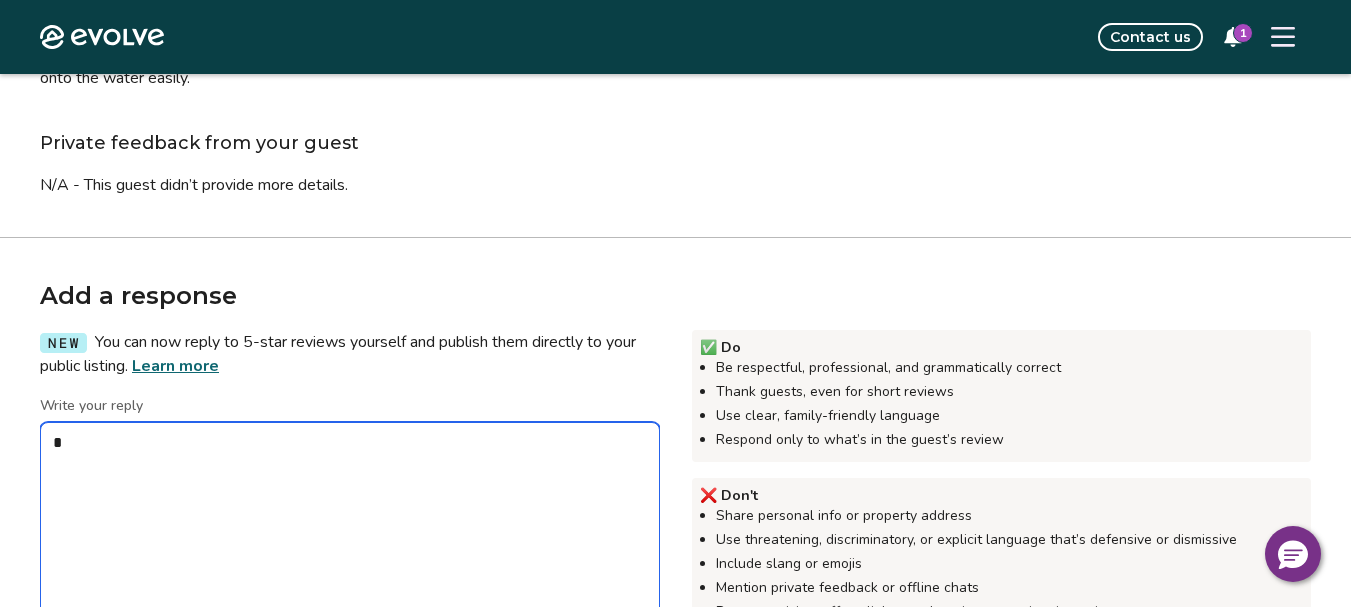 type on "*" 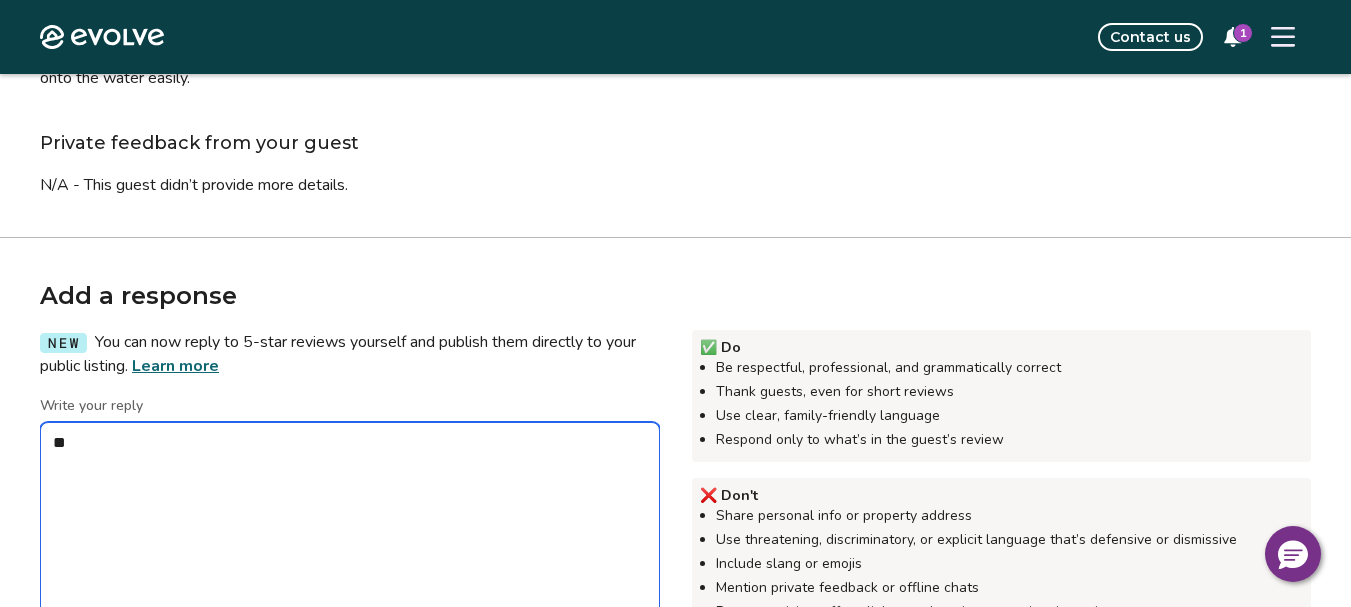 type on "*" 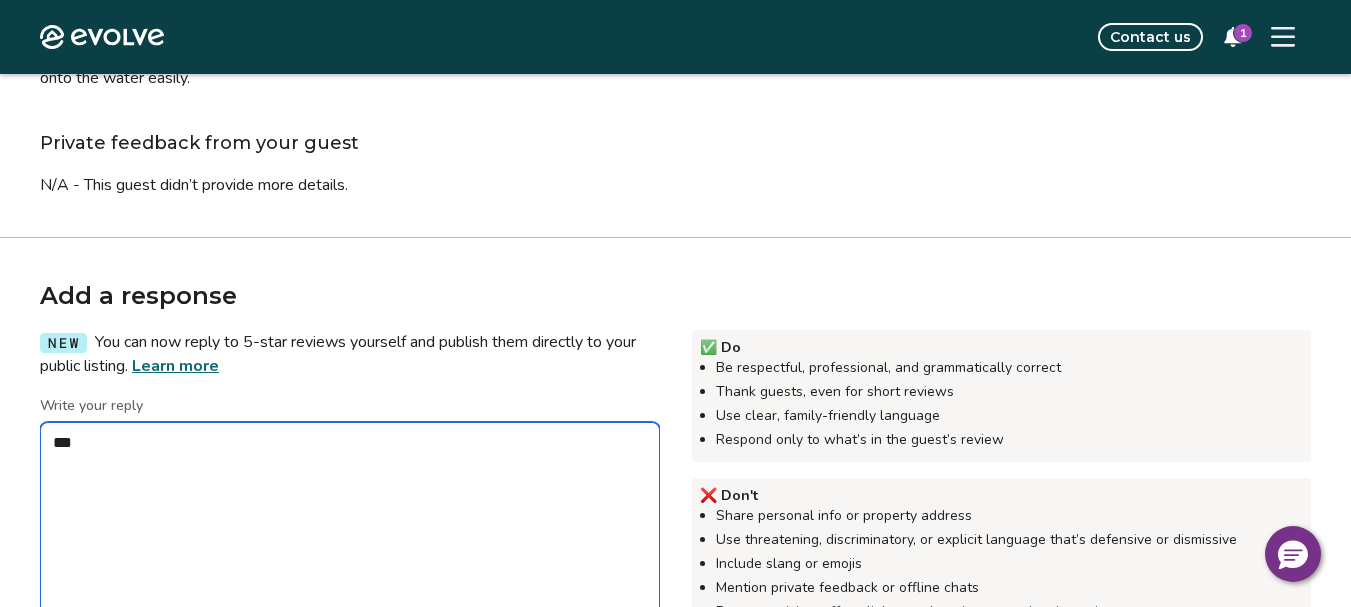 type on "****" 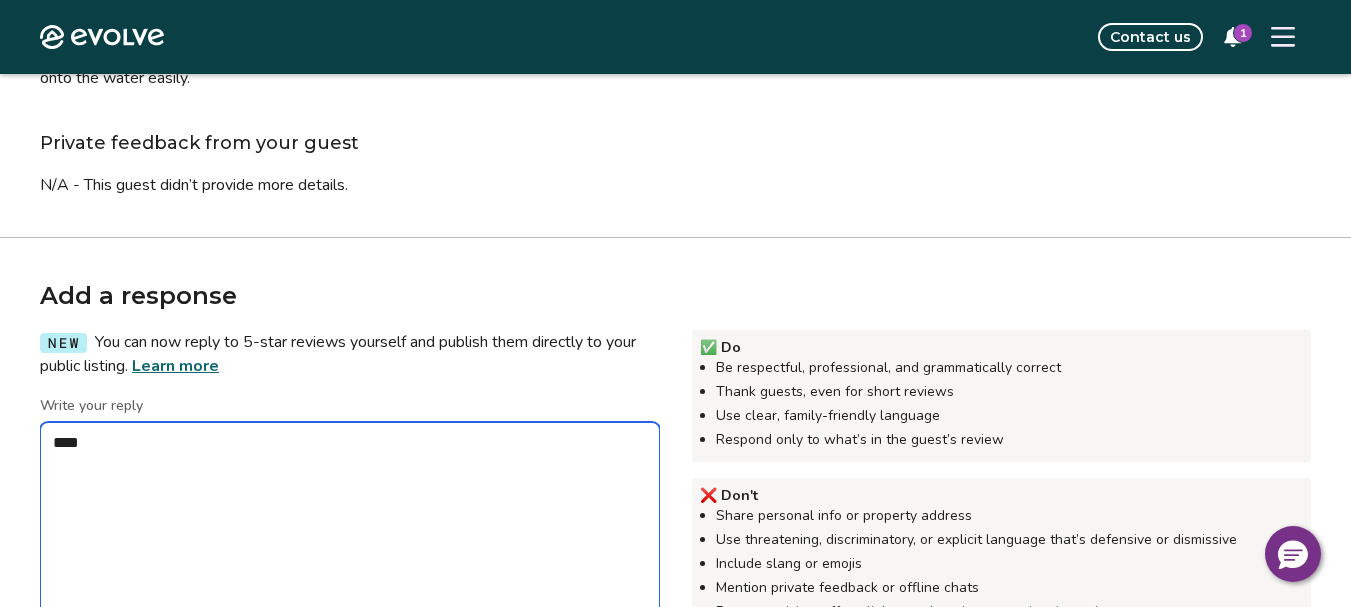 type on "*" 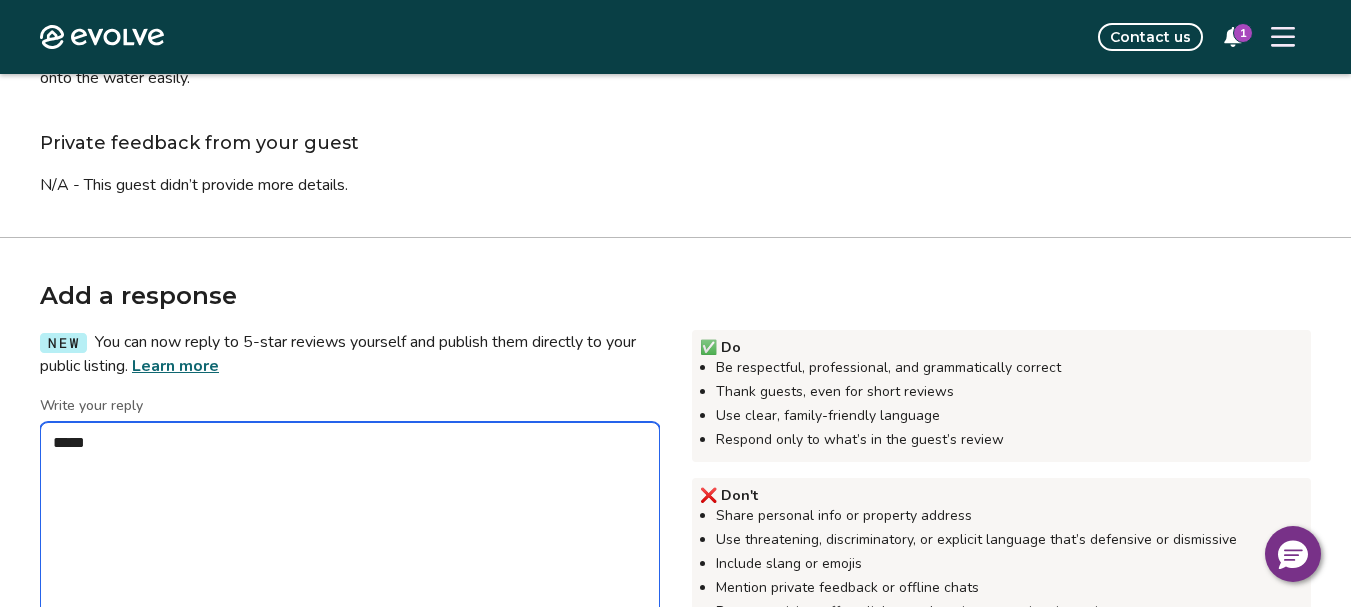 type on "*" 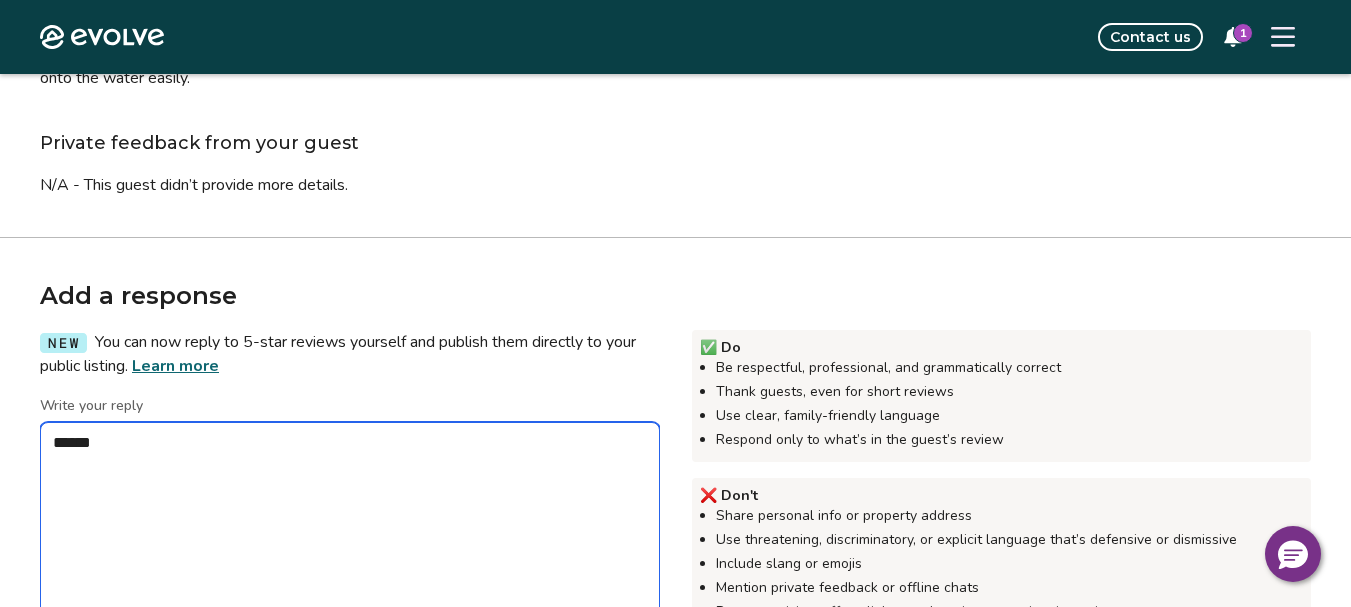type on "*" 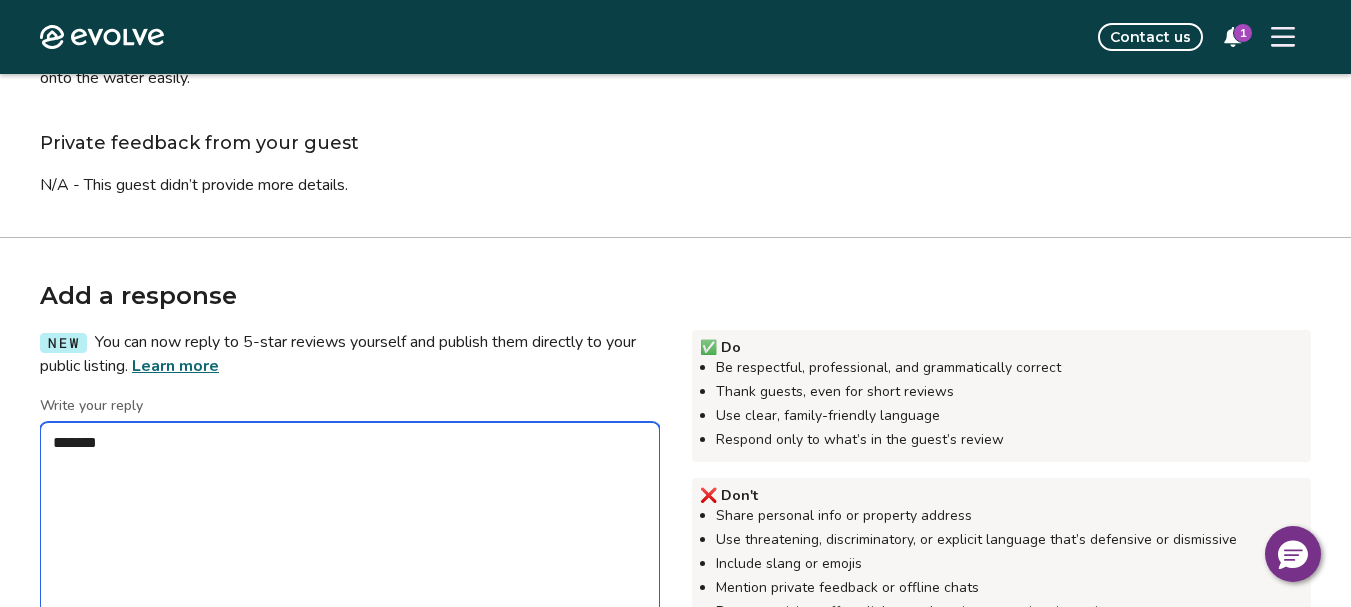 type on "*" 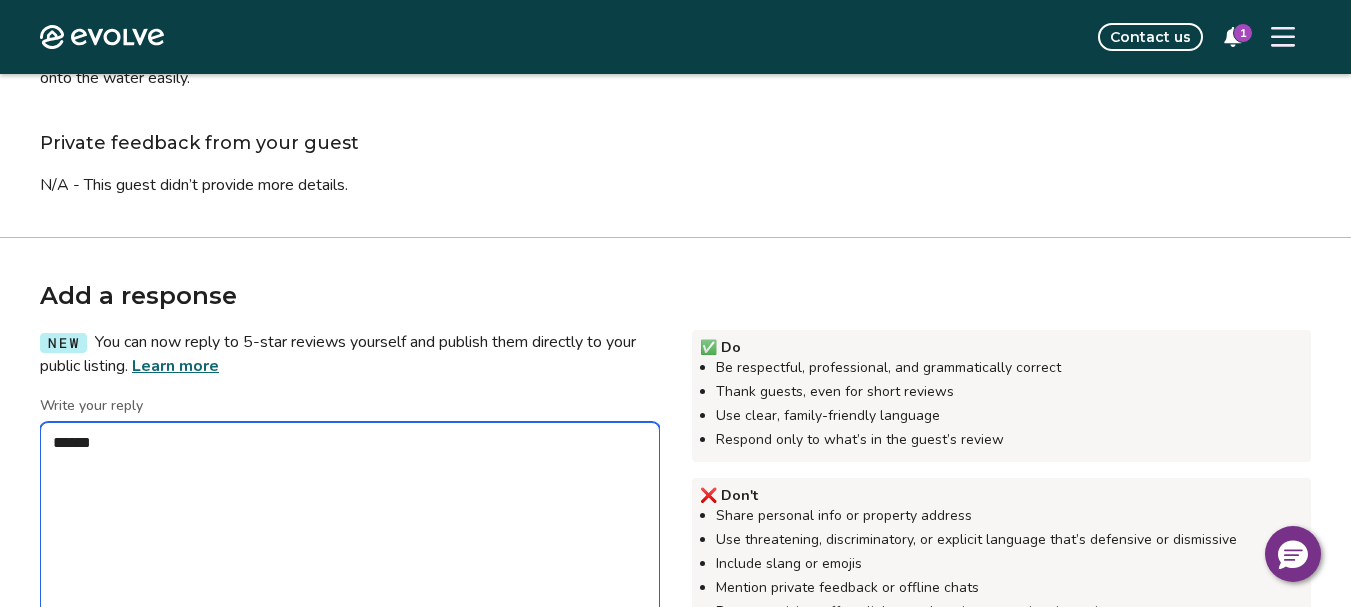 type on "*" 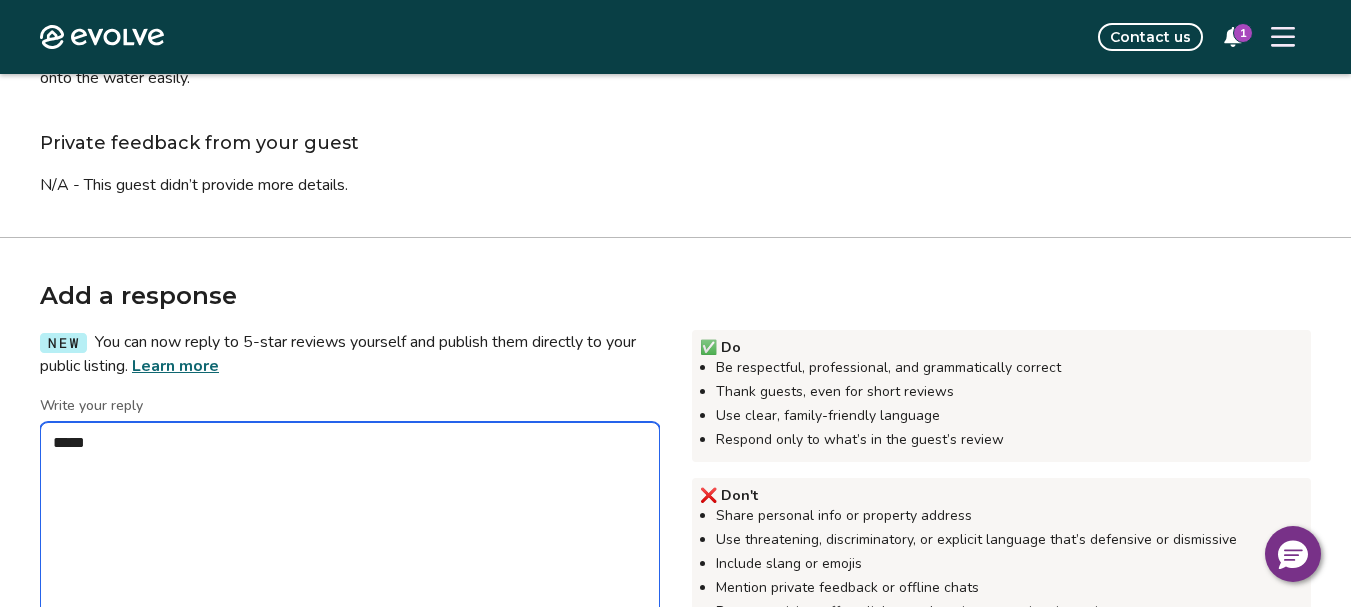 type on "*" 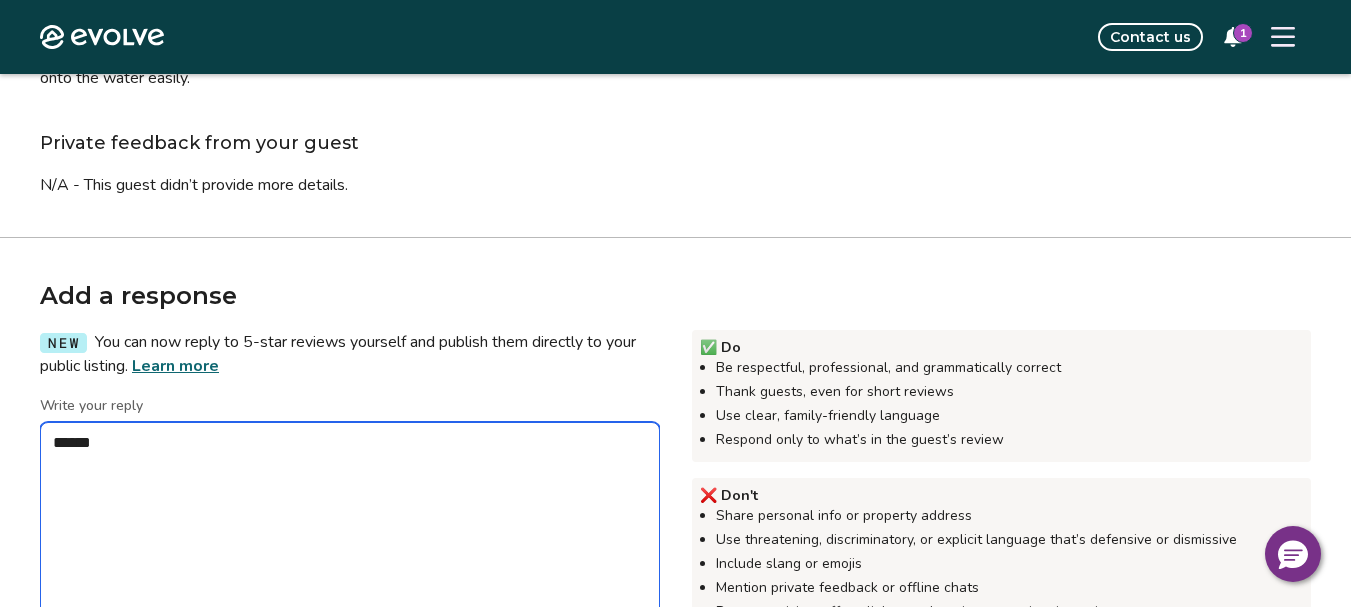 type on "*" 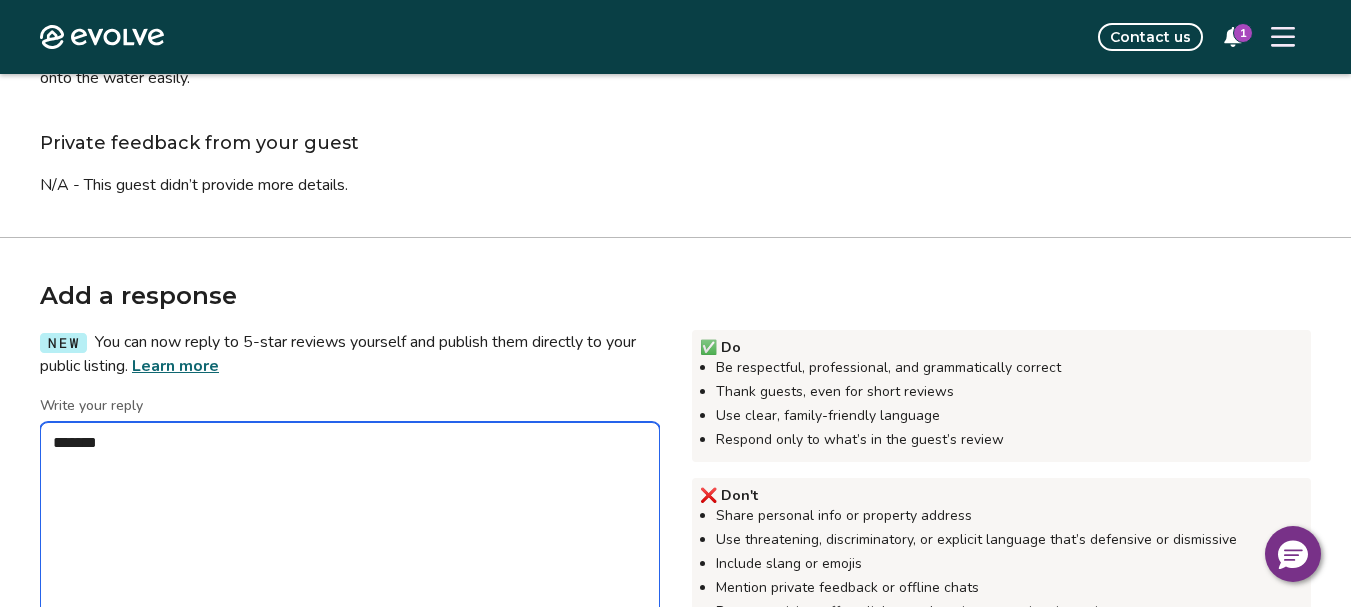 type on "*" 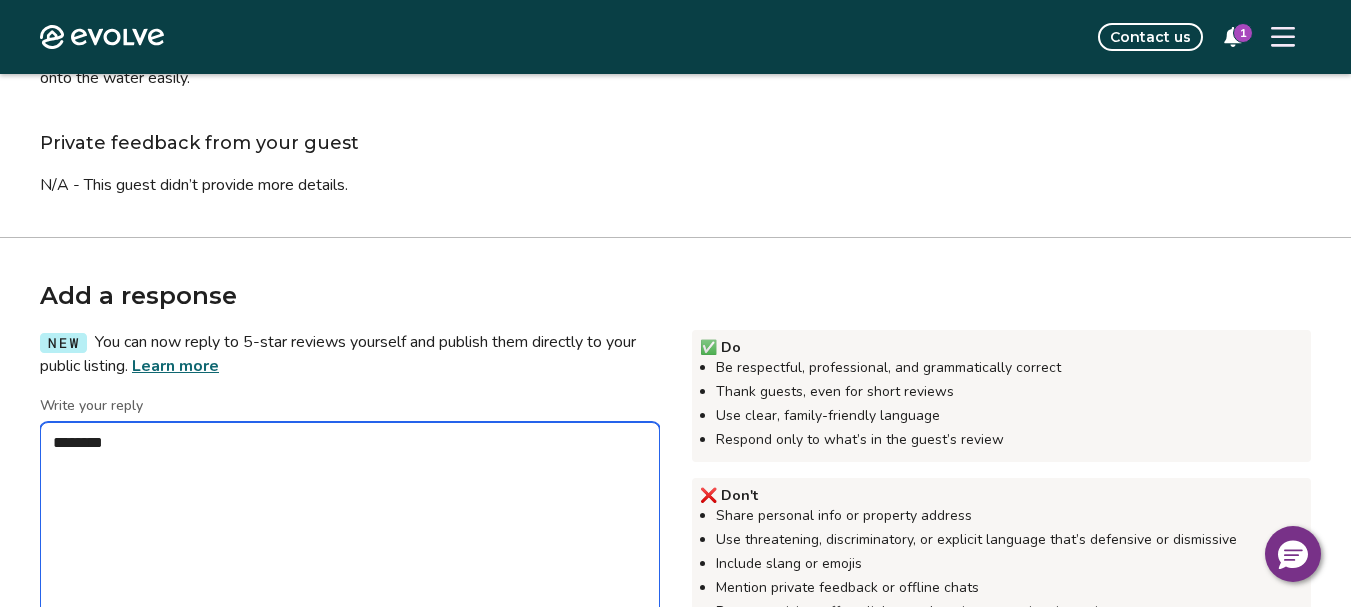 type on "*" 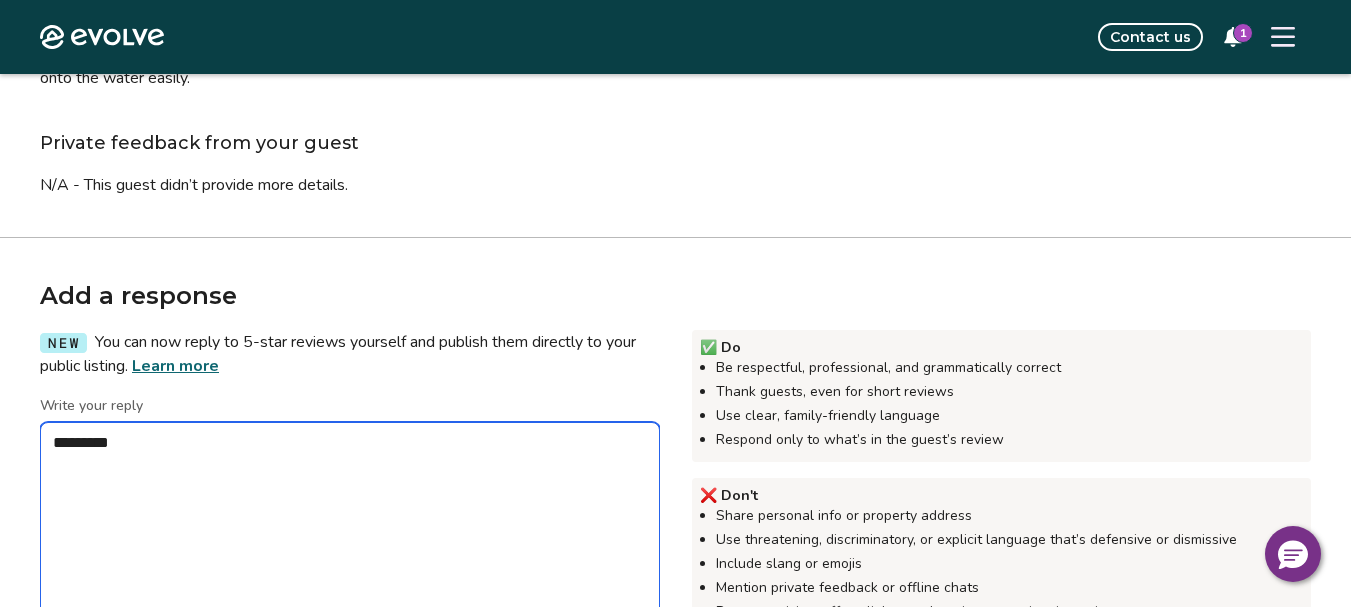 type on "*" 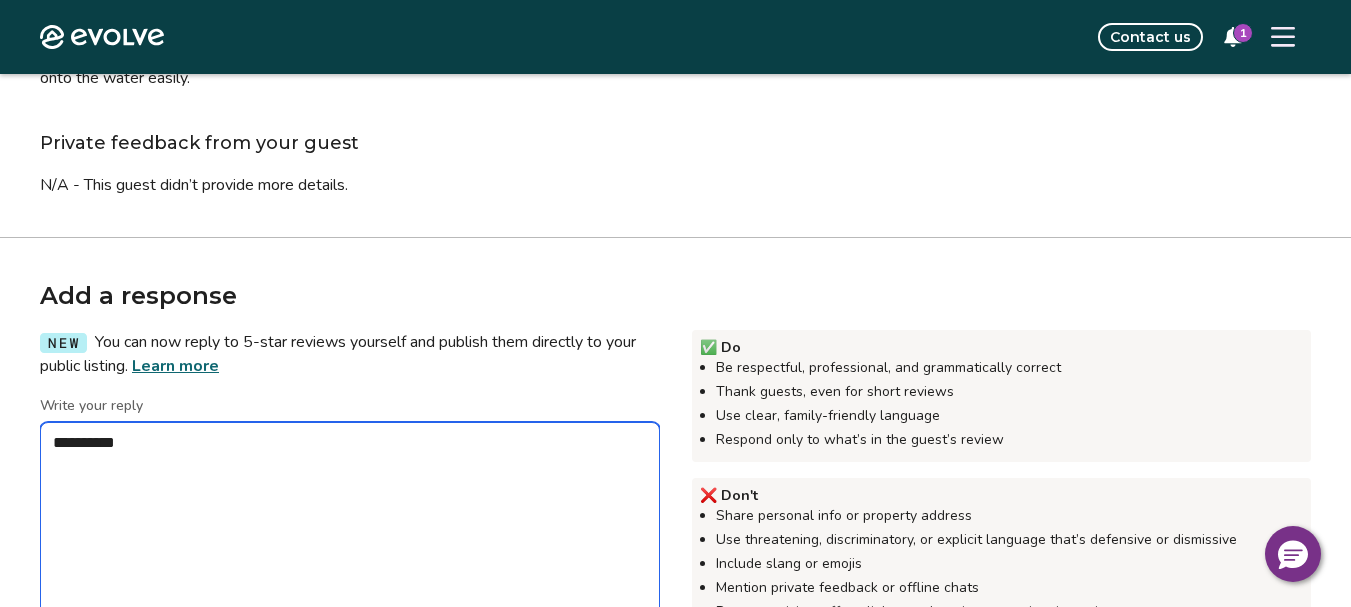 type on "*" 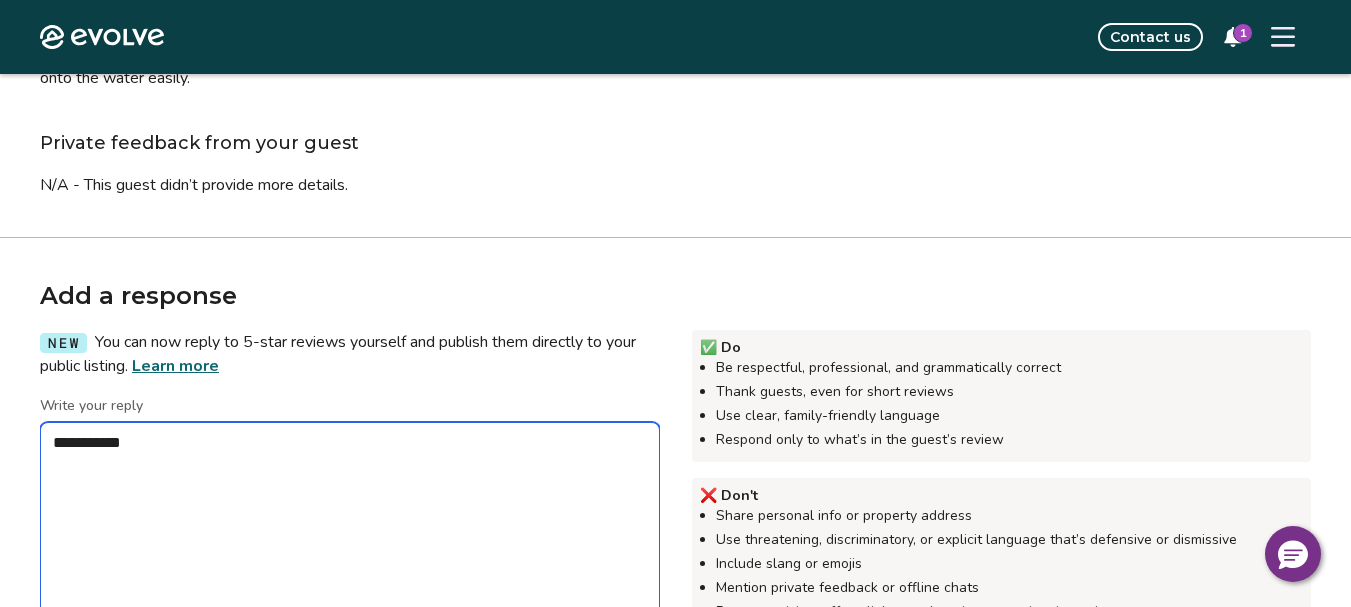 type on "*" 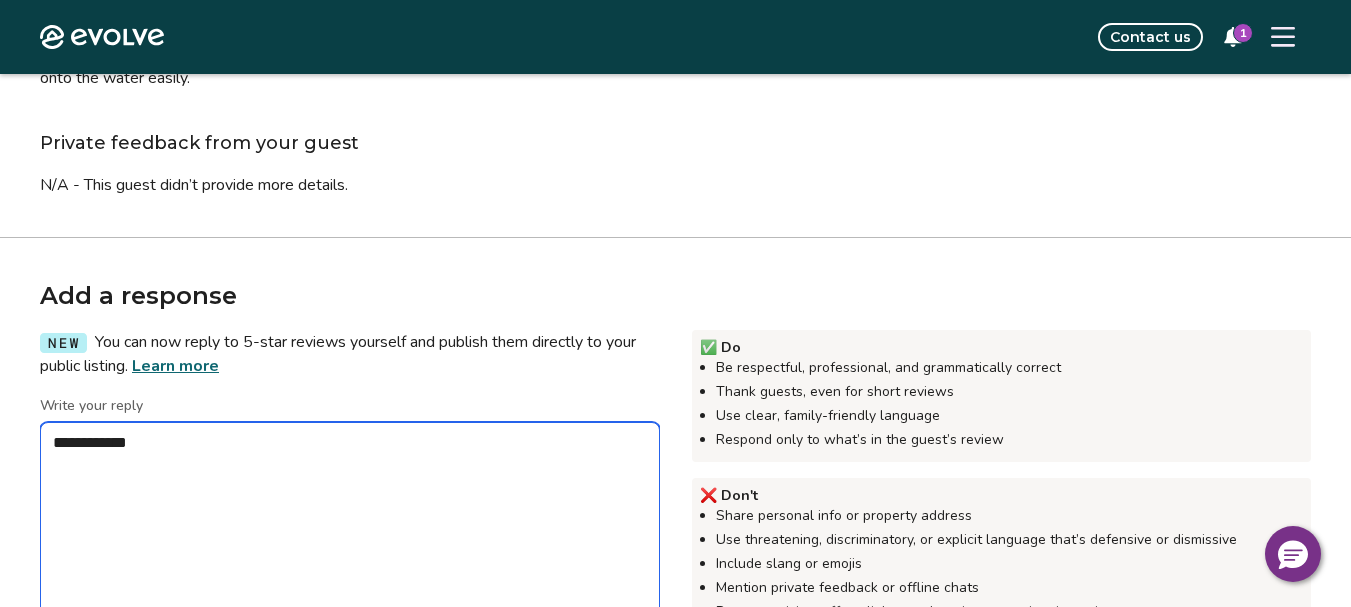type on "*" 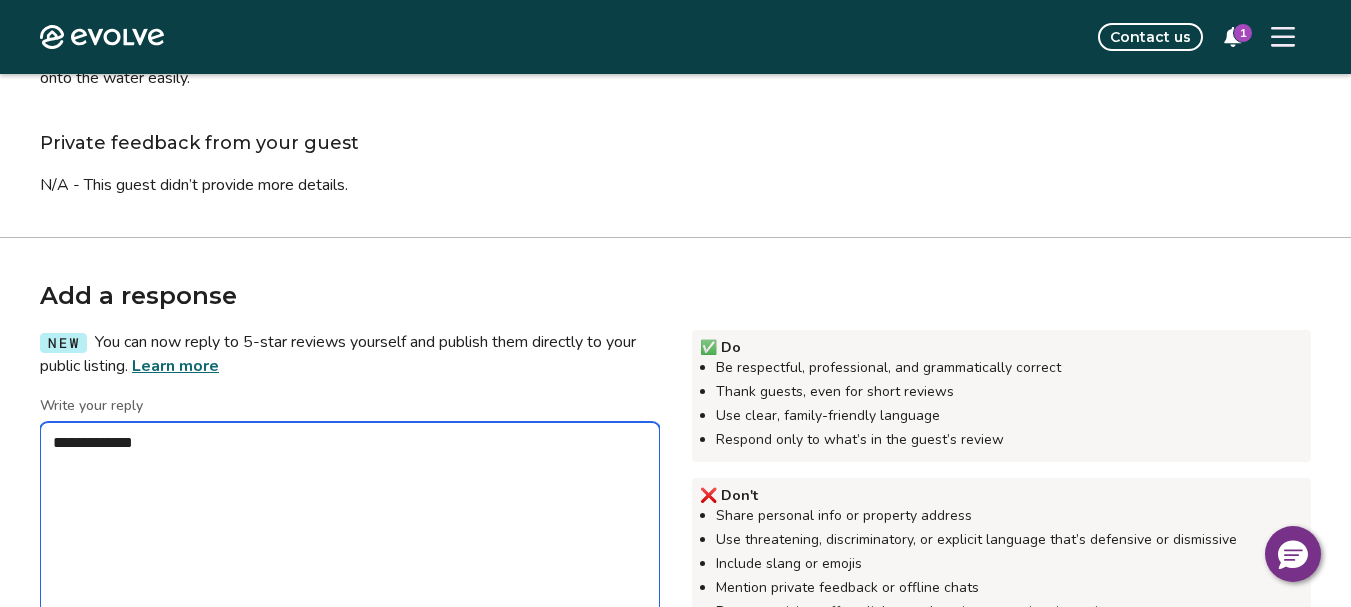 type on "*" 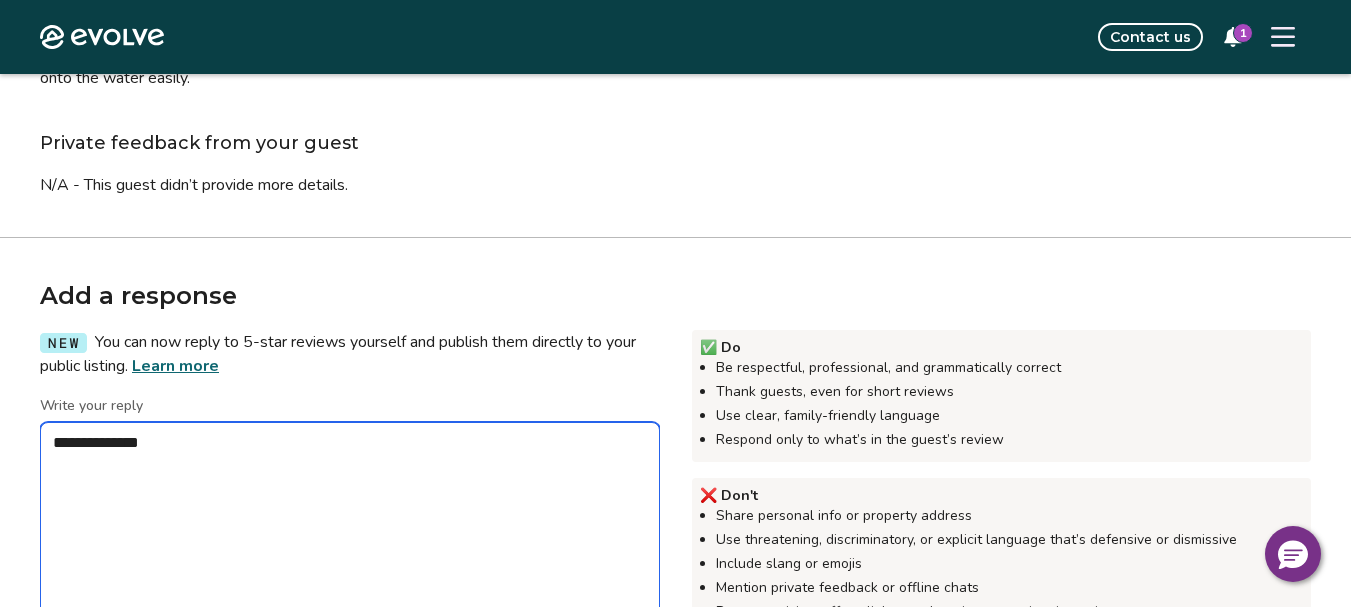 type on "*" 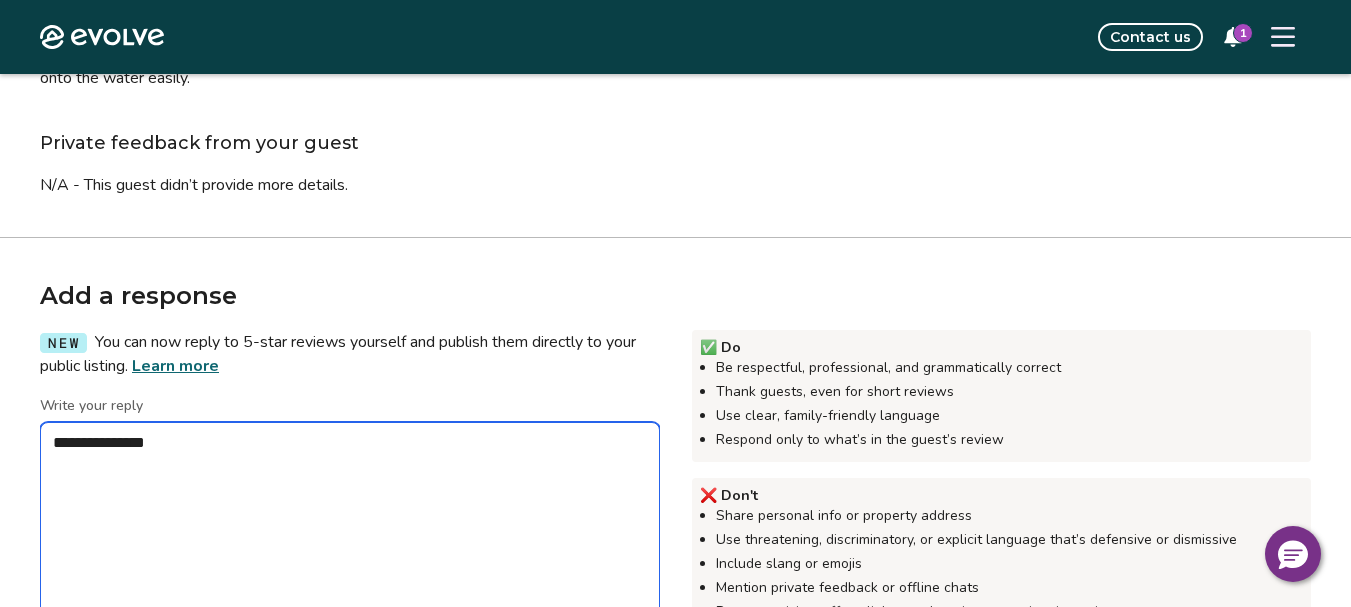 type on "*" 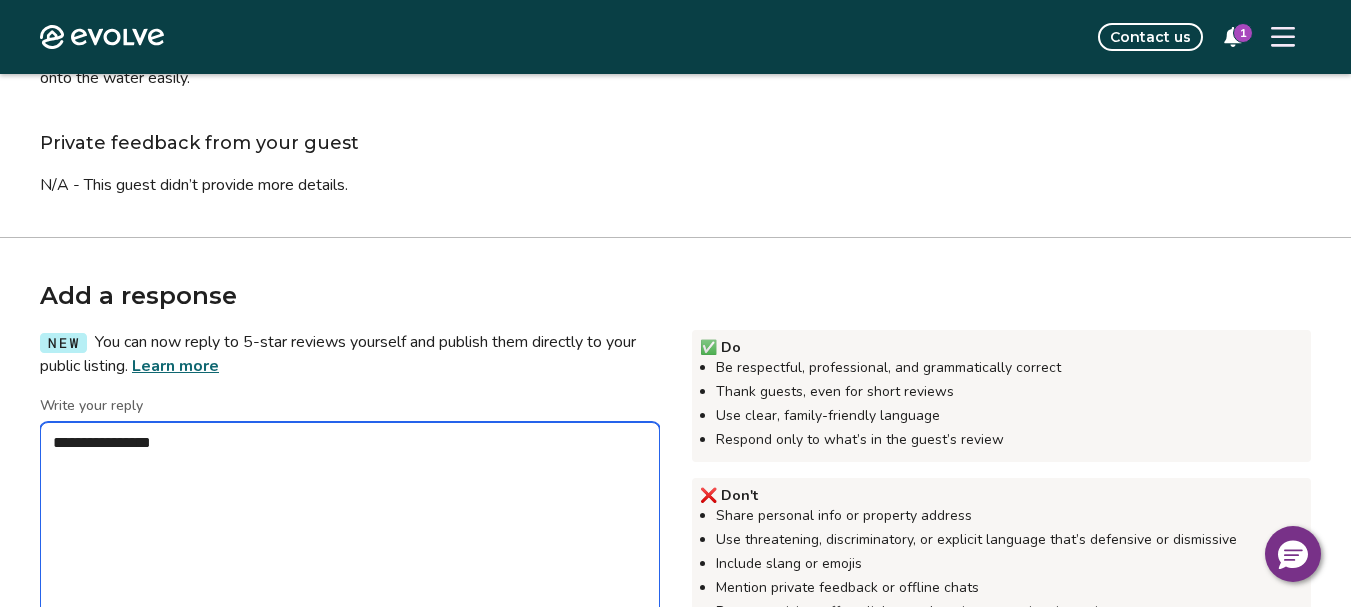 type on "*" 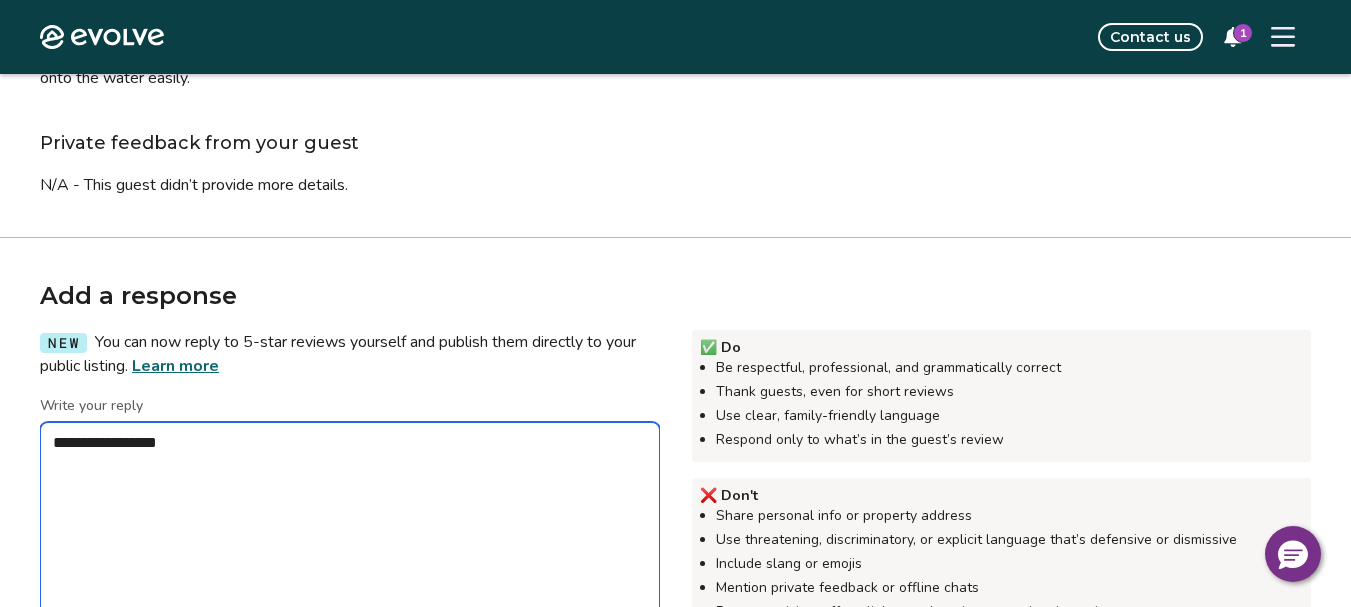 type on "*" 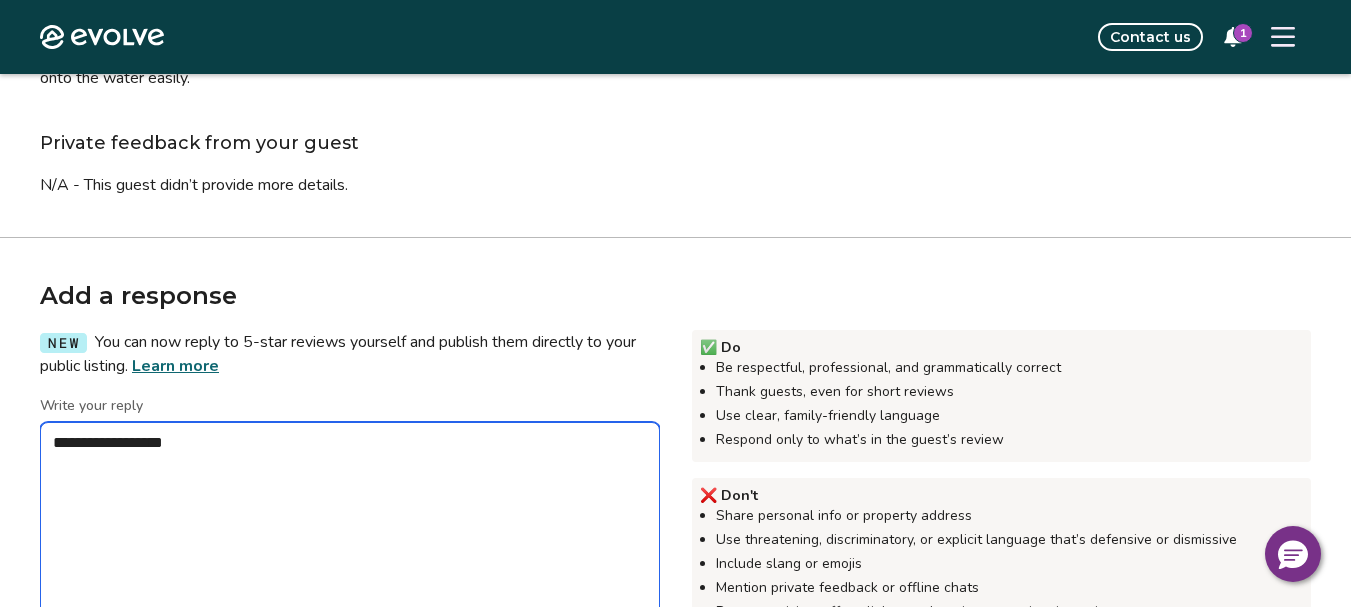 type on "*" 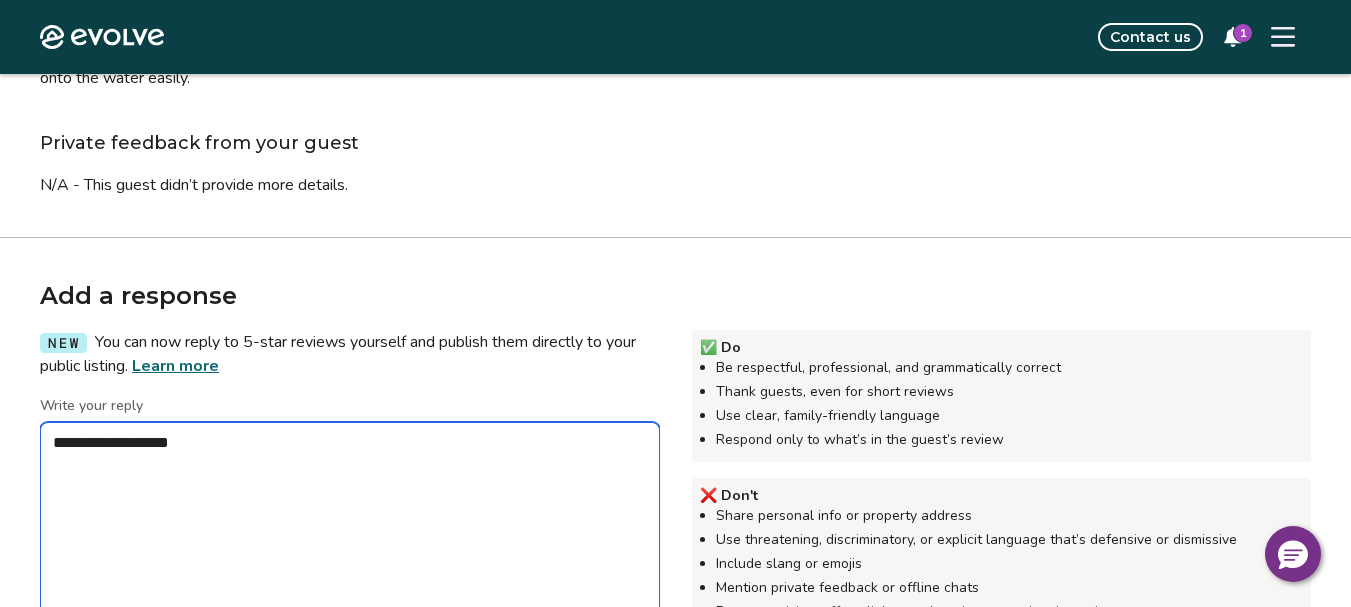 type on "*" 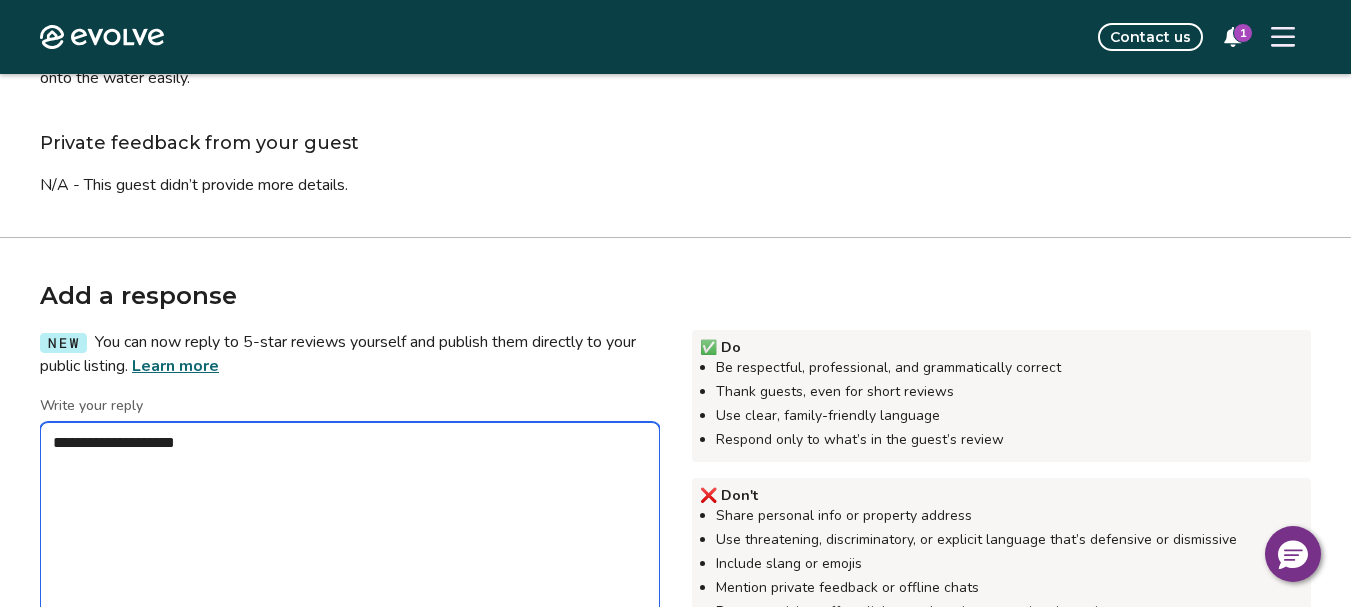 type on "*" 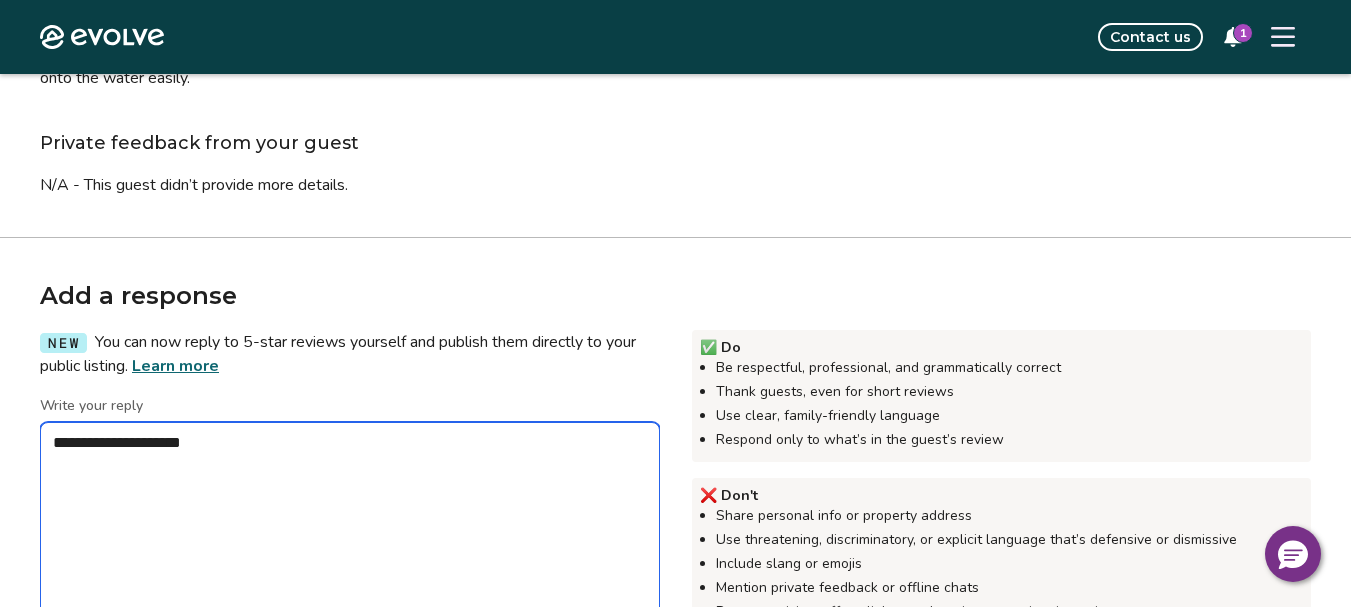 type on "**********" 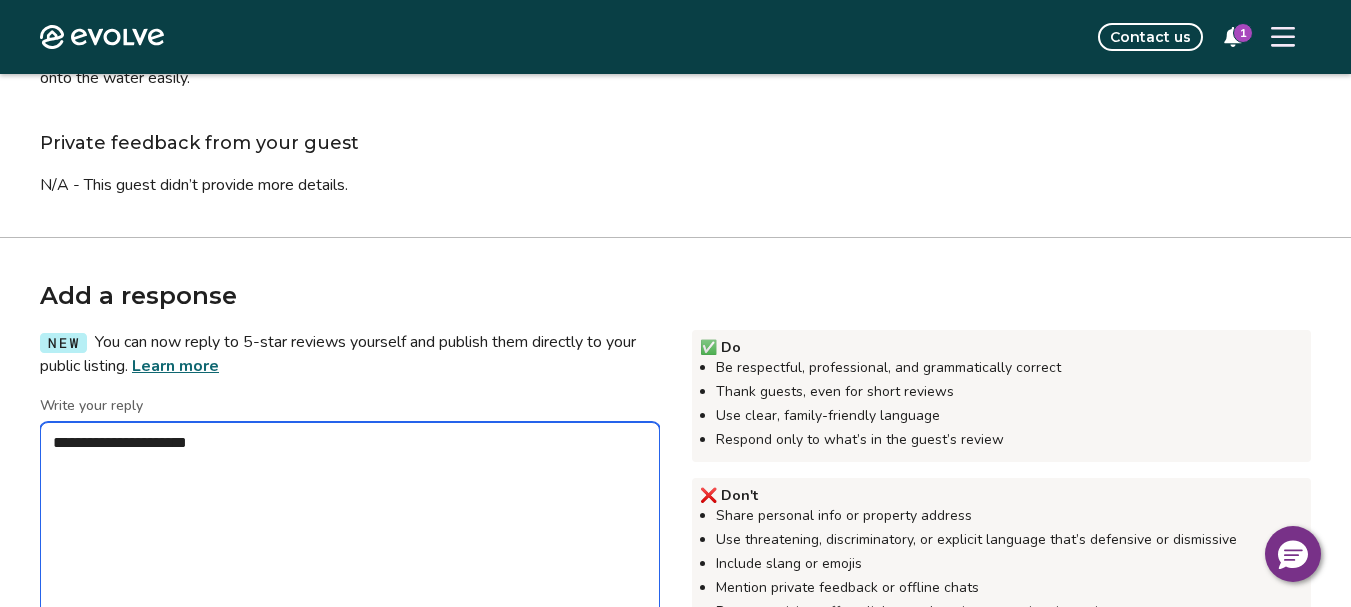 type on "*" 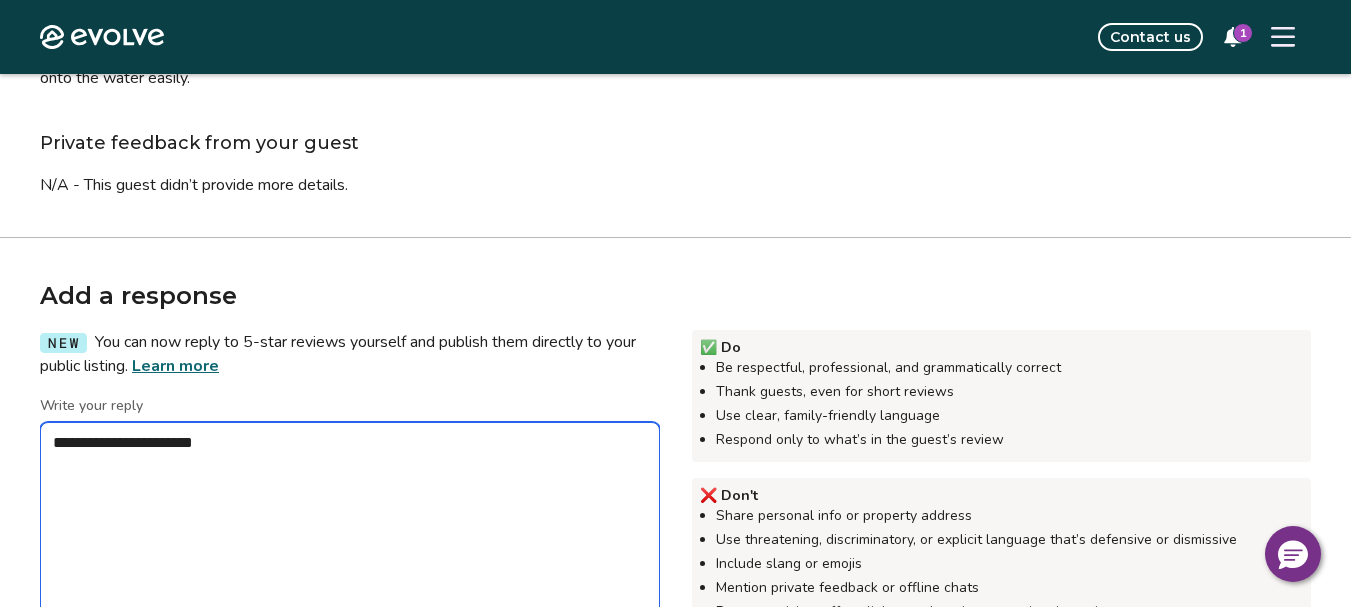 type on "*" 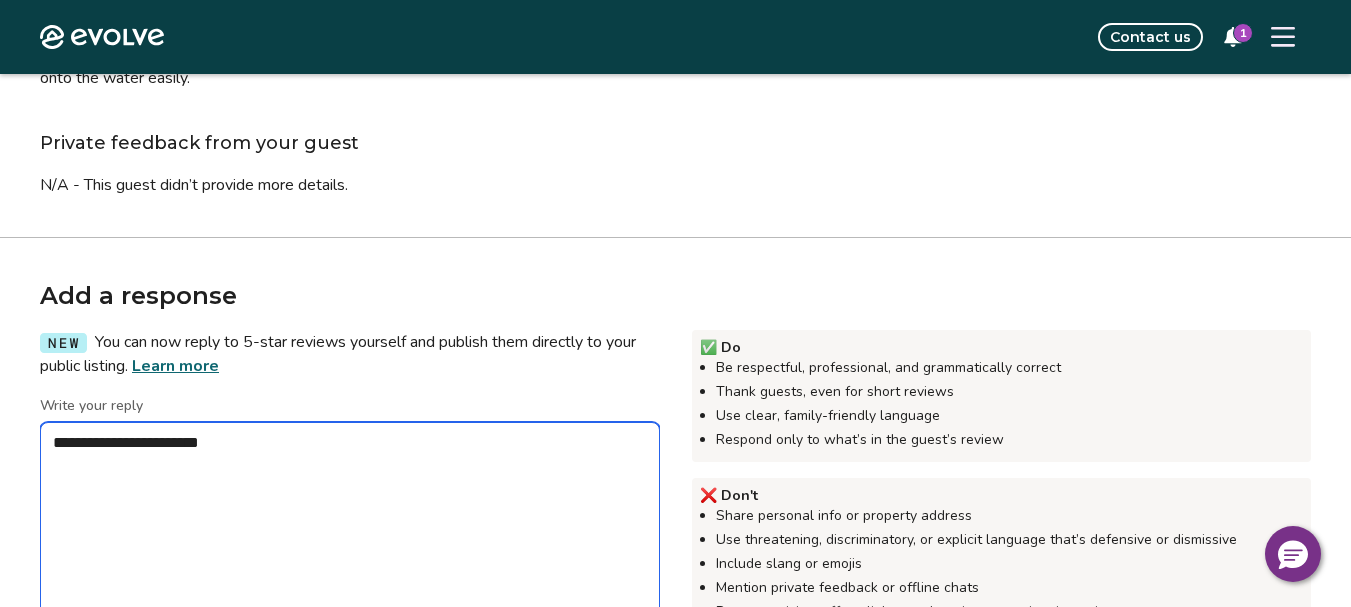 type on "*" 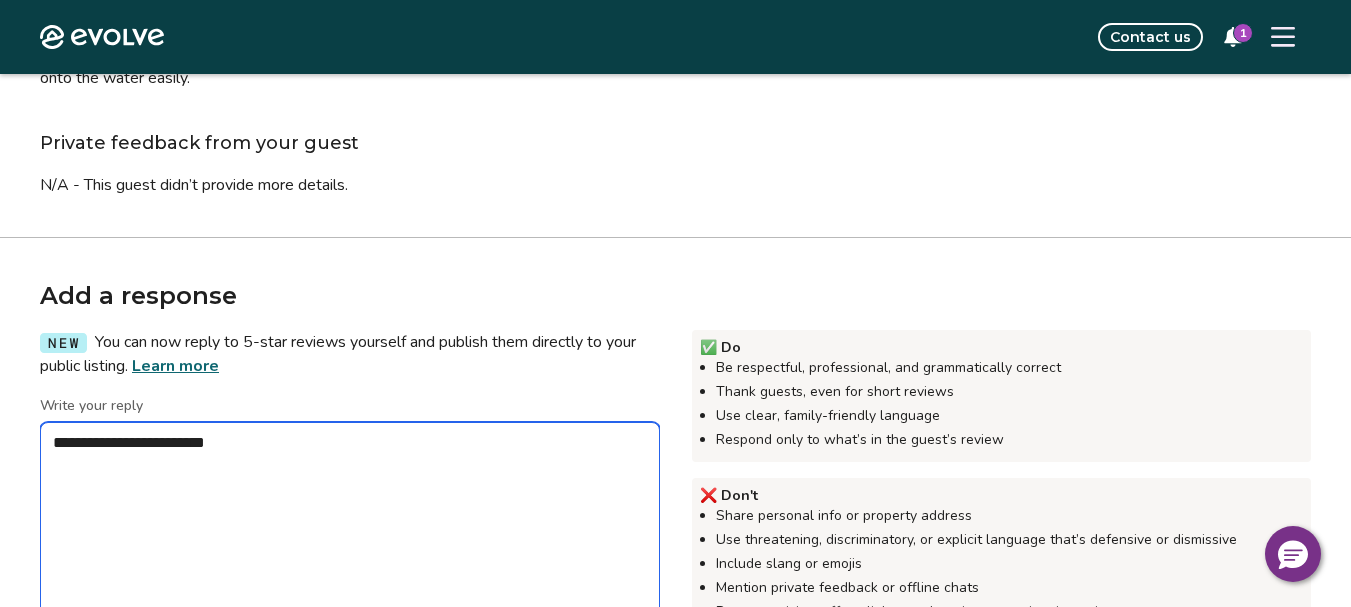 type on "*" 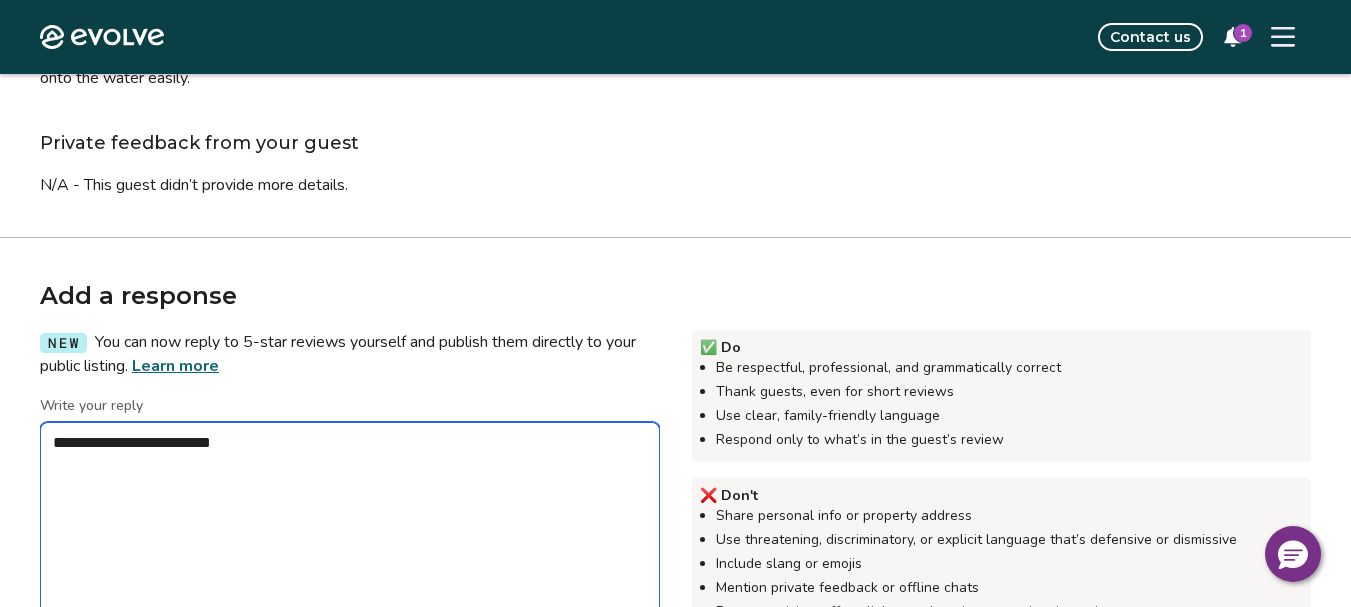 type on "*" 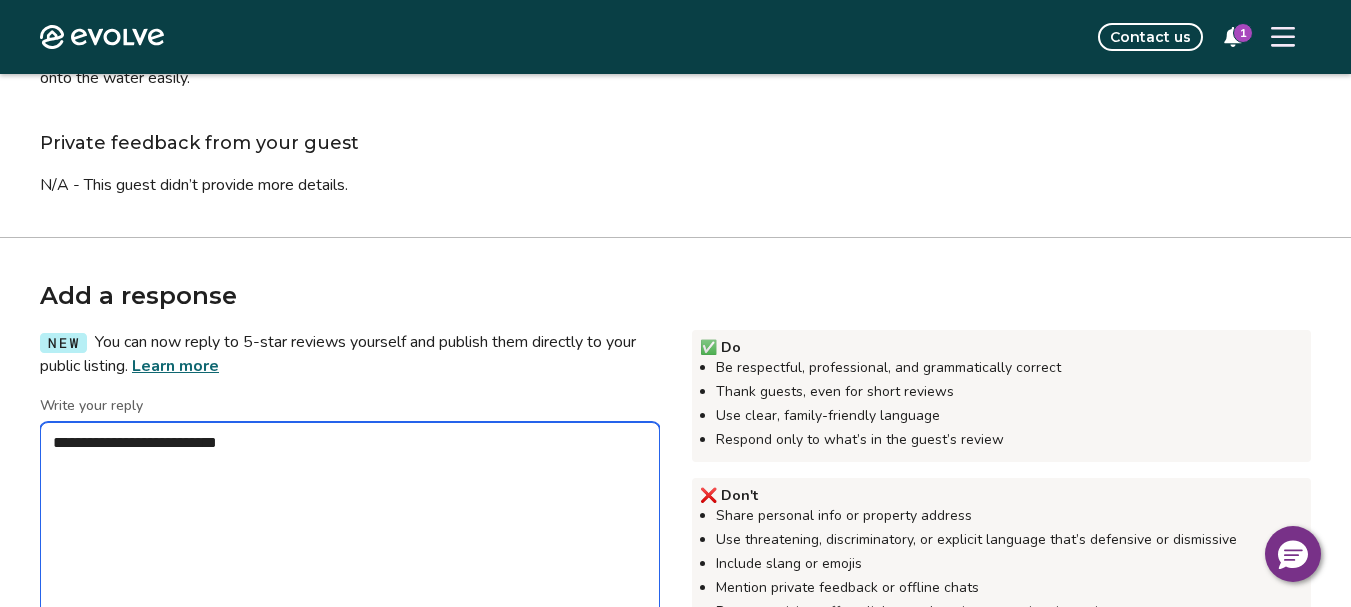 type on "*" 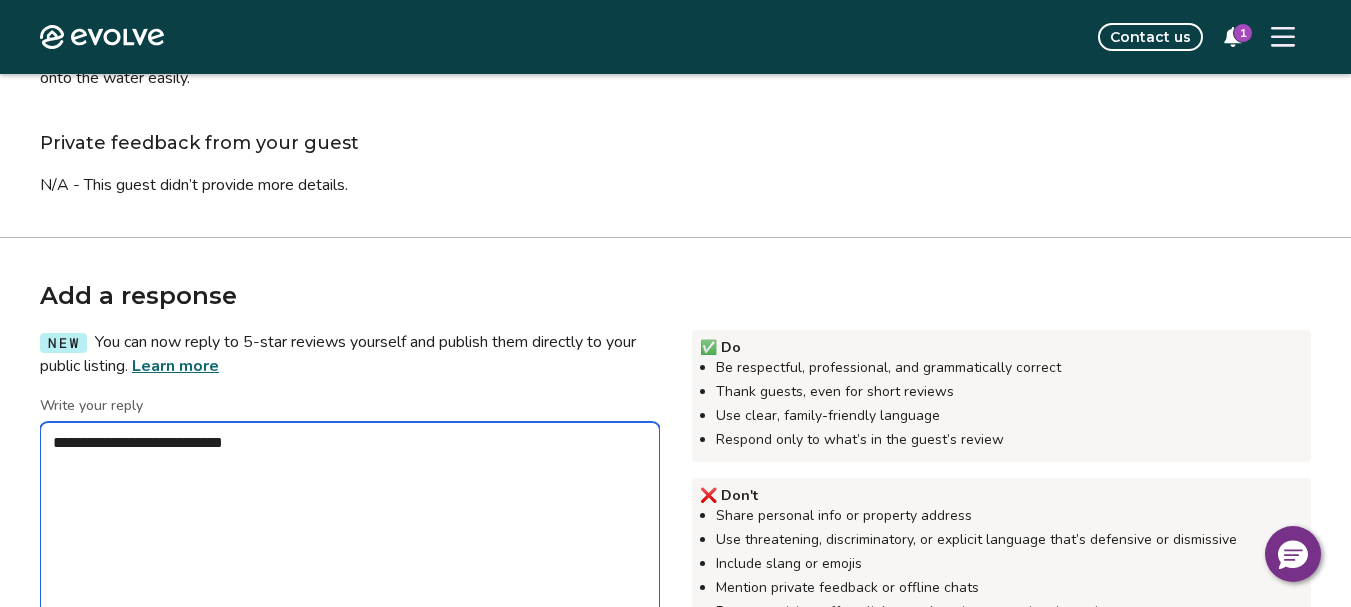 type on "*" 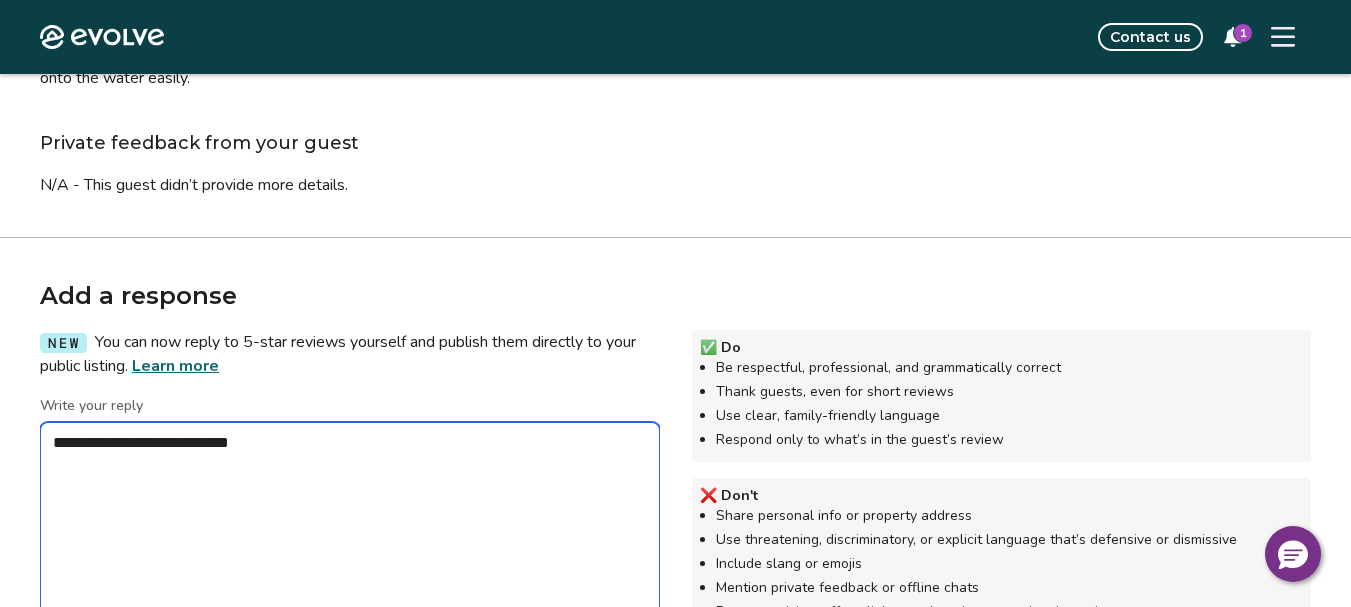 type on "*" 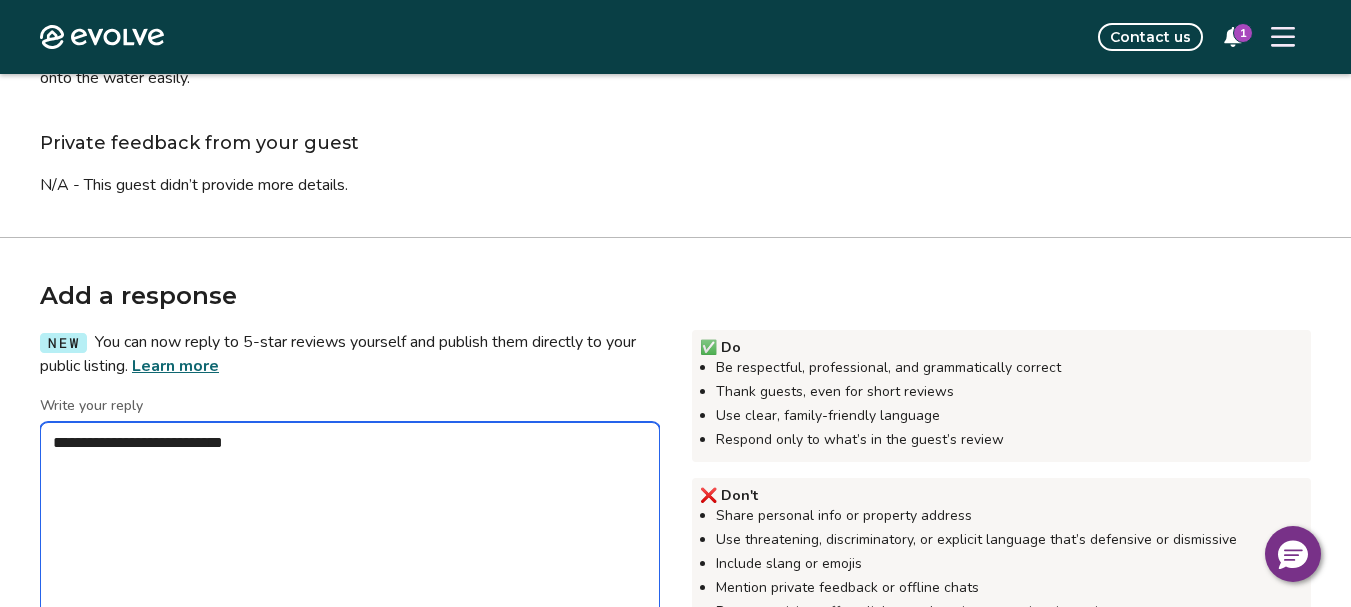 type on "*" 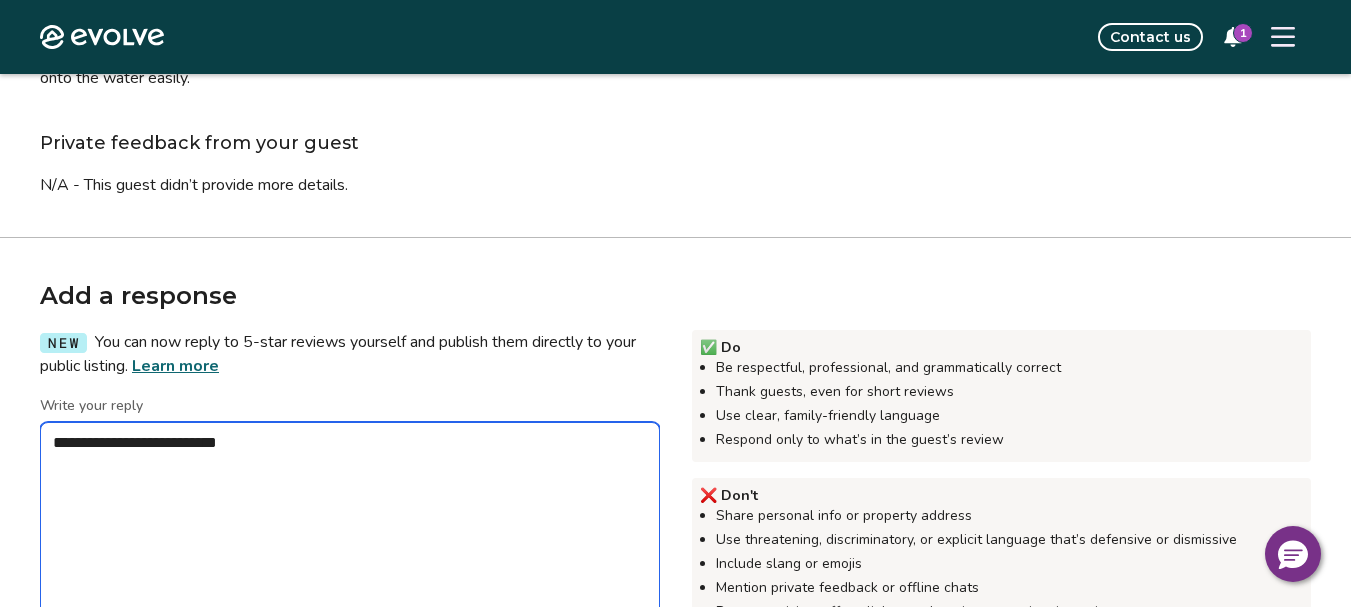 type on "*" 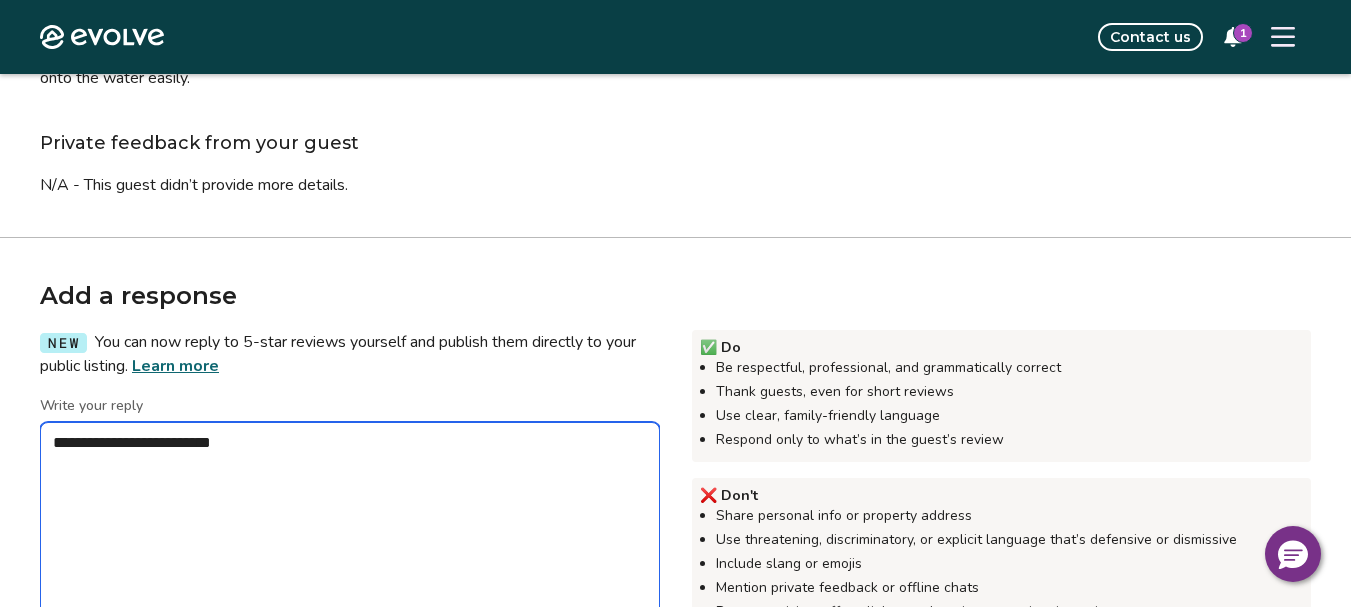 type on "*" 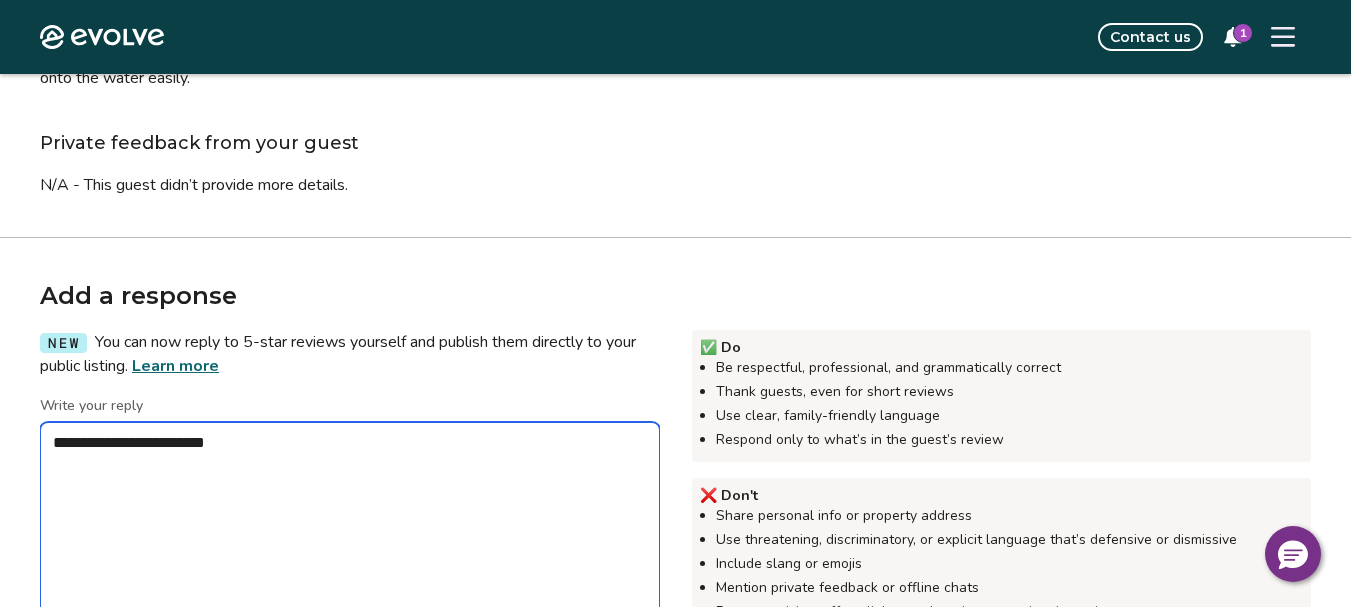 type on "*" 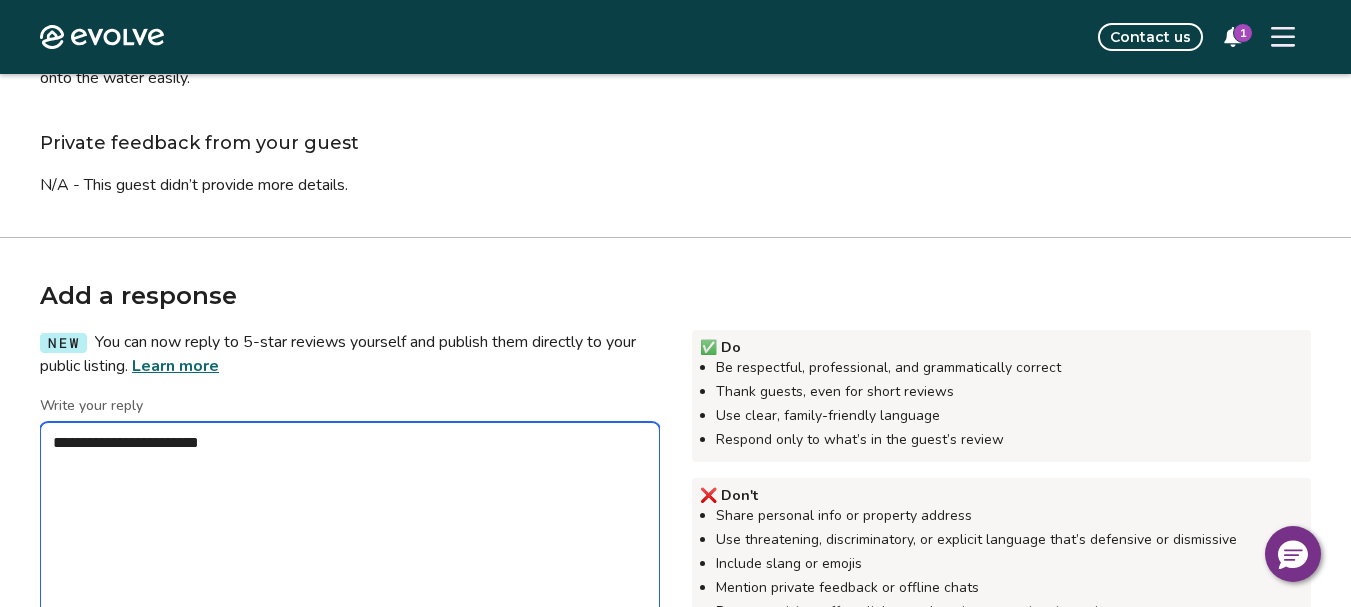type on "*" 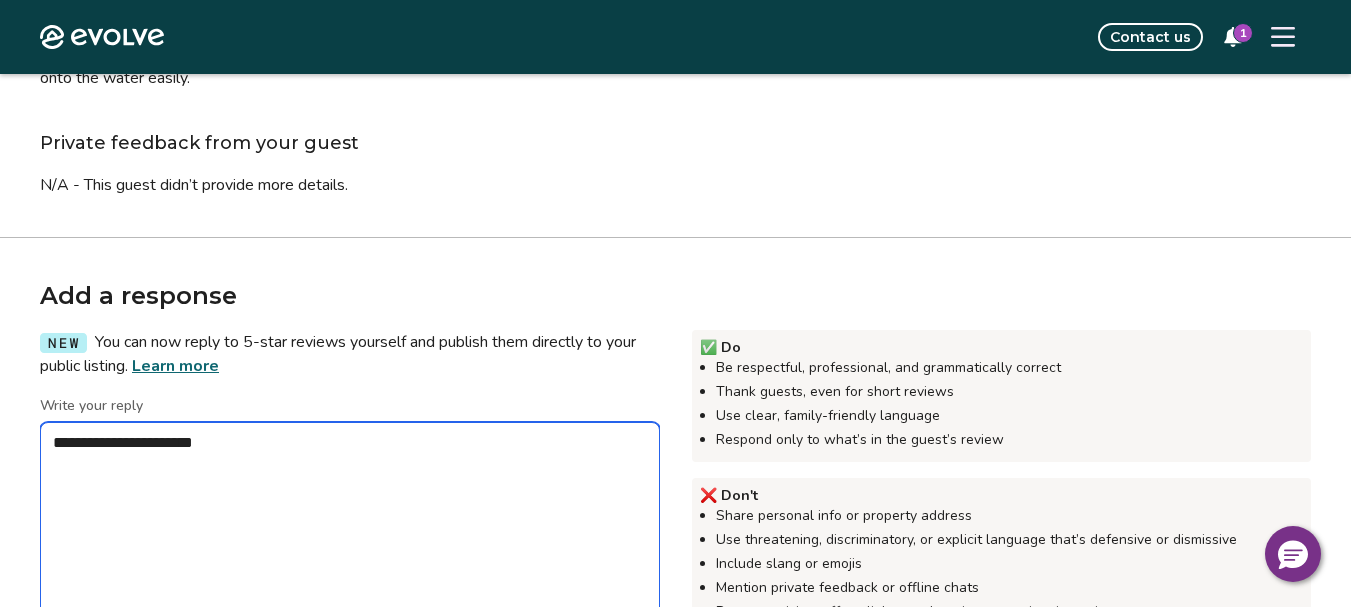type on "*" 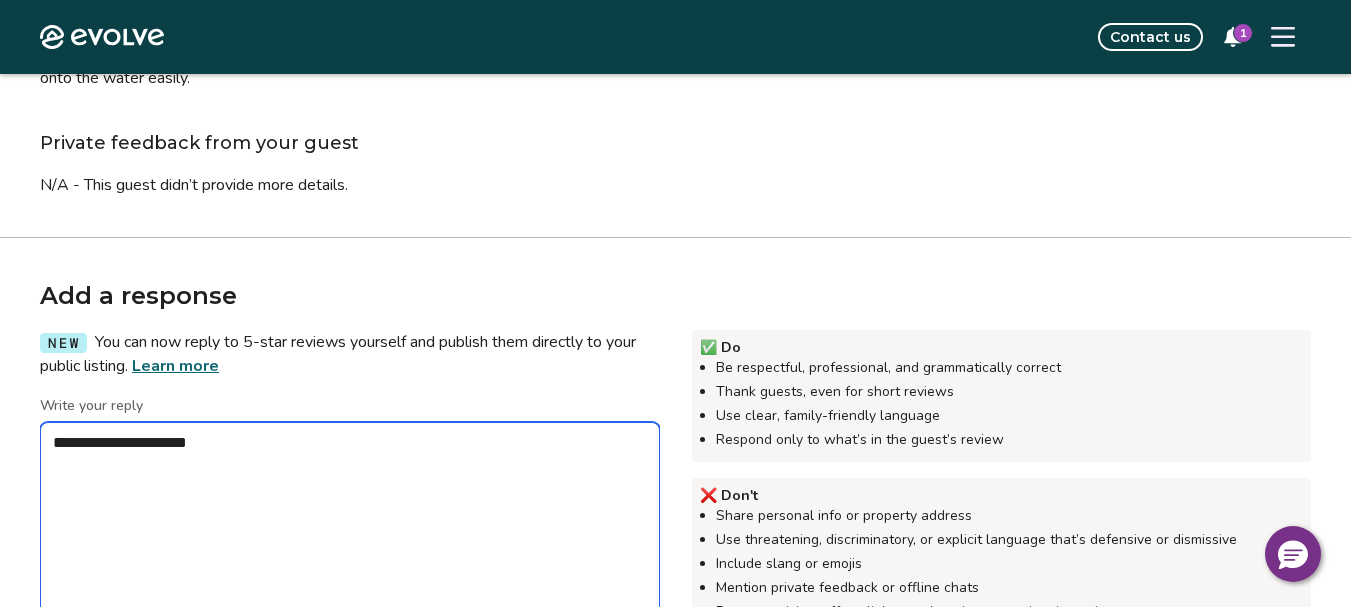 type on "*" 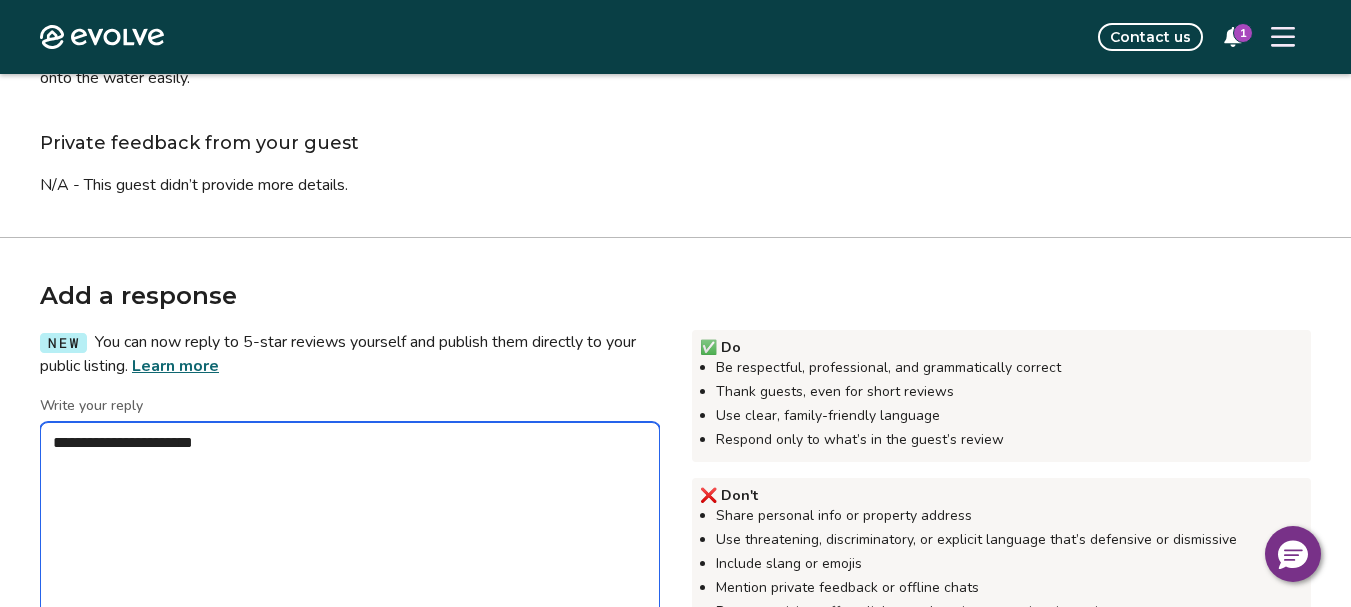 type on "*" 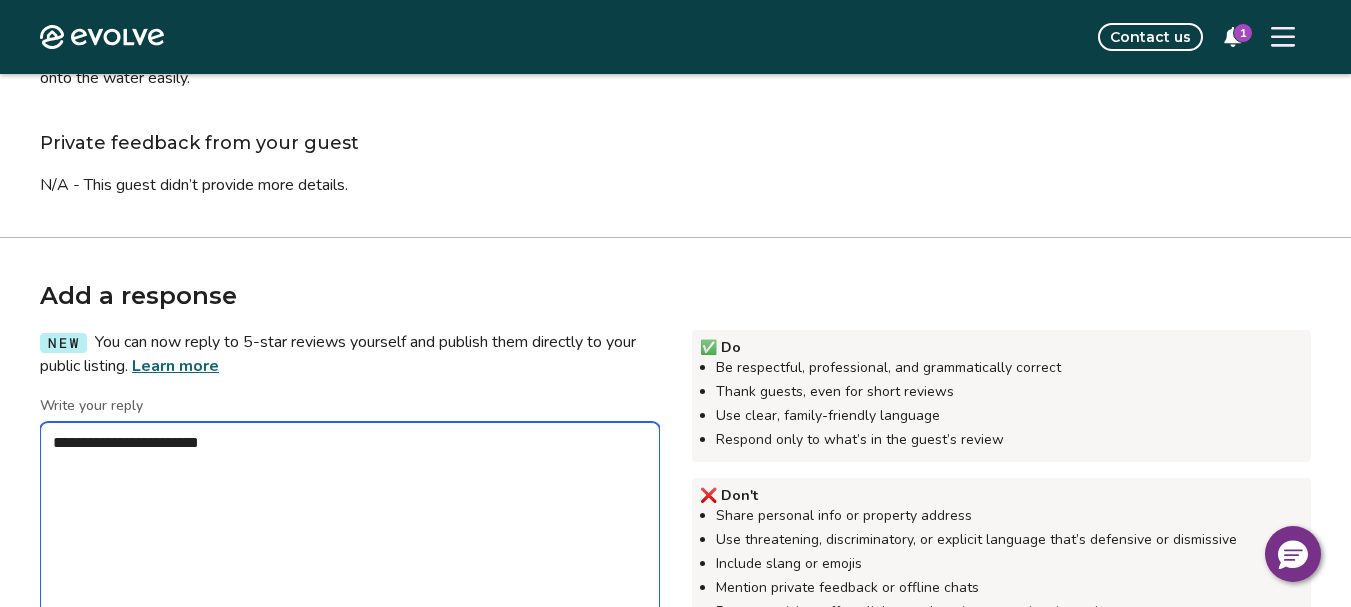 type on "**********" 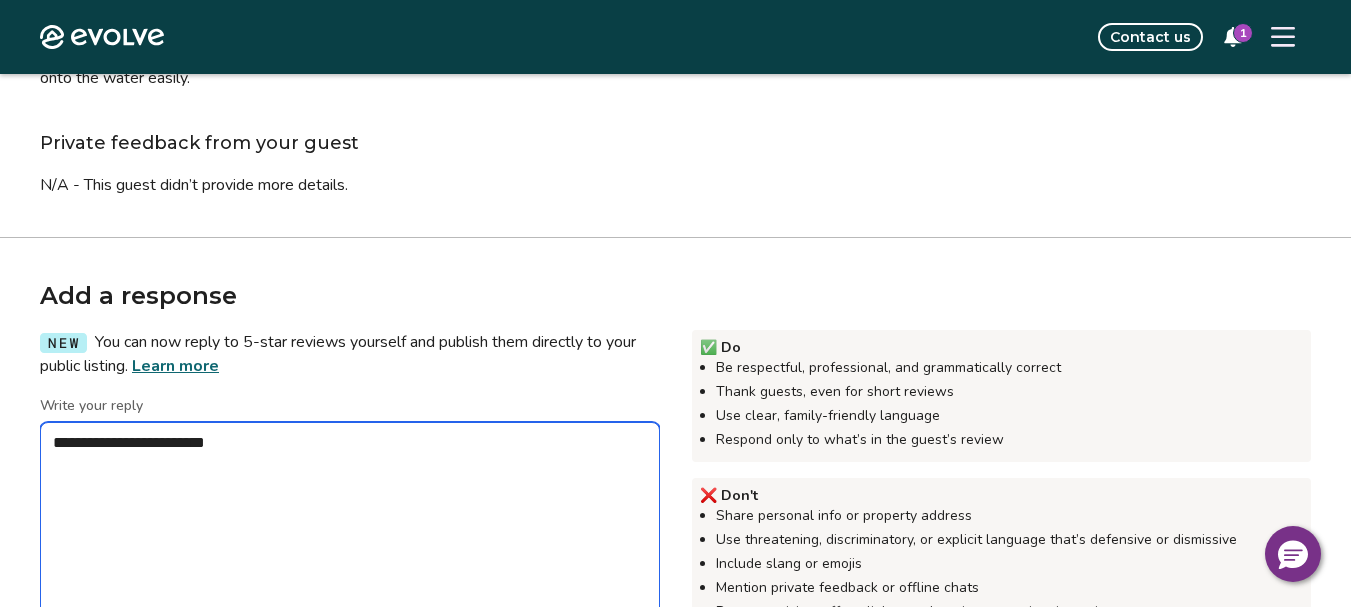 type on "*" 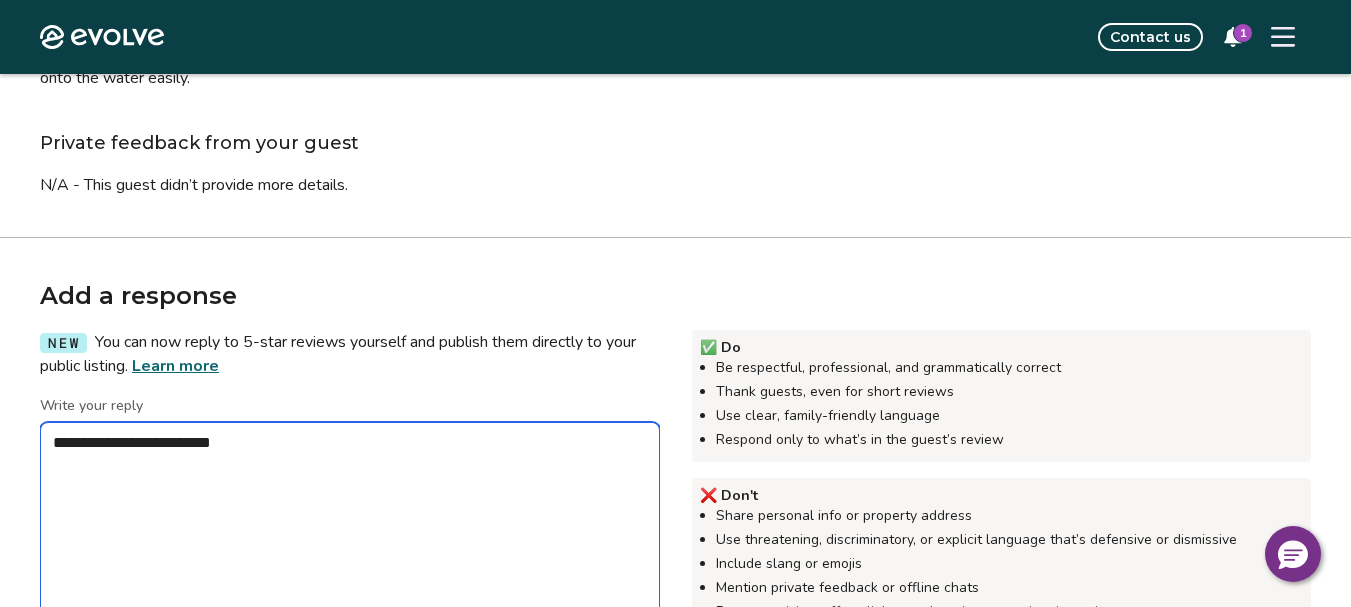 type on "**********" 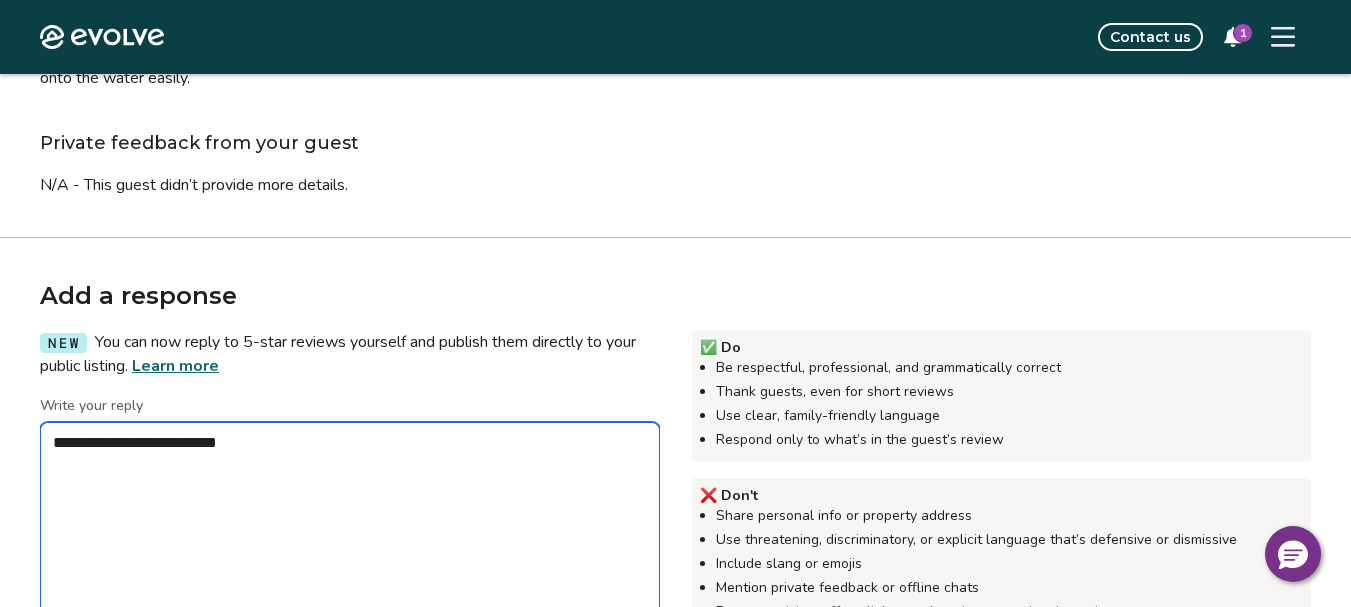 type on "*" 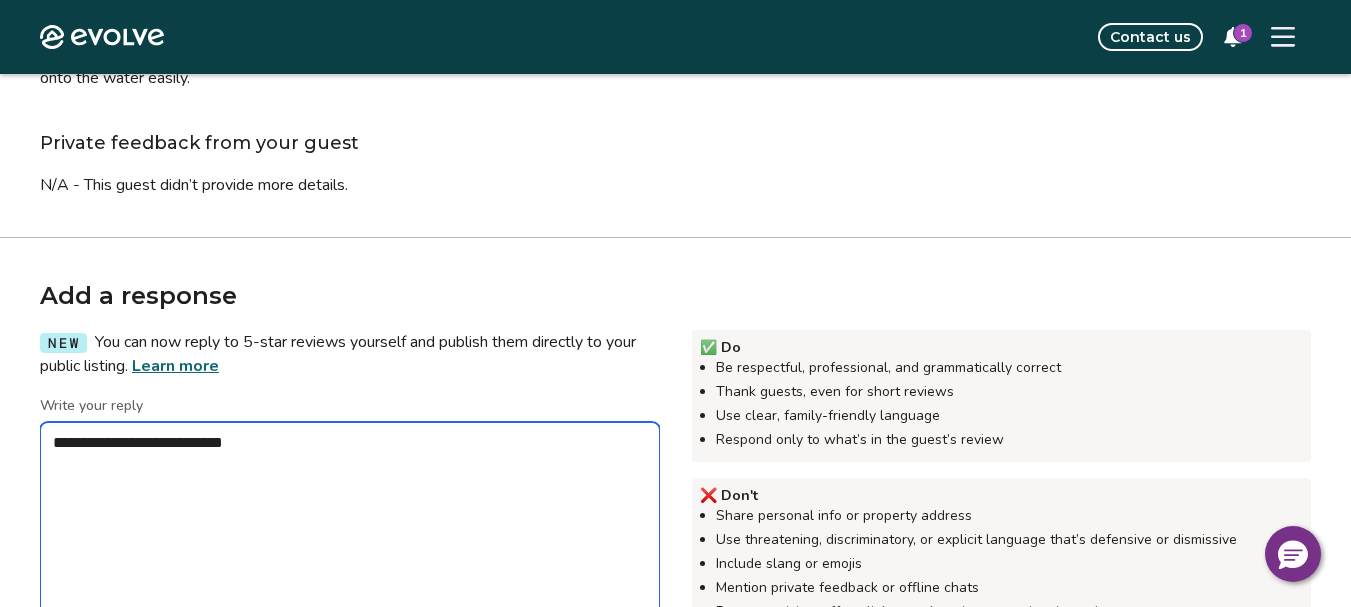 type on "*" 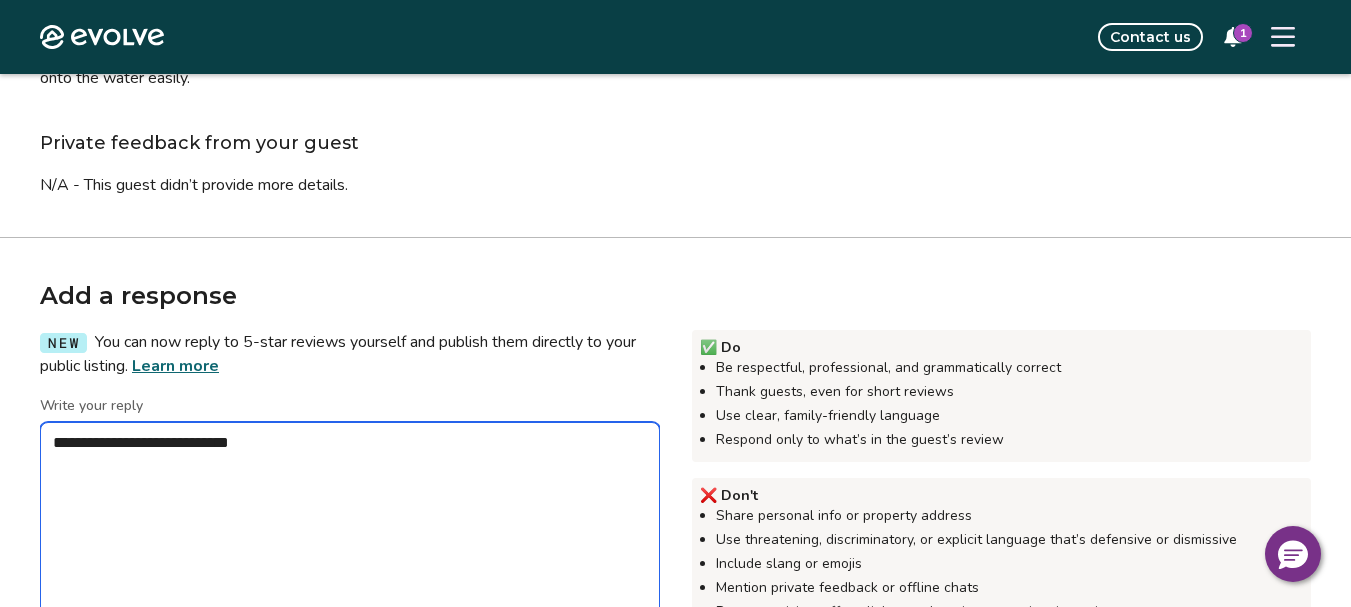 type on "*" 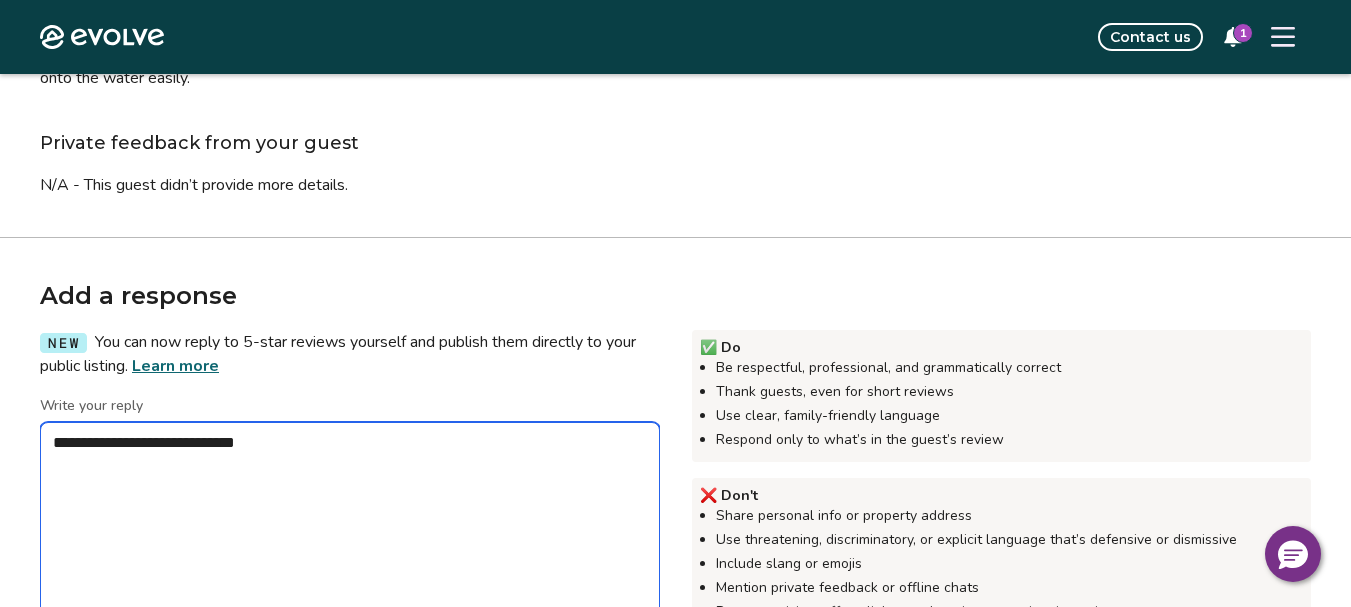 type on "*" 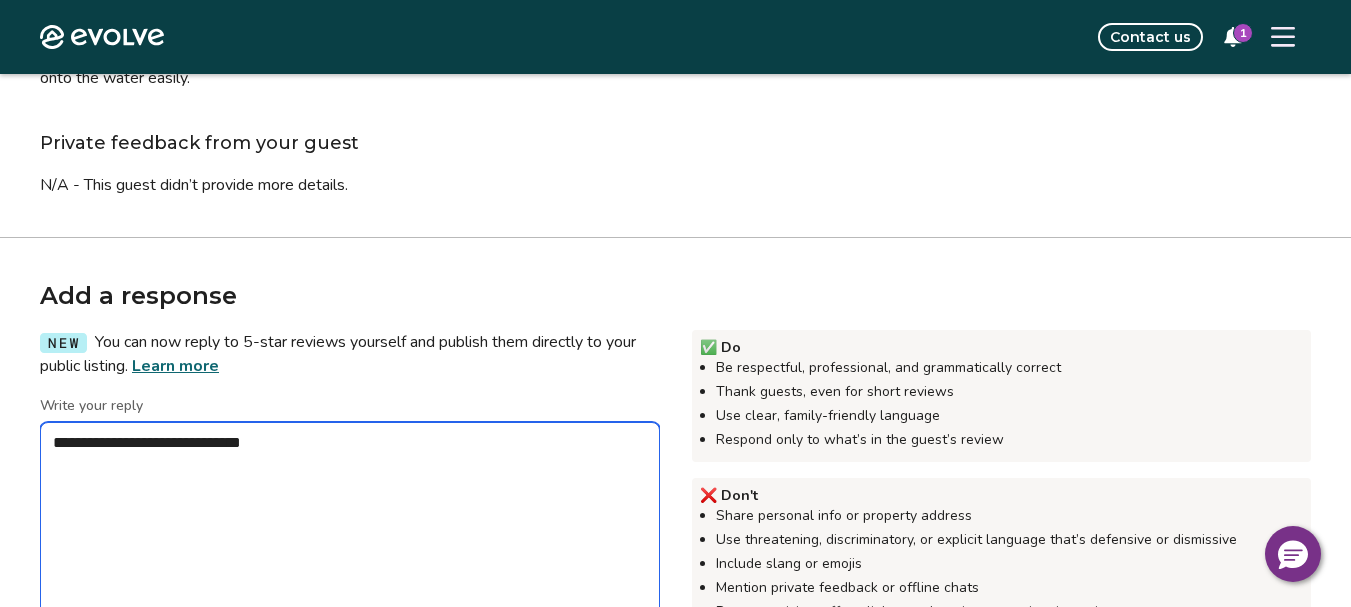 type on "*" 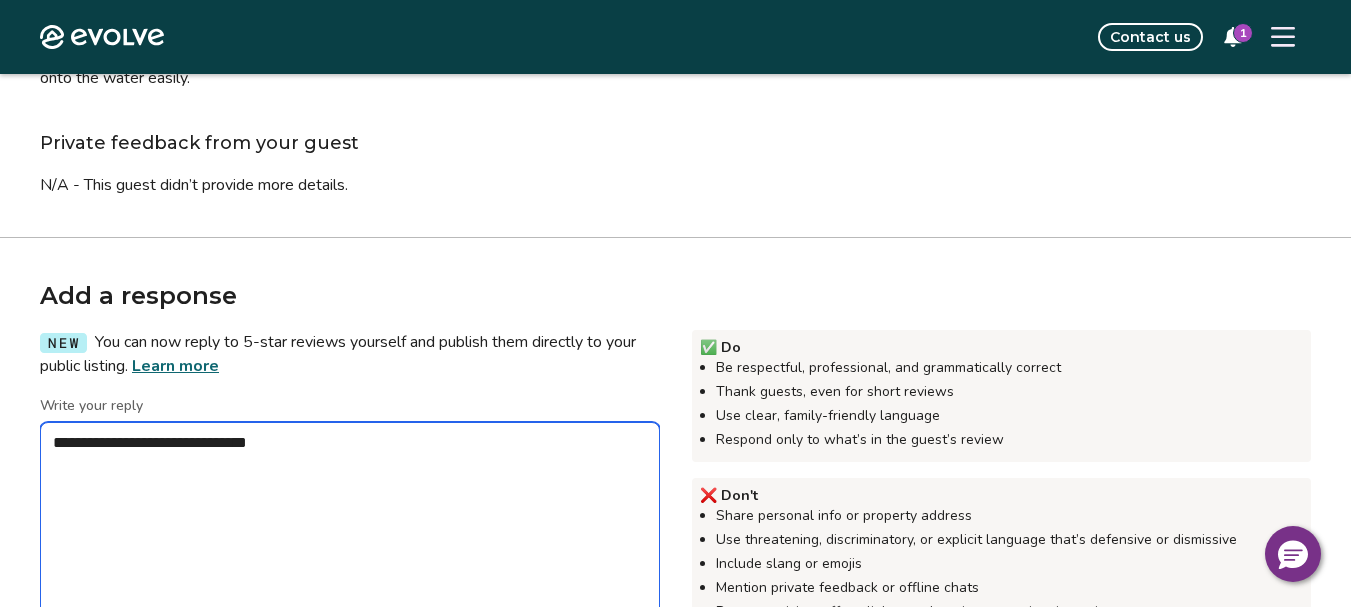 type on "*" 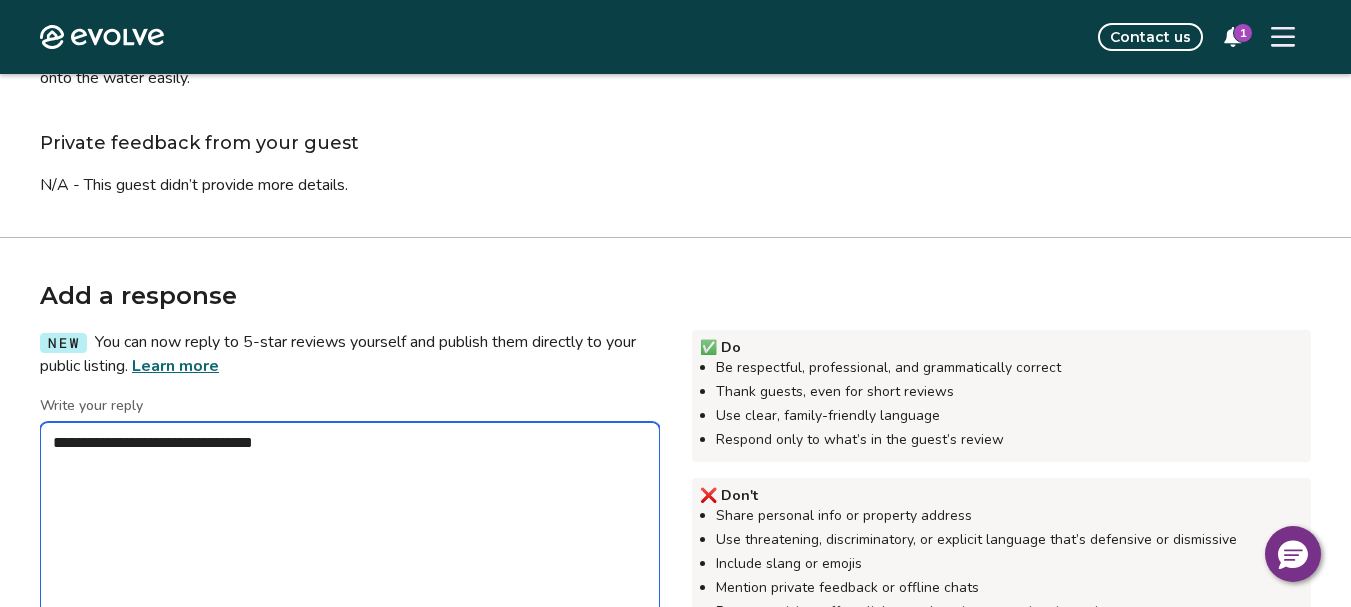 type on "*" 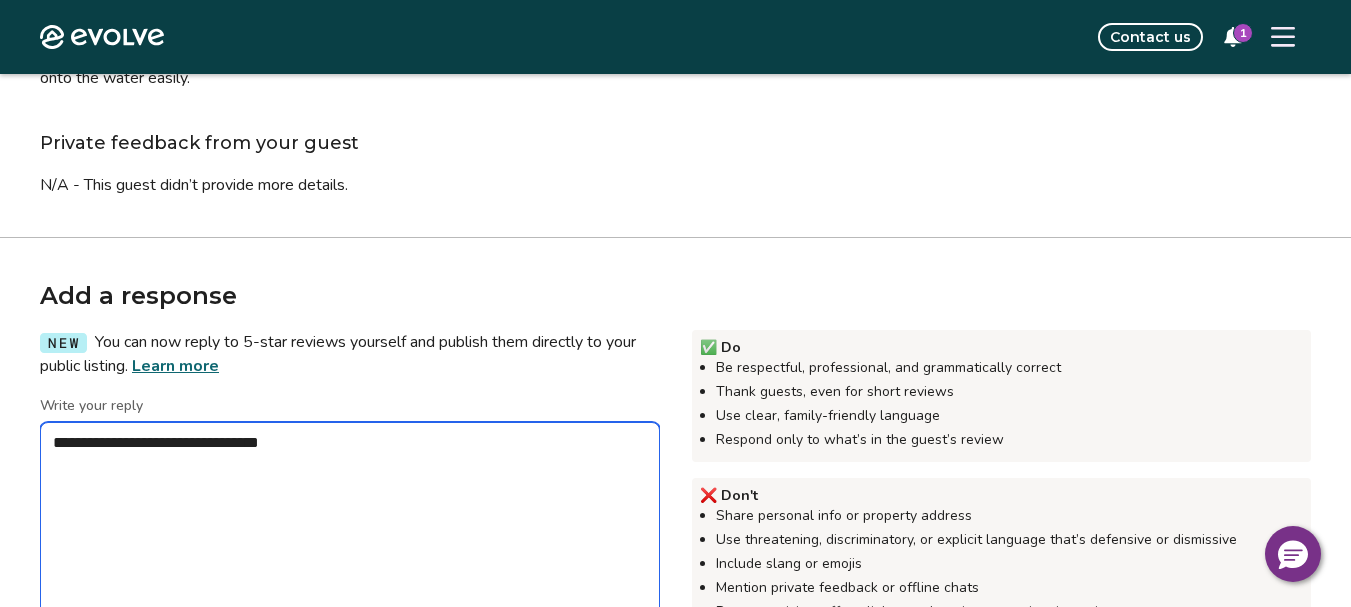 type on "*" 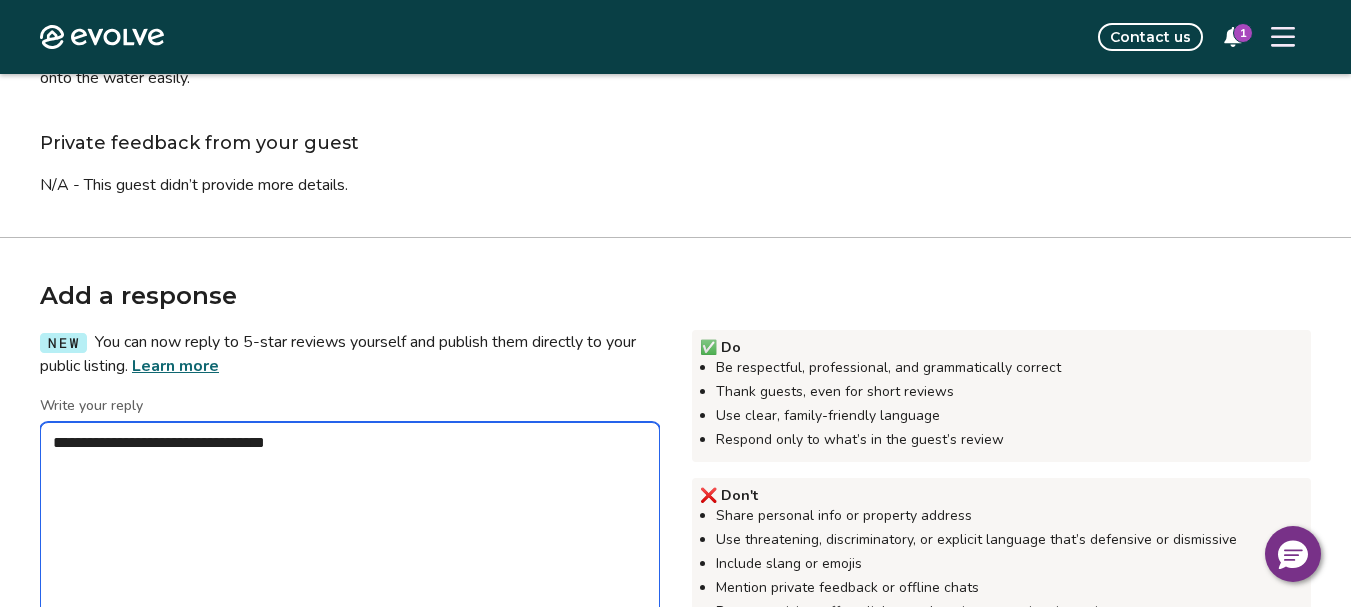 type on "*" 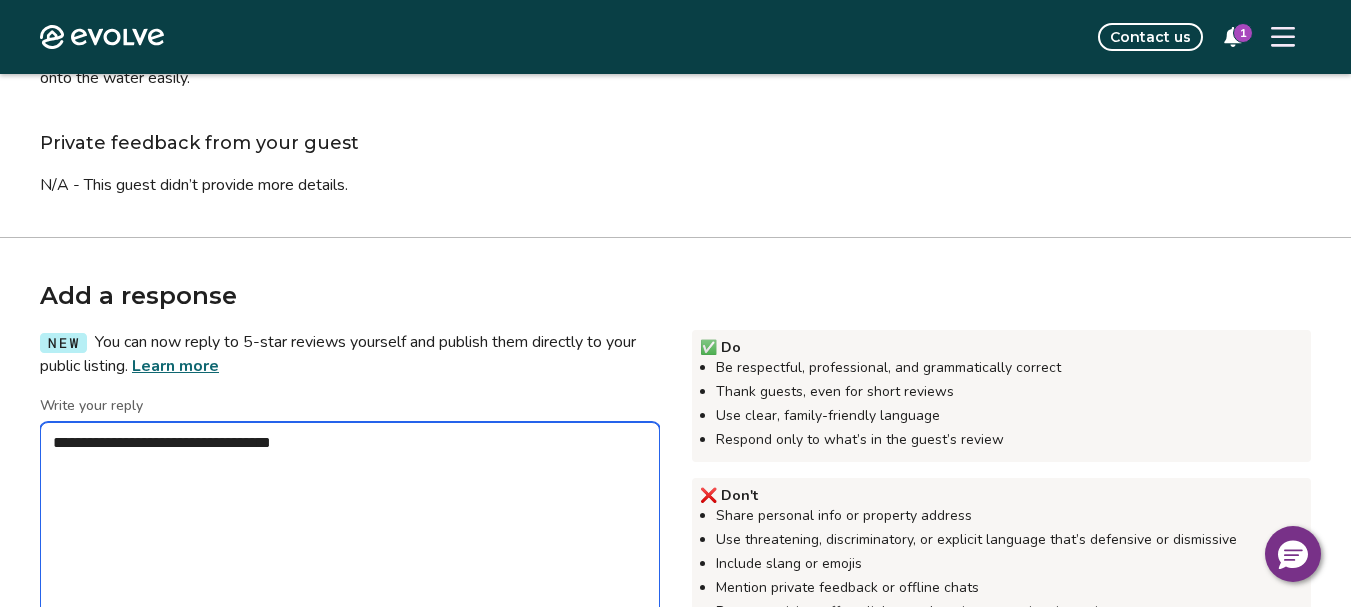 type on "*" 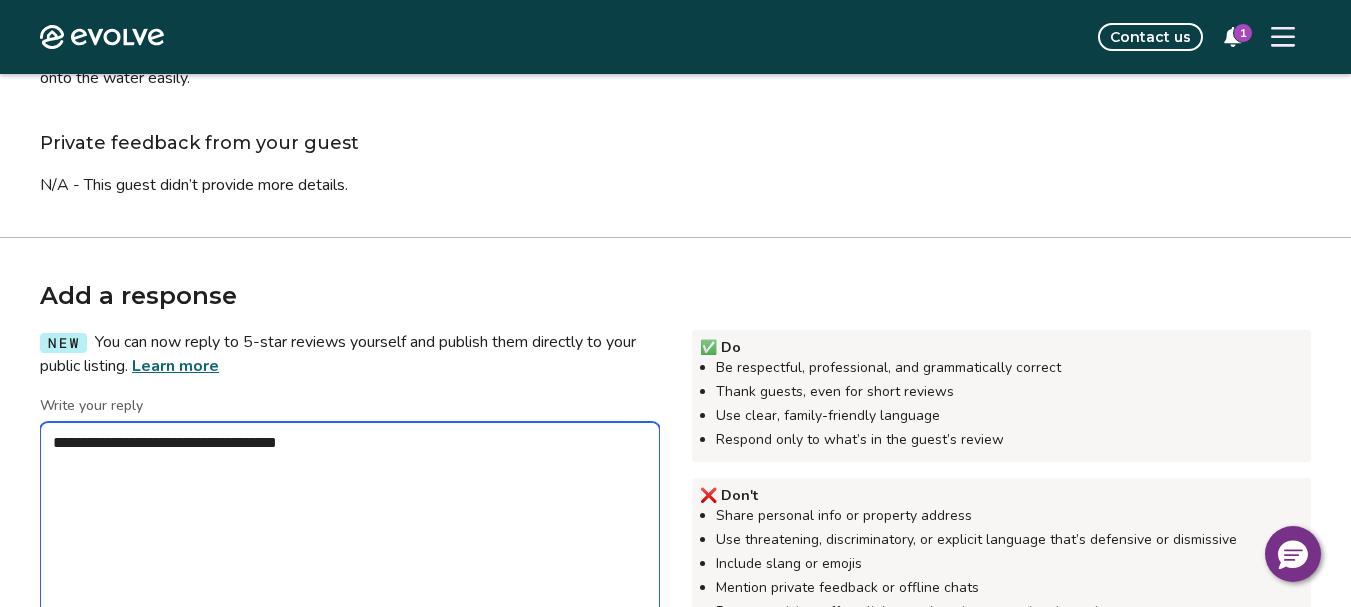 type on "*" 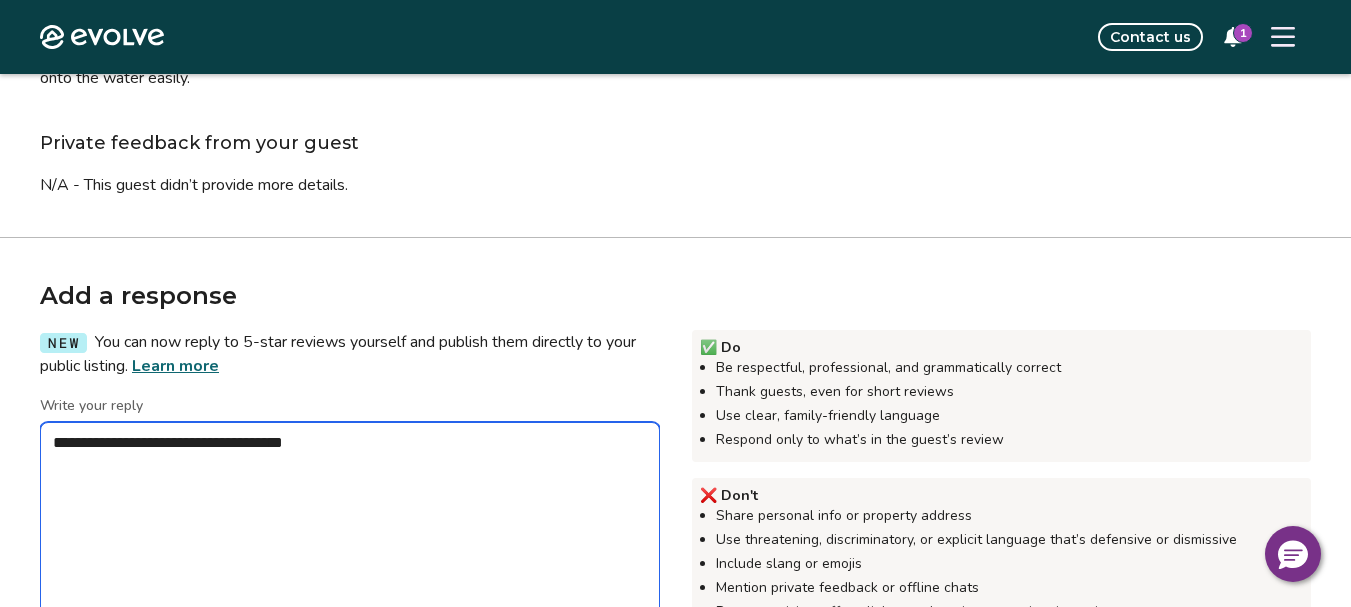 type on "*" 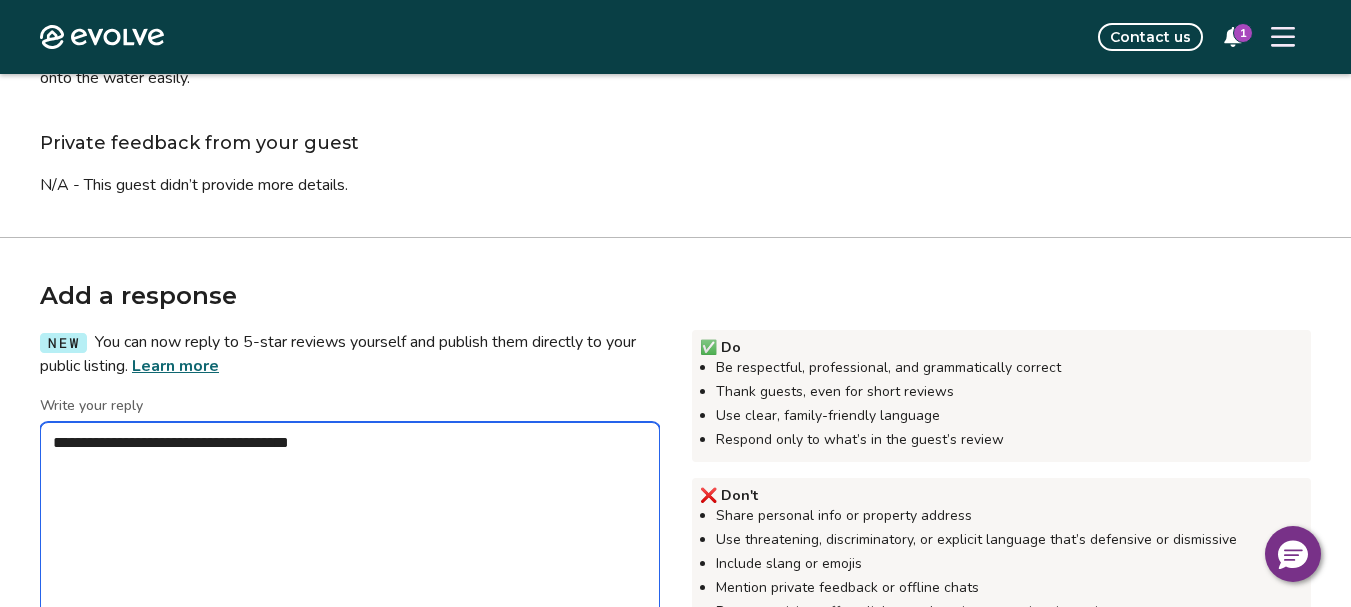 type on "*" 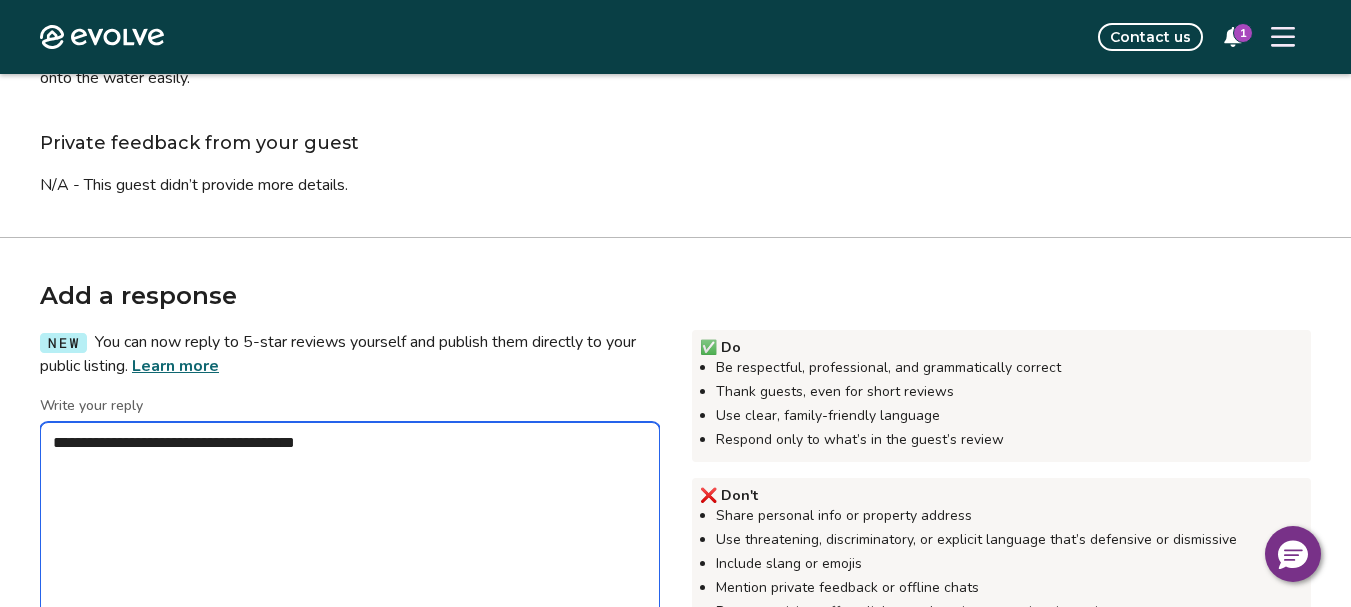 type on "*" 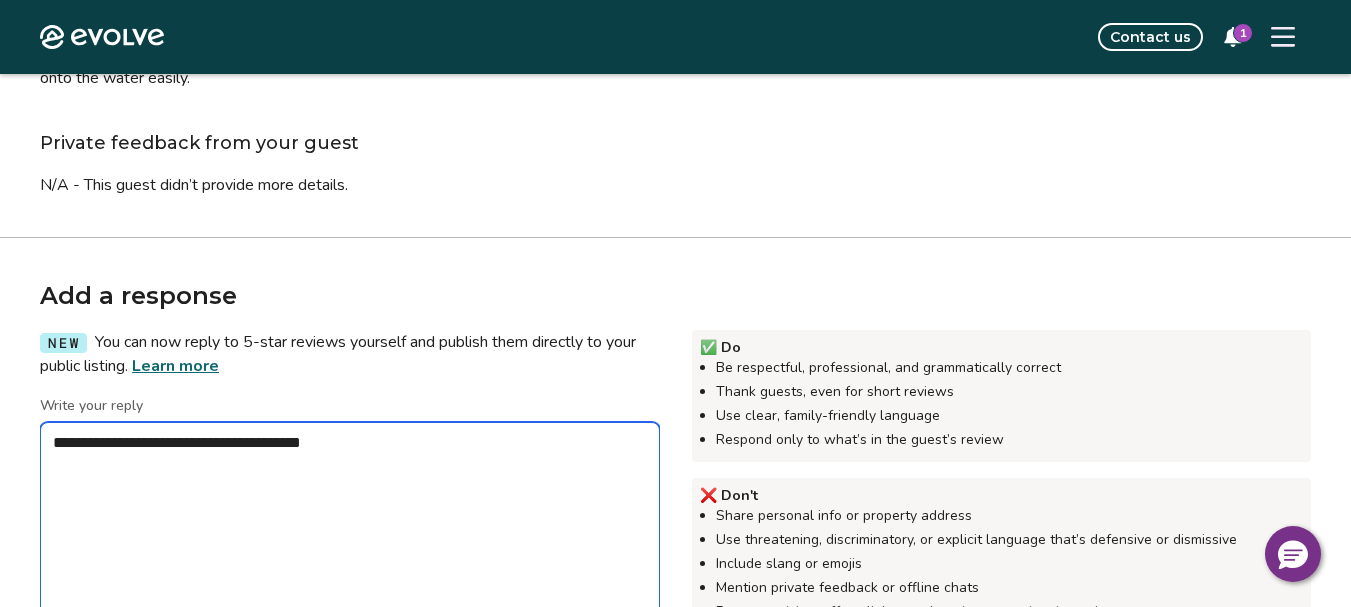 type on "*" 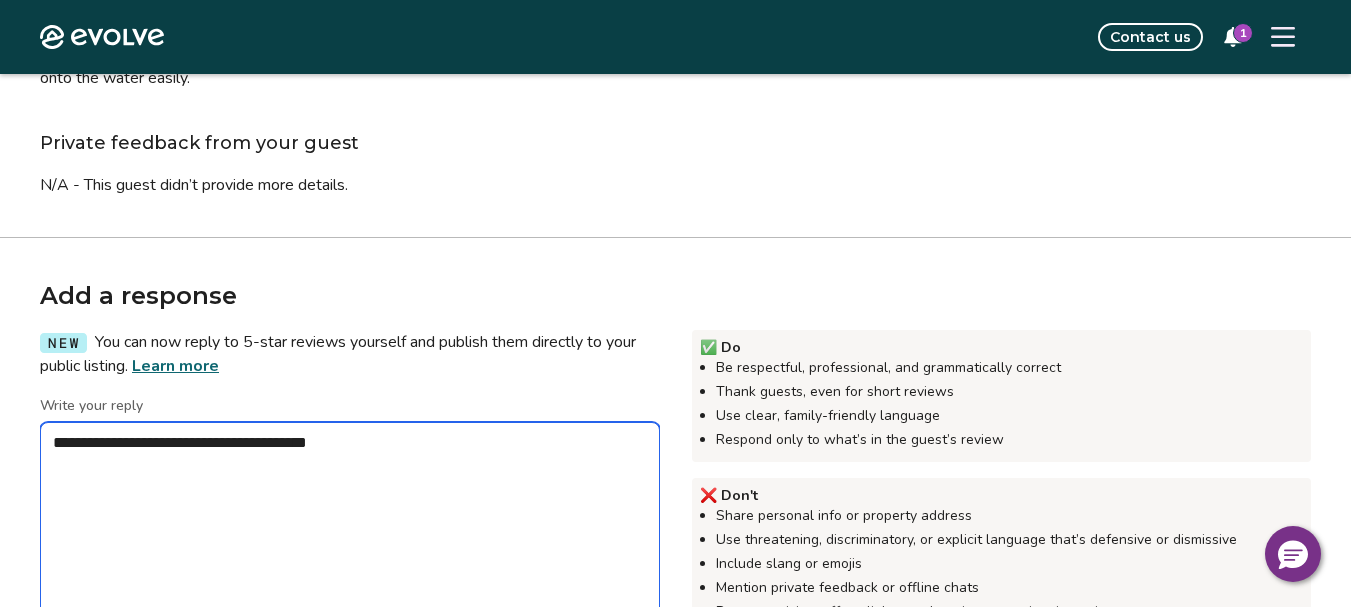 type on "*" 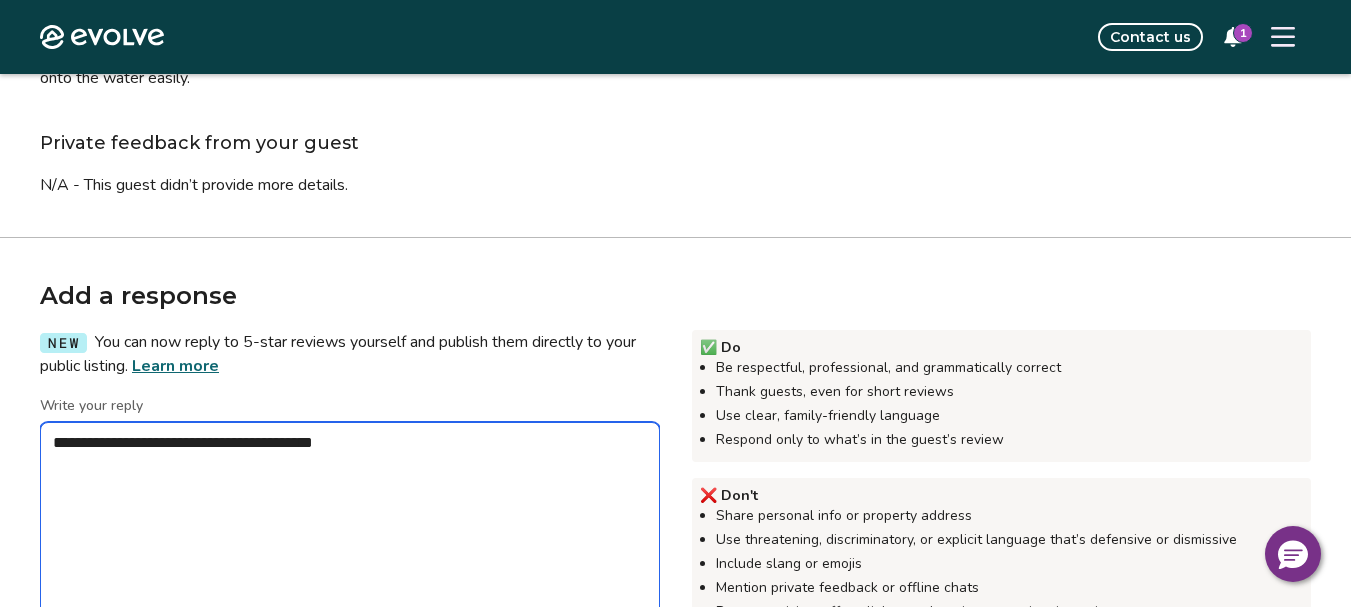 type on "*" 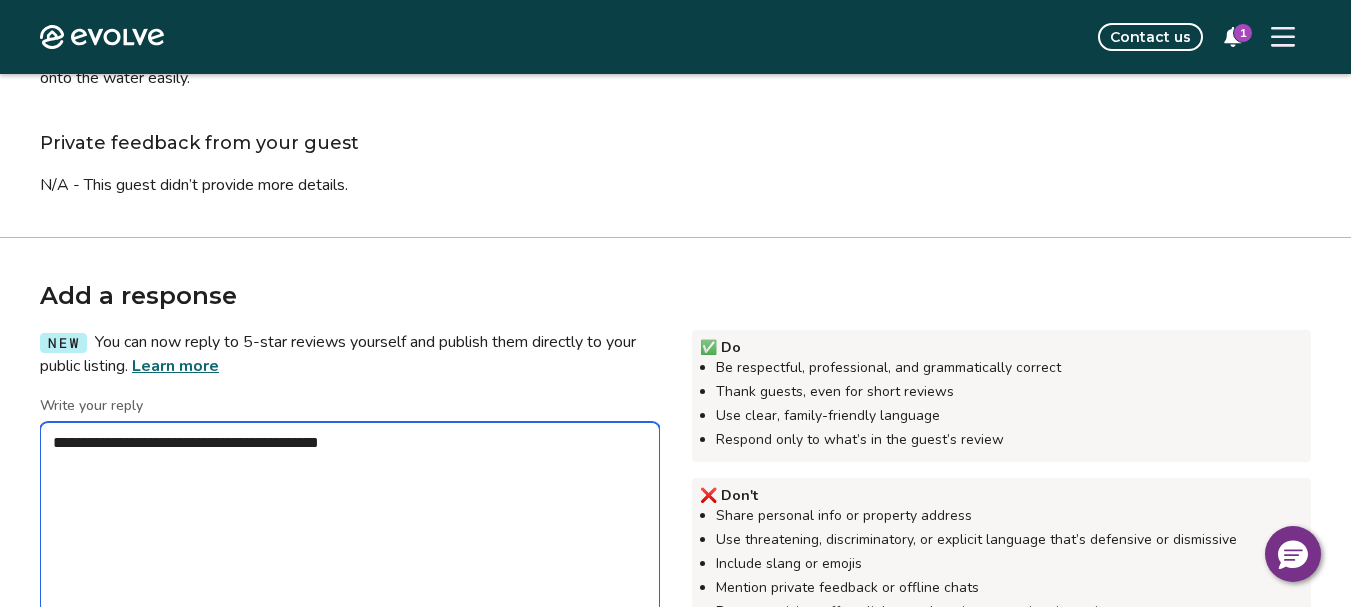 type on "*" 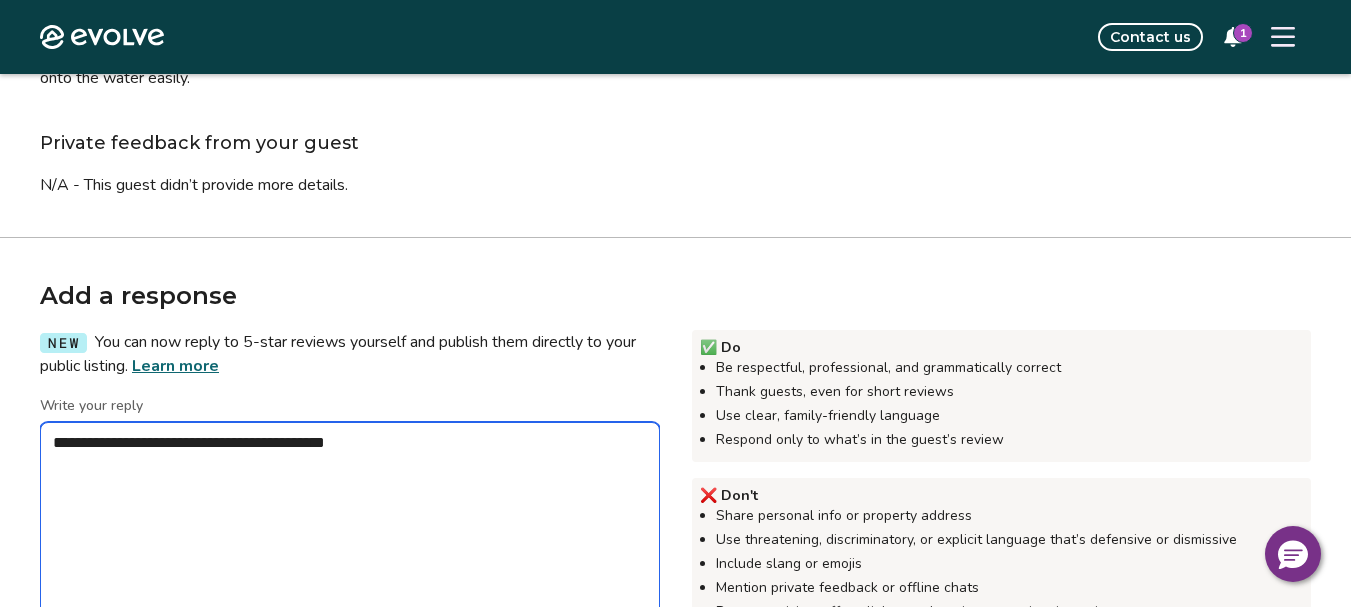 type on "*" 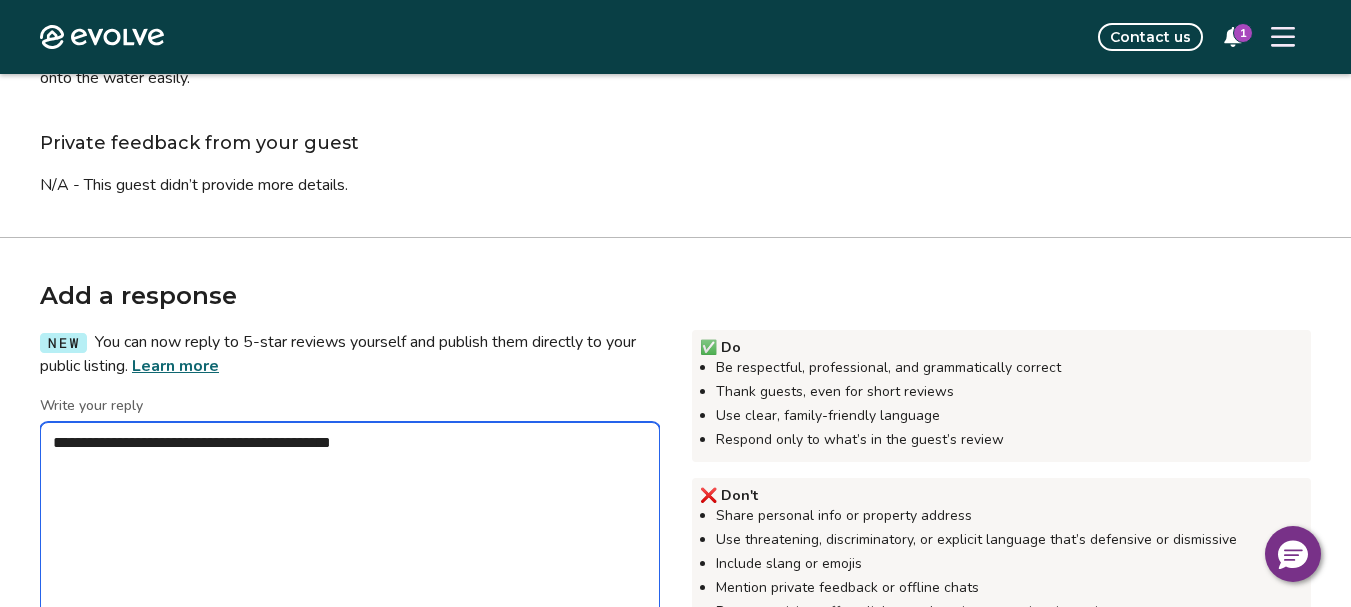 type on "*" 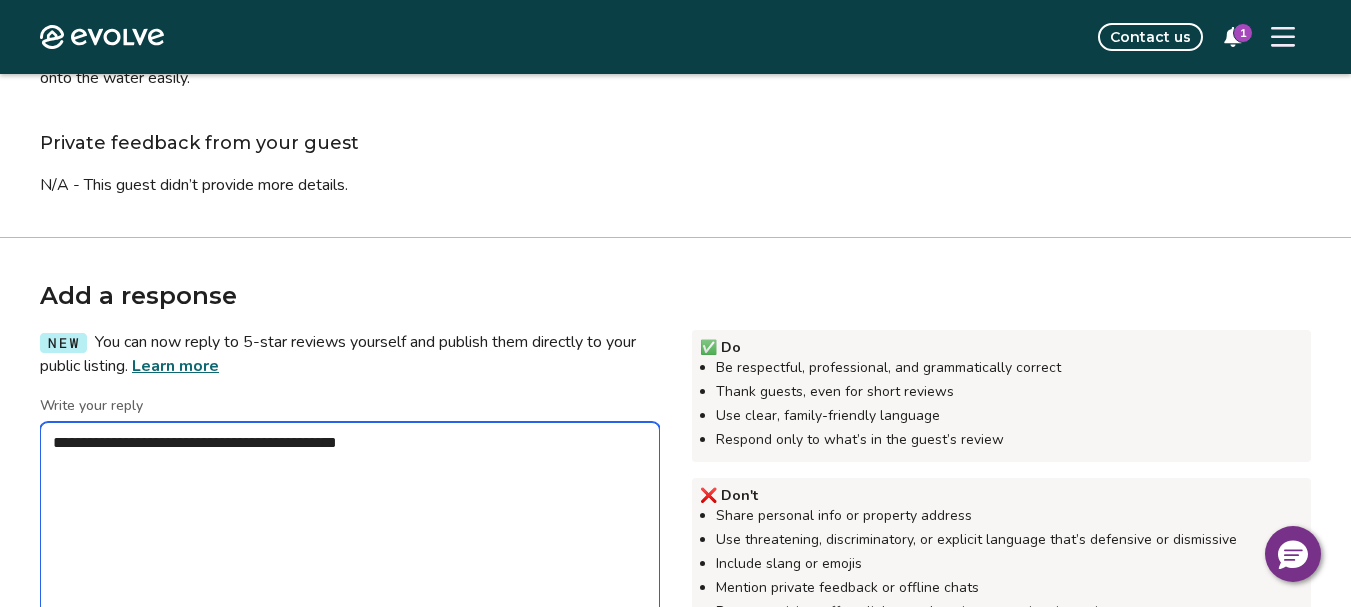 type on "*" 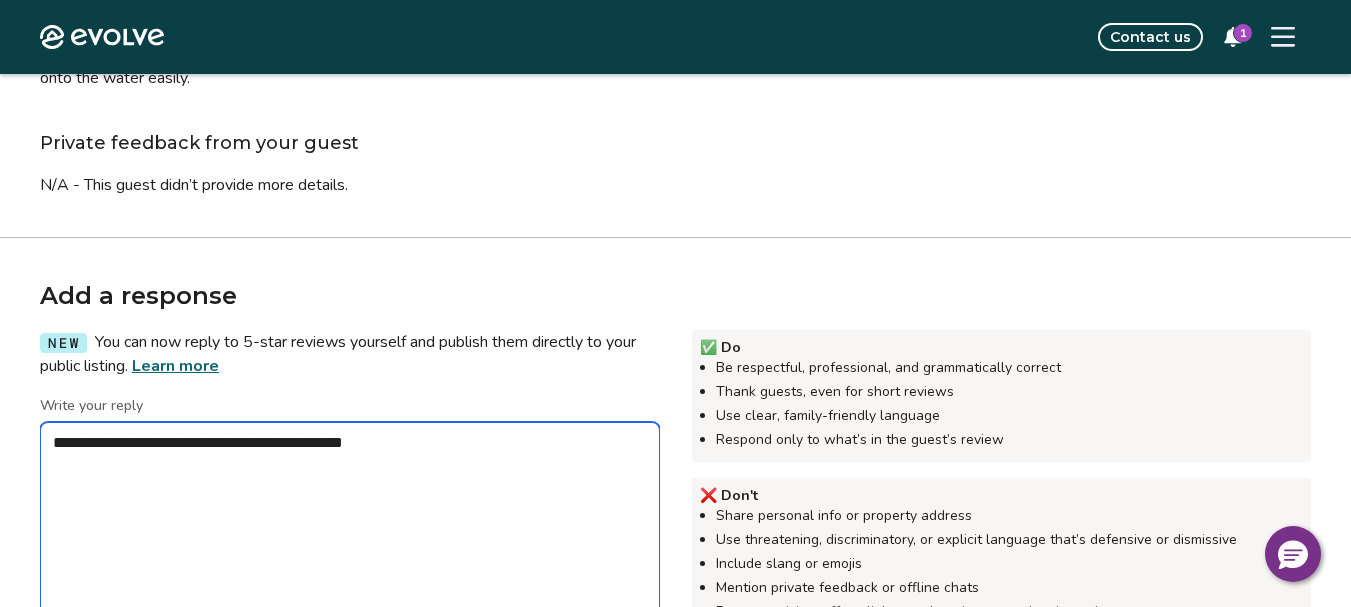 type on "*" 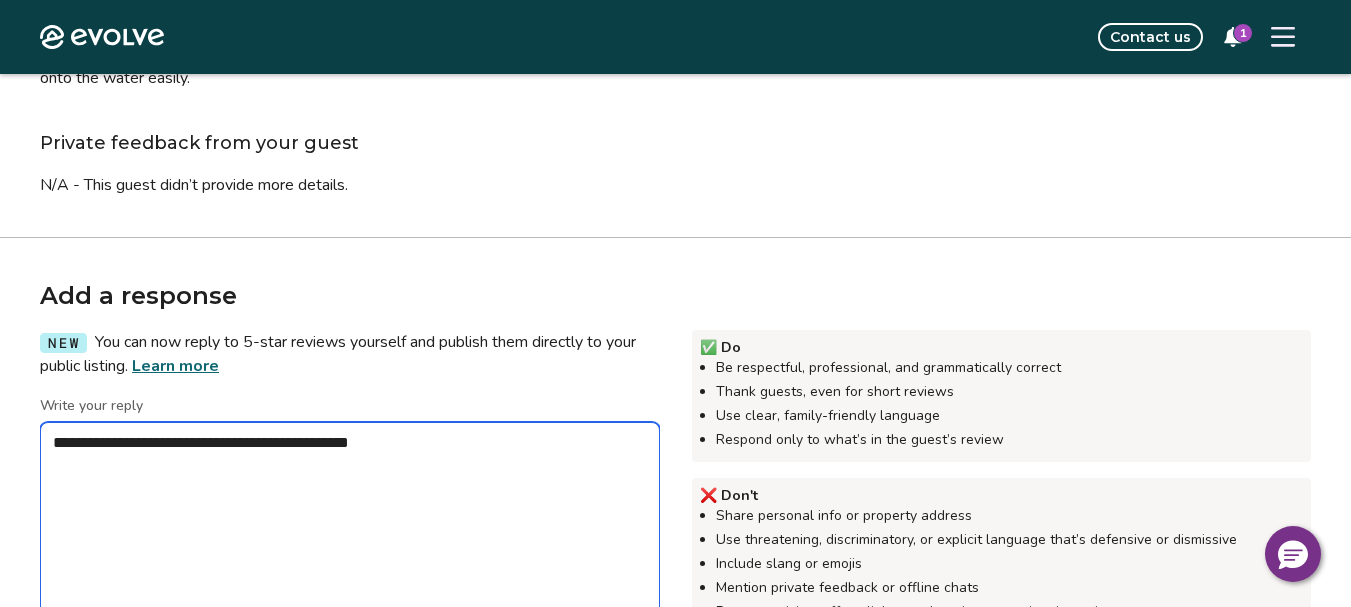 type on "*" 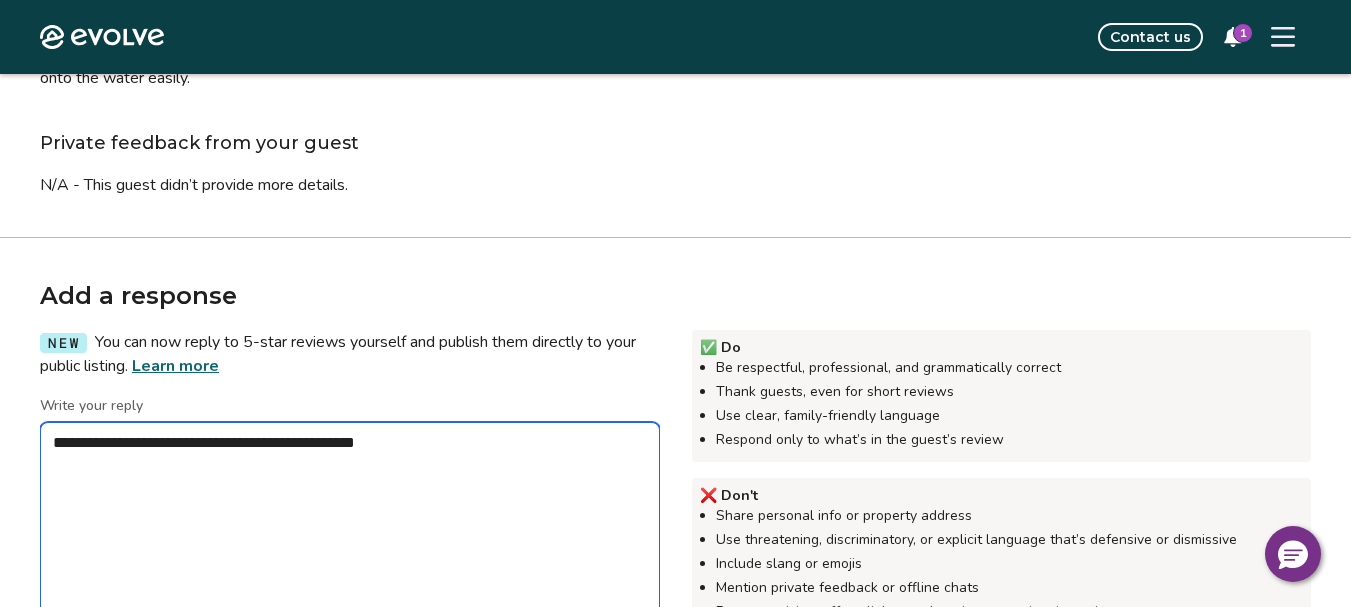 type on "*" 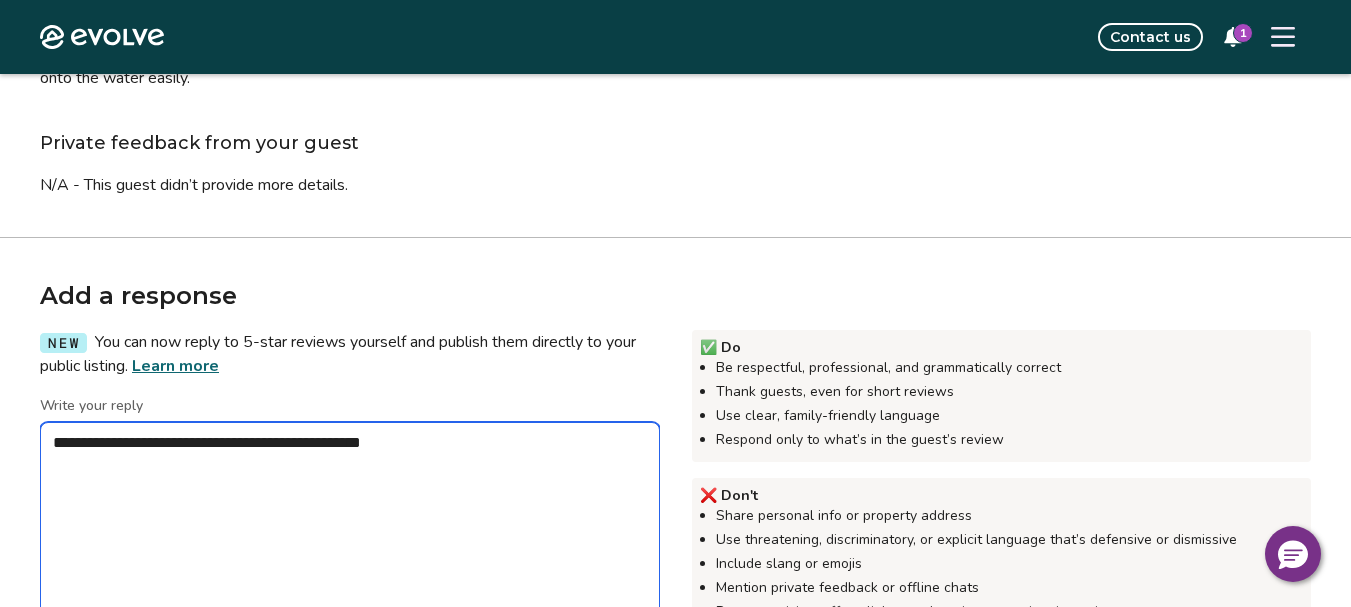 type on "*" 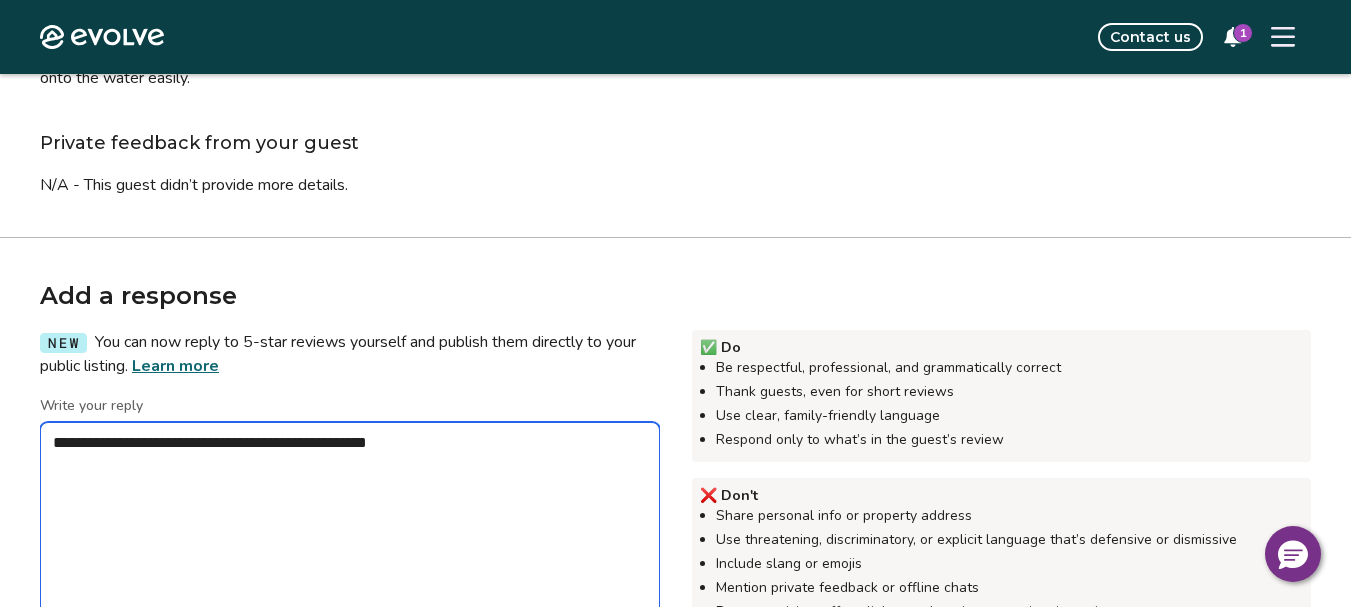 type on "*" 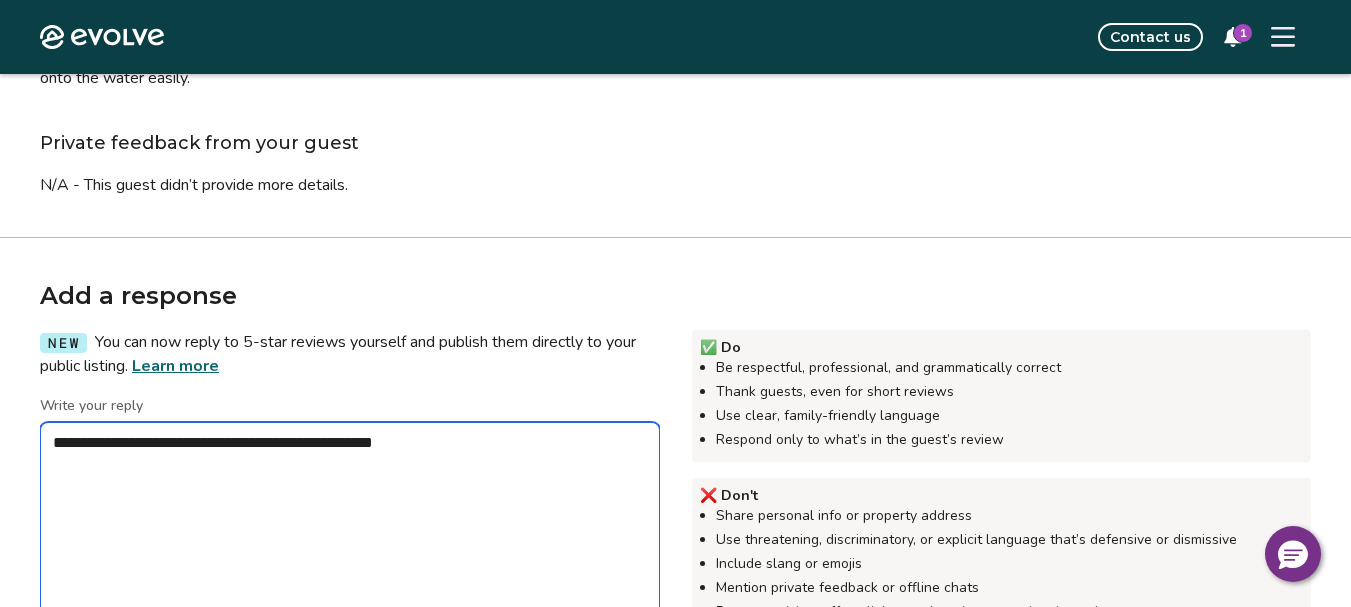 type on "*" 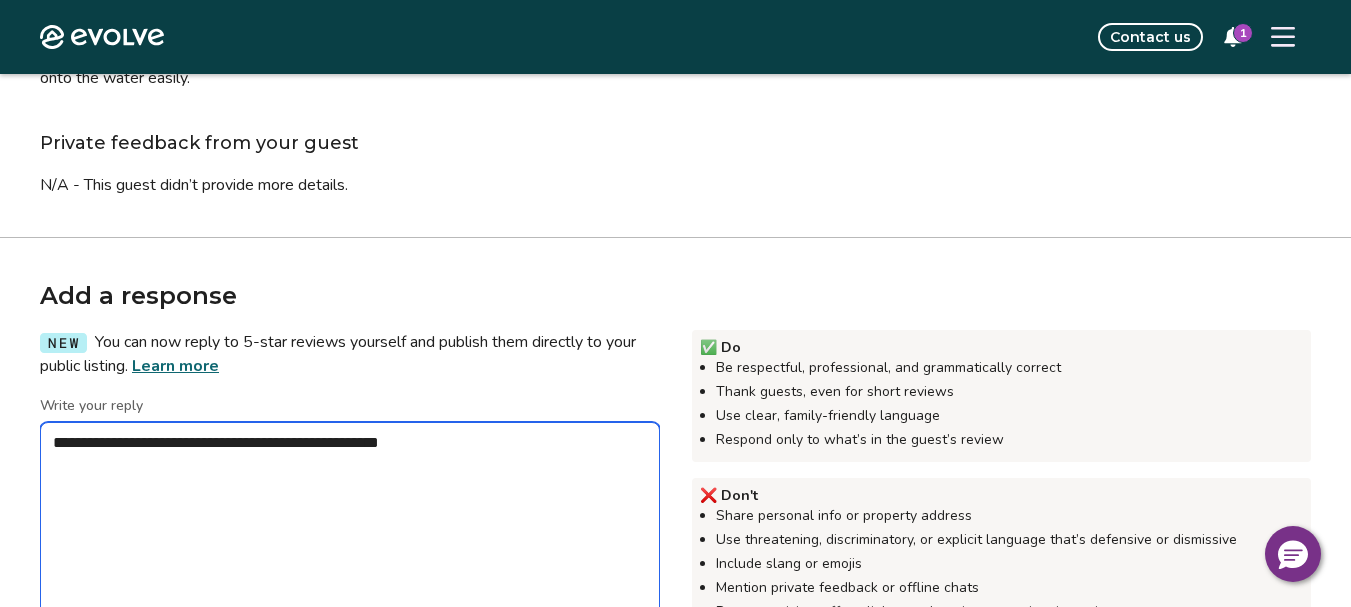 type on "*" 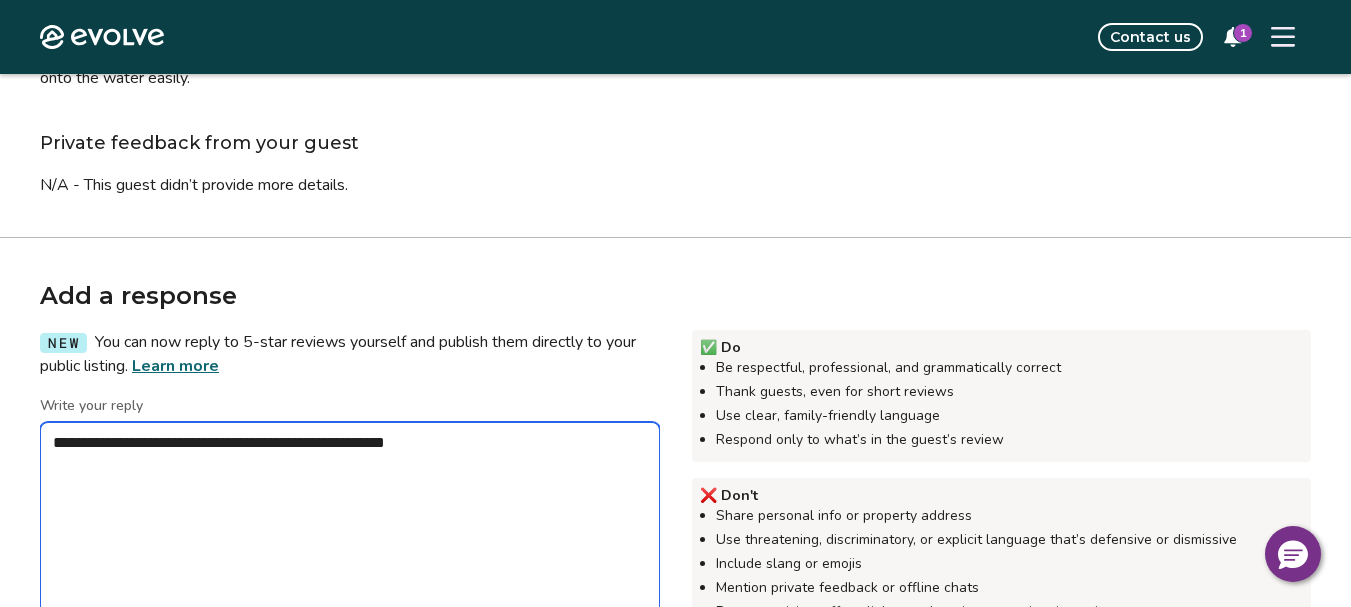 type on "*" 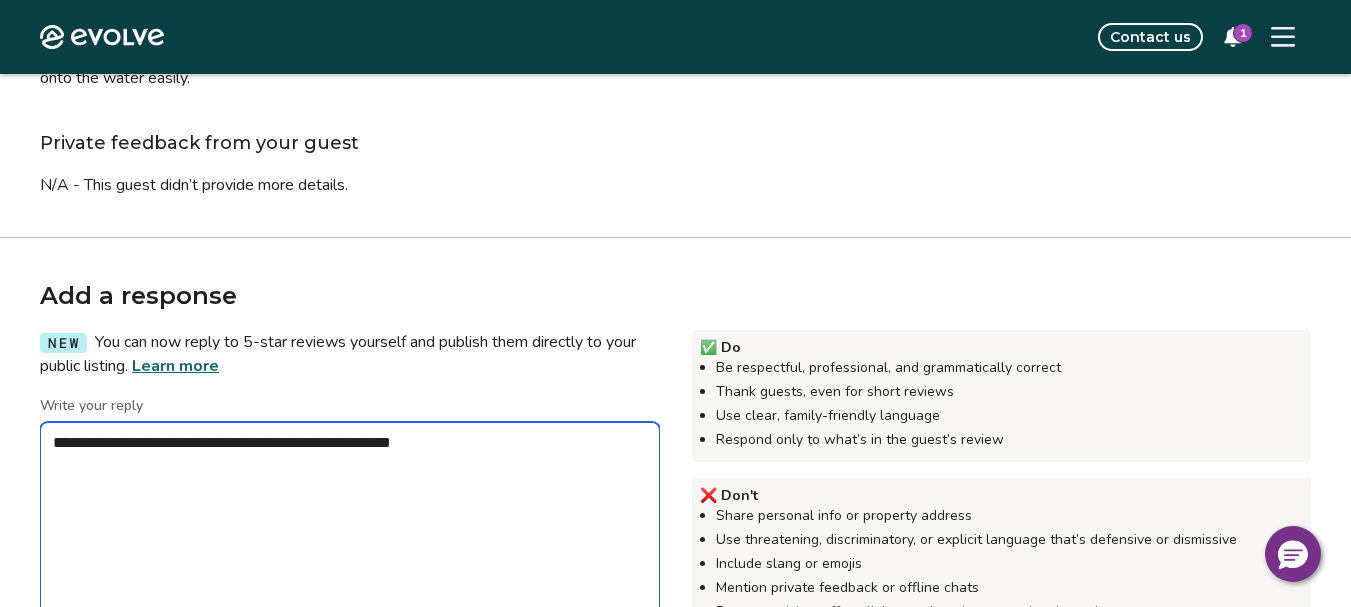 type on "*" 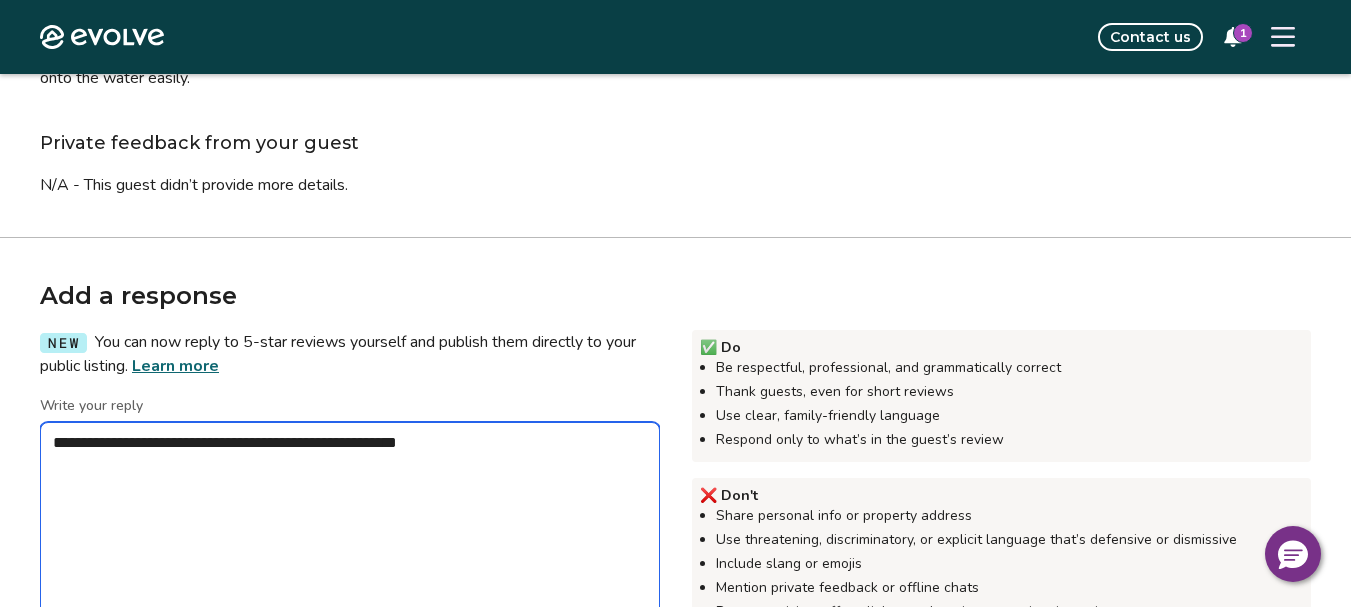 type on "*" 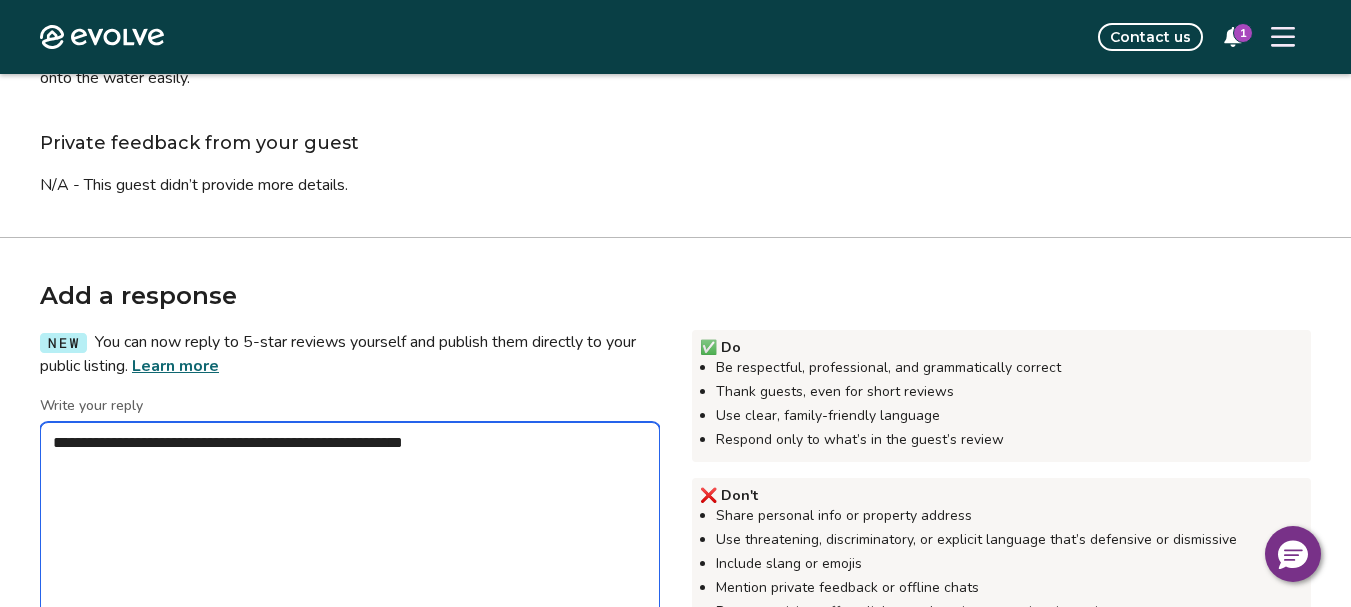 type on "*" 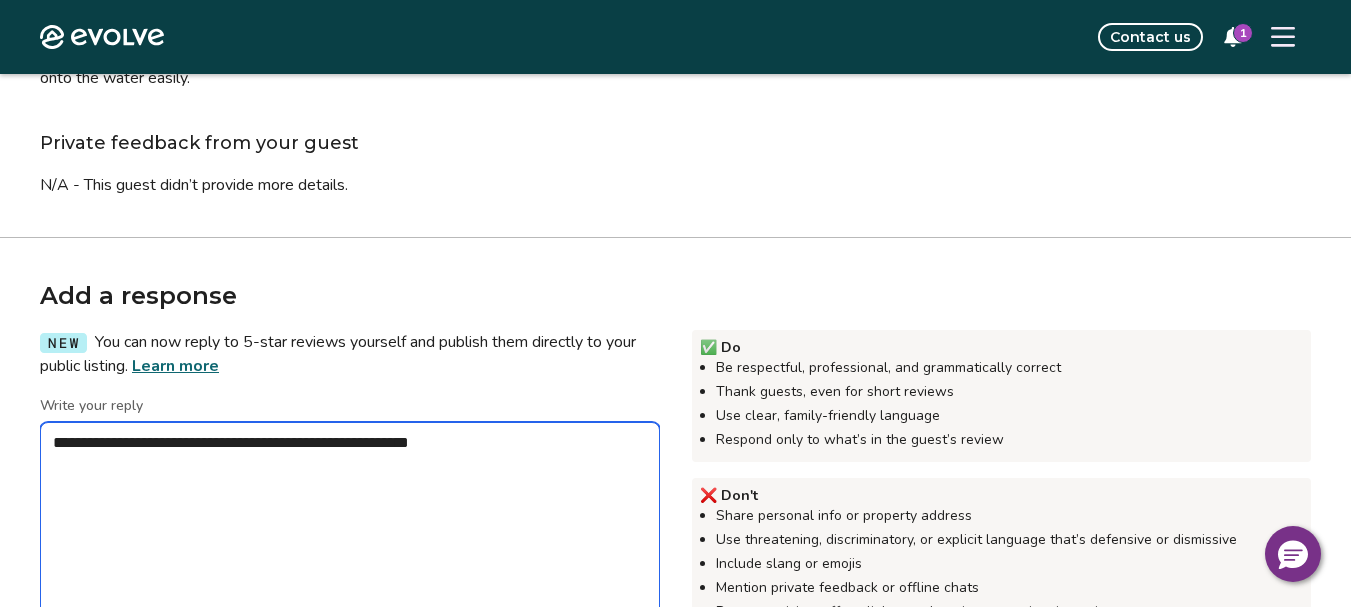 type on "*" 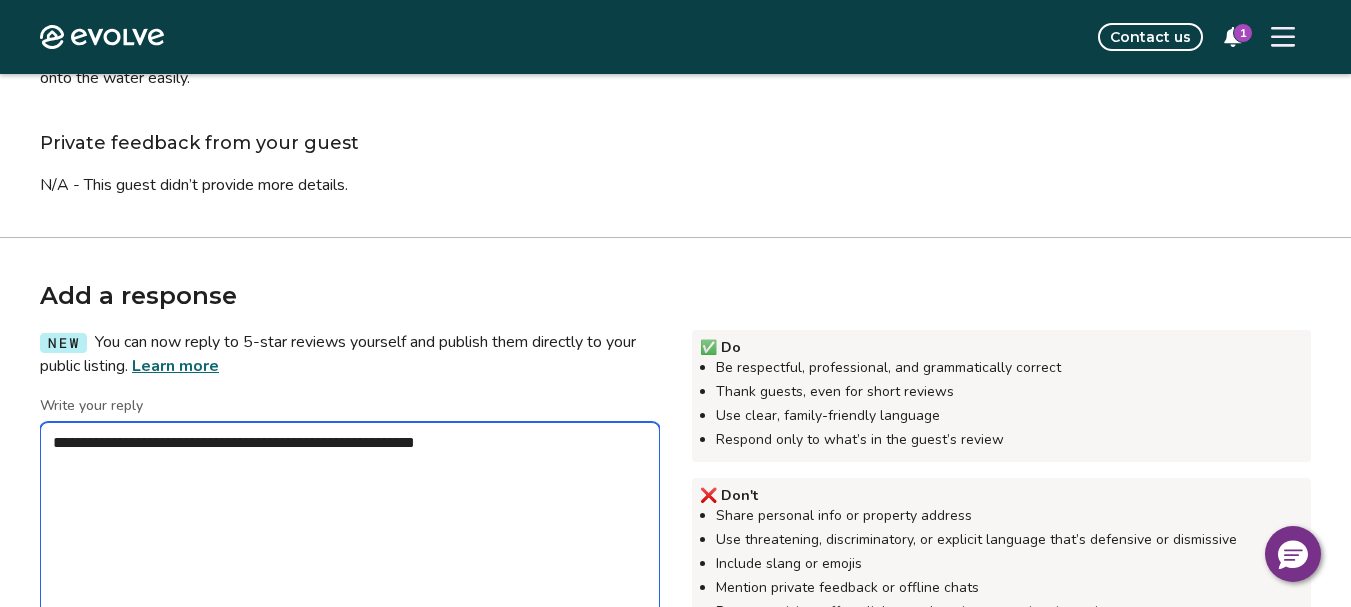 type on "*" 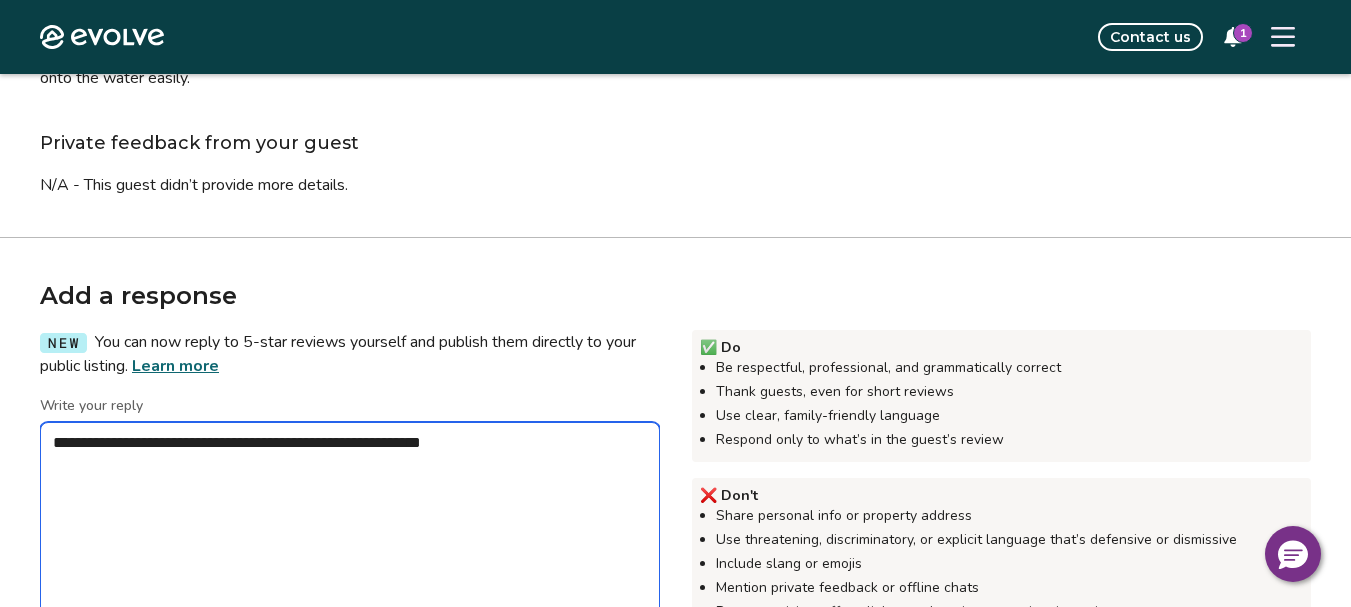 type on "*" 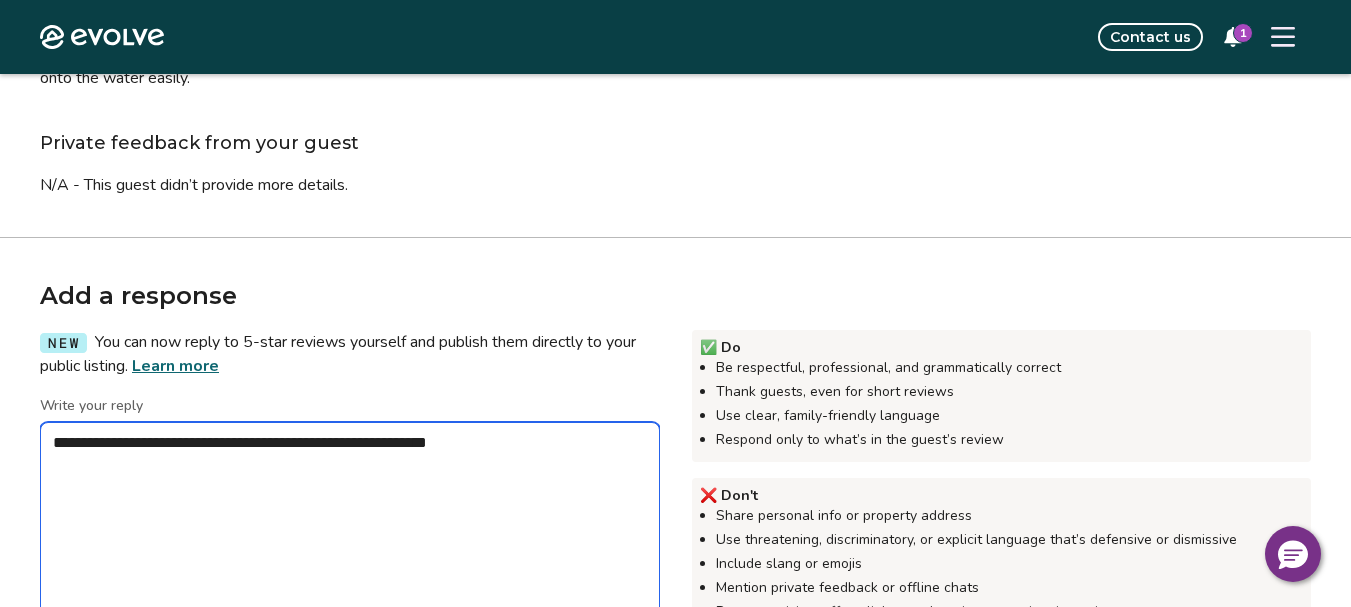 type on "*" 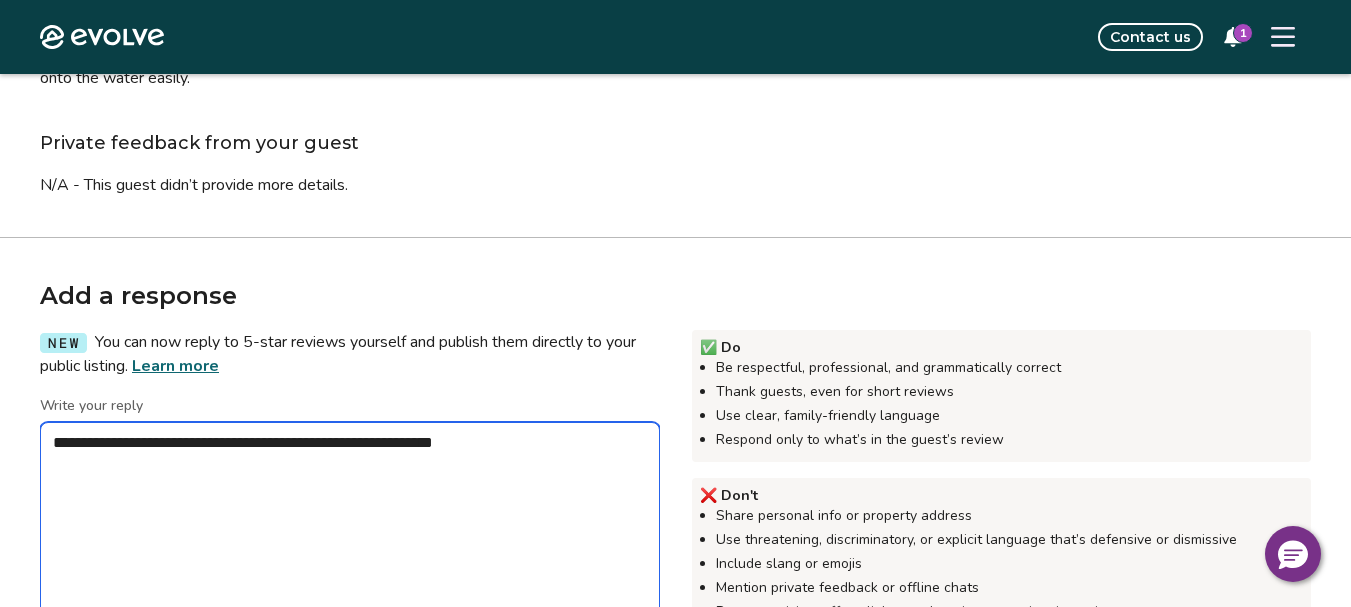 type on "*" 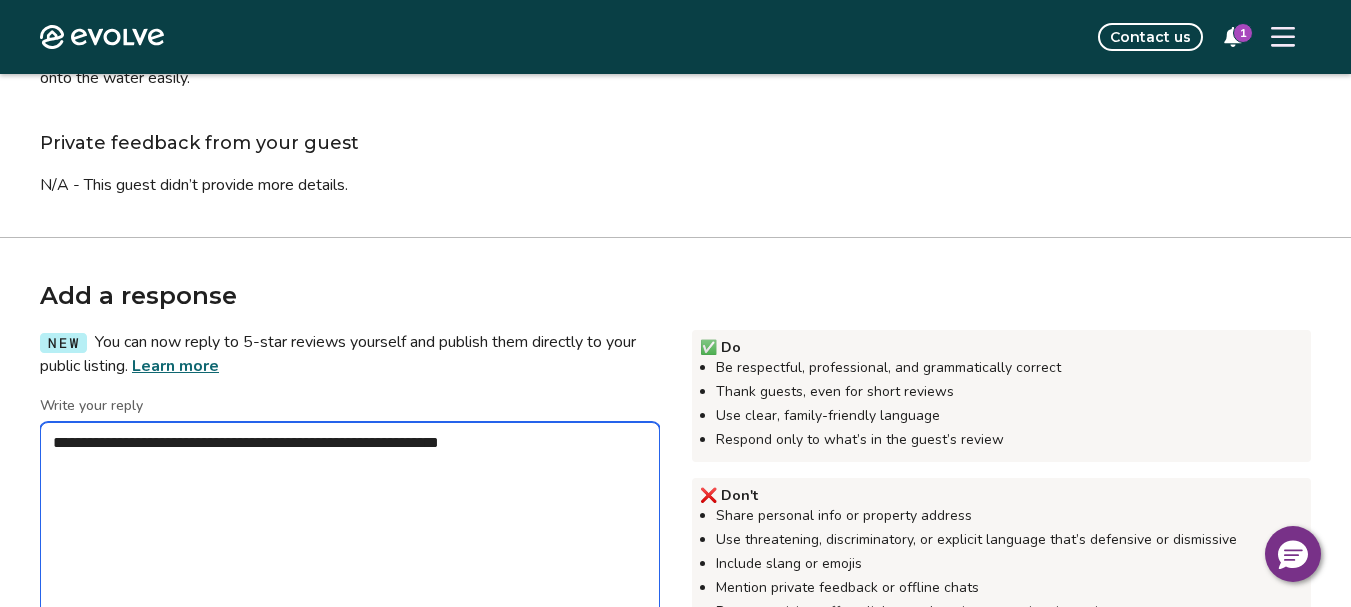 type on "*" 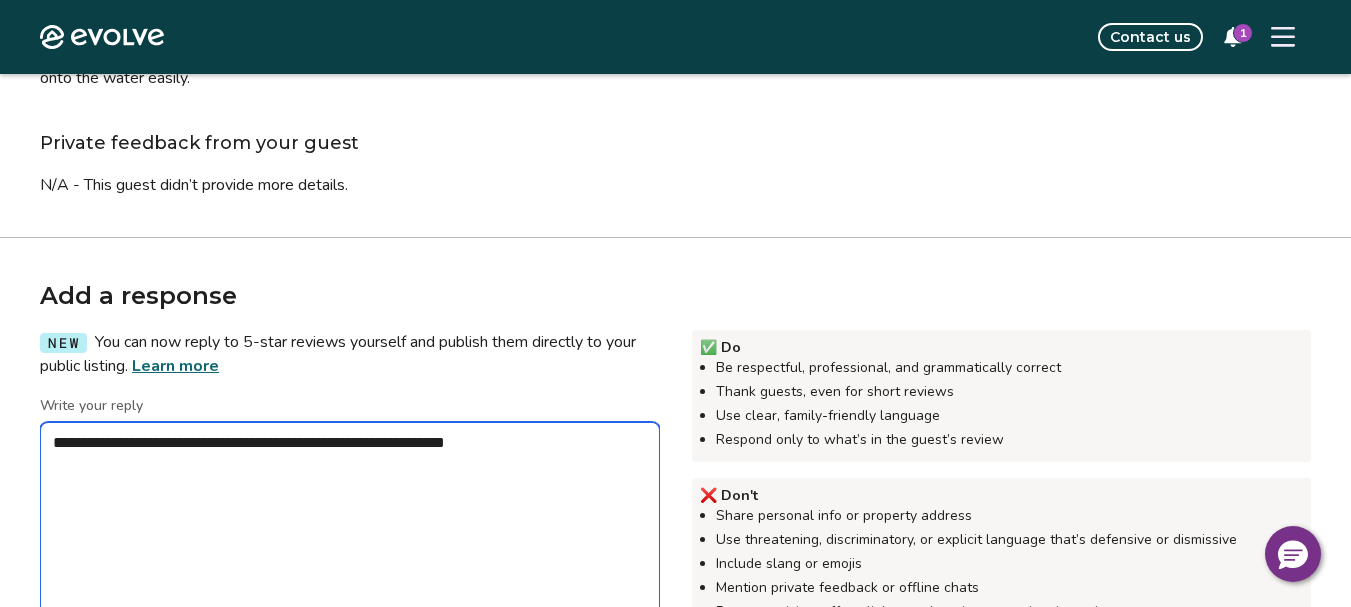 type on "*" 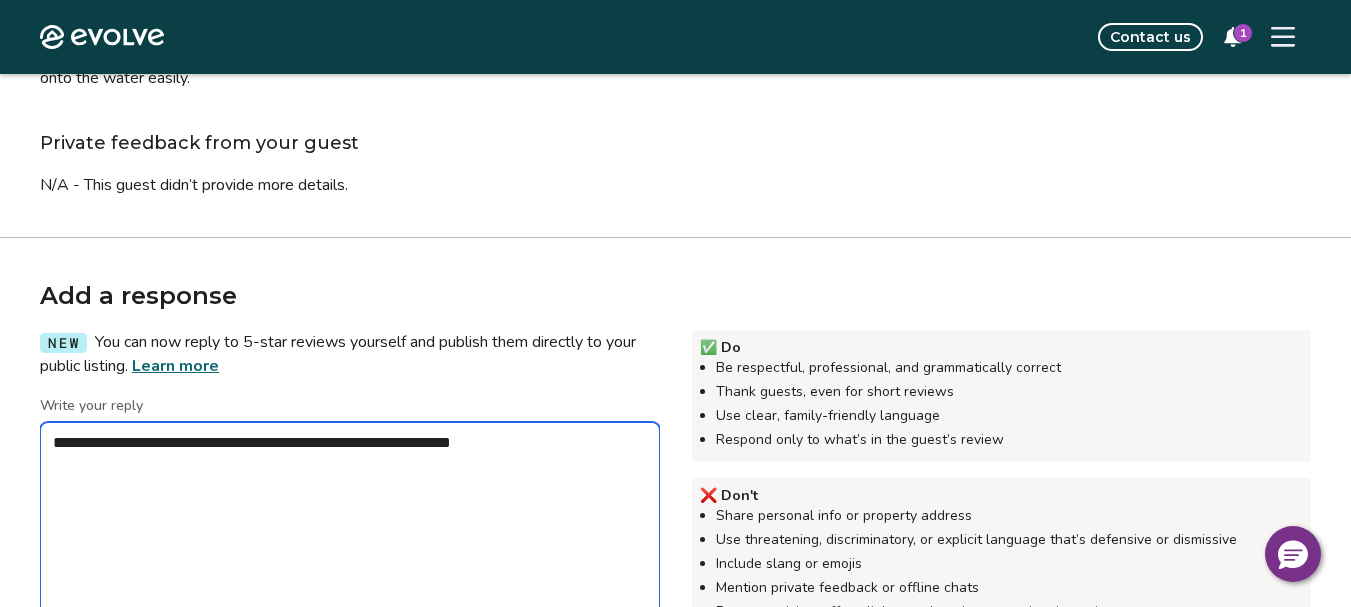 type on "*" 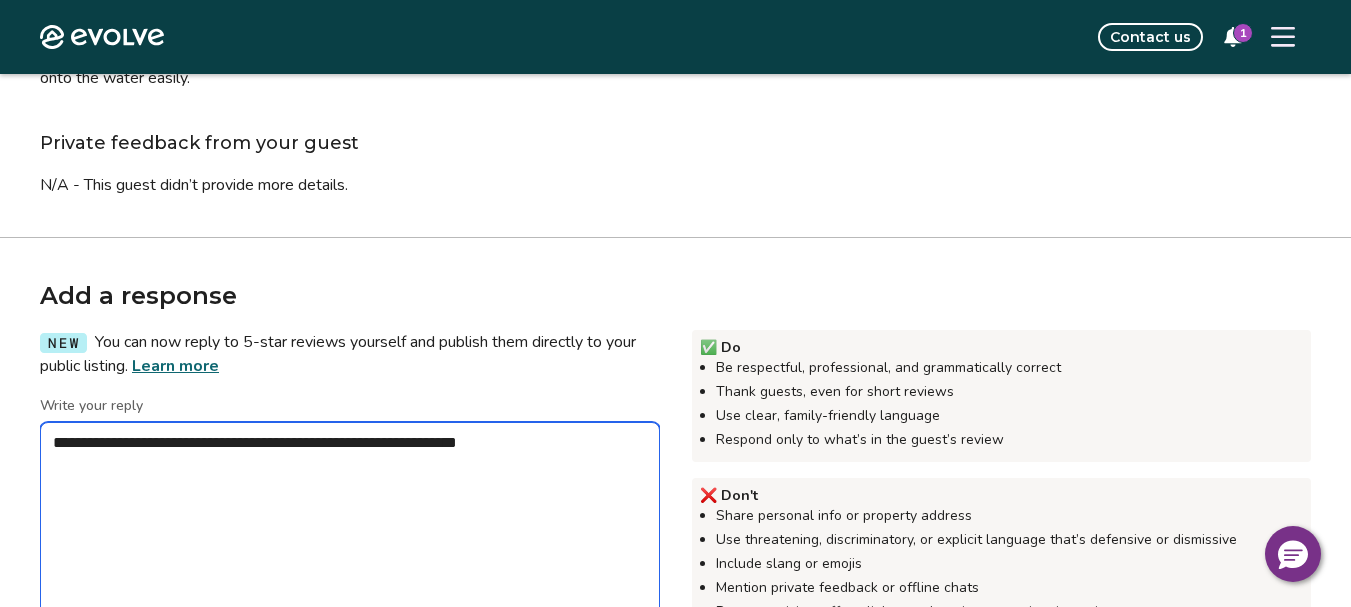 type on "*" 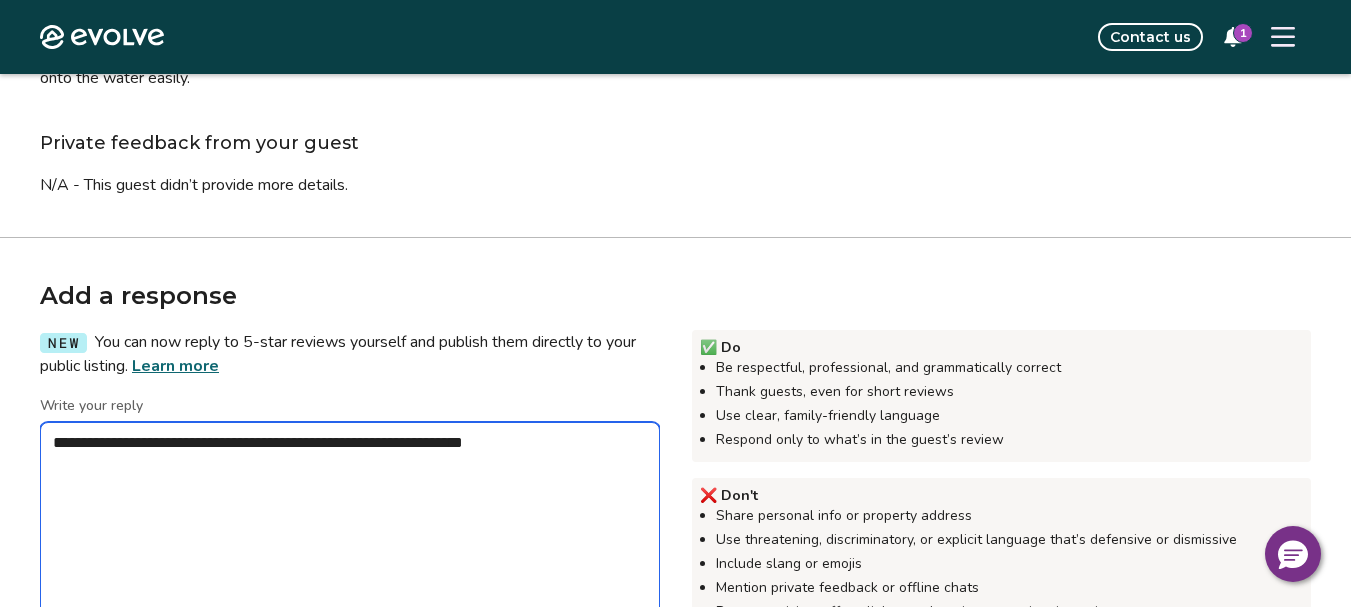 type on "*" 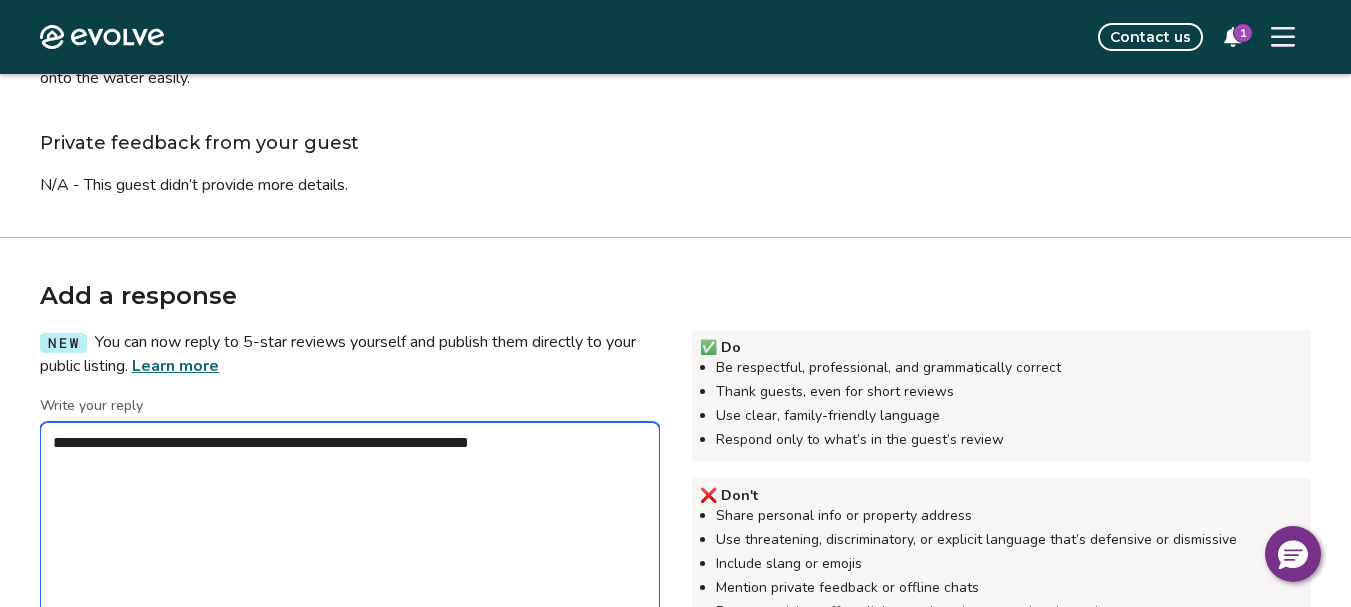 type on "*" 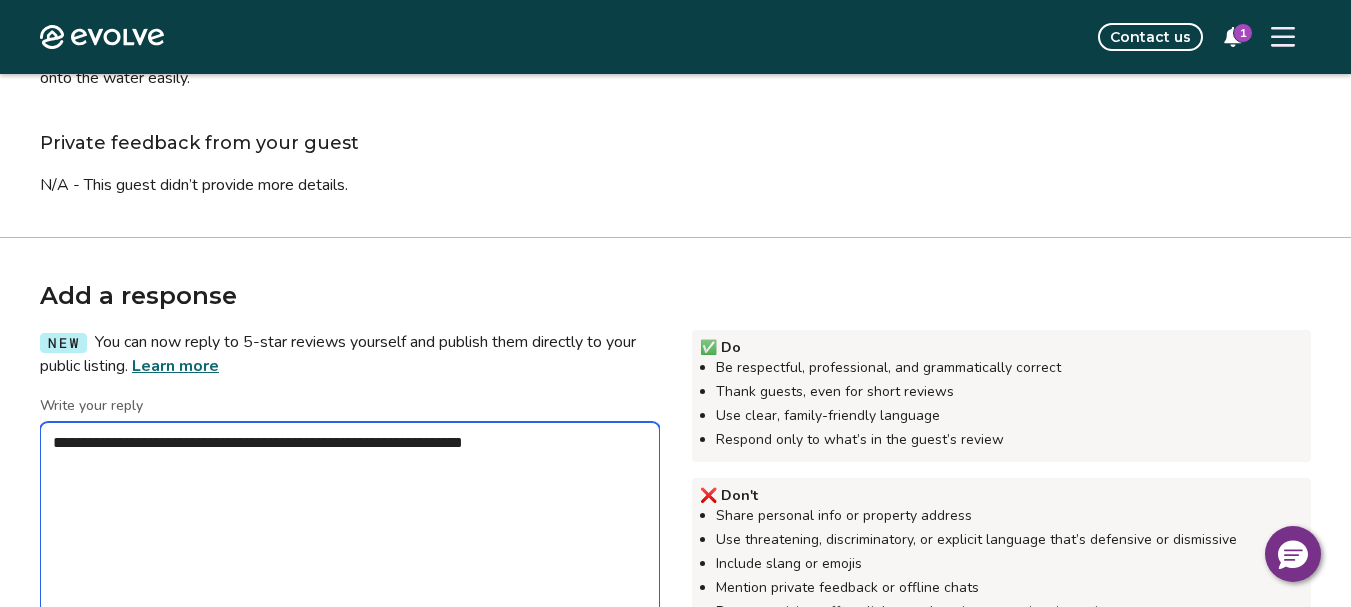 type on "*" 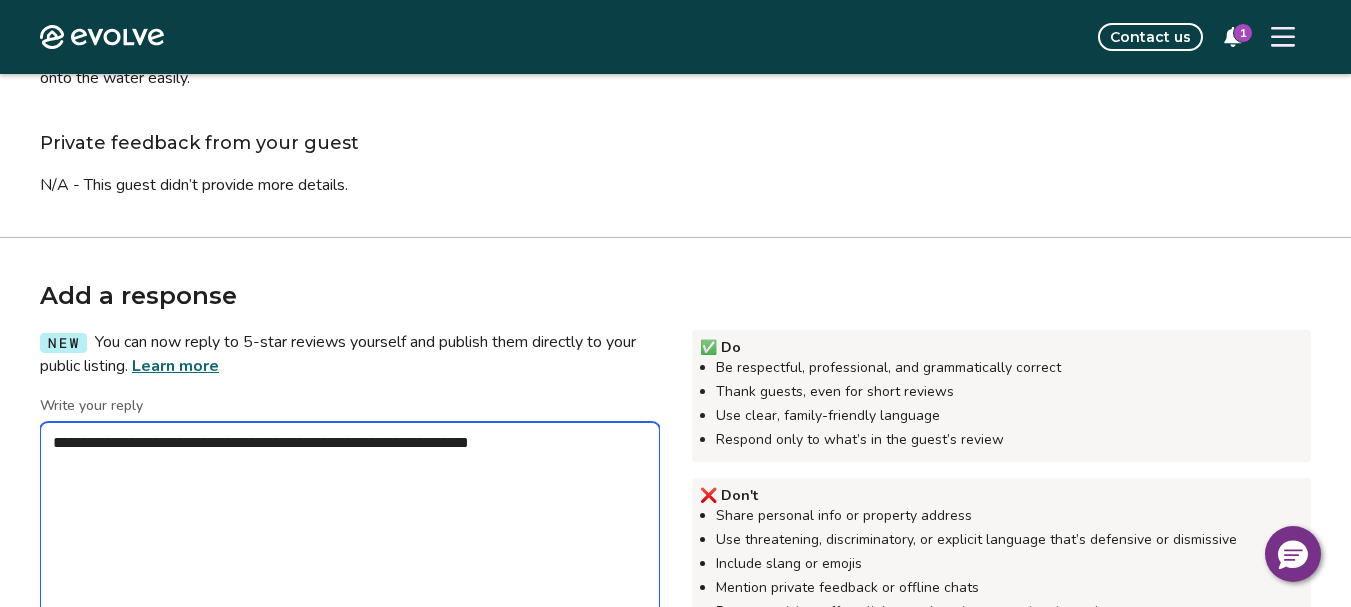 type on "*" 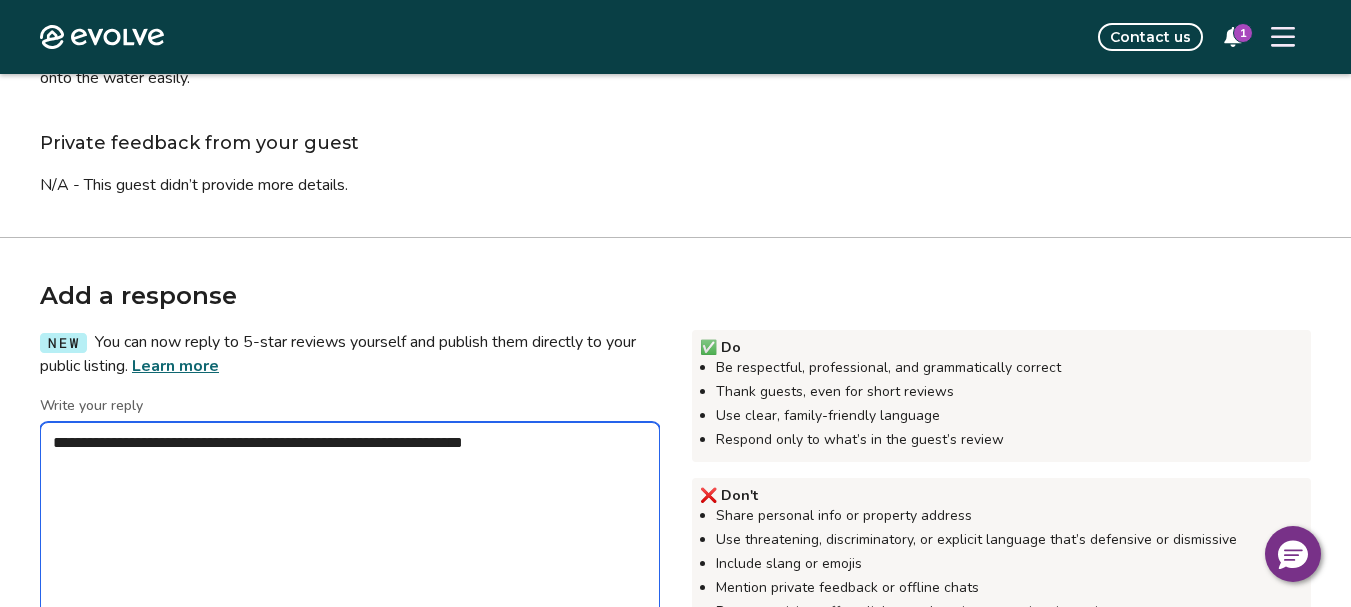 type on "*" 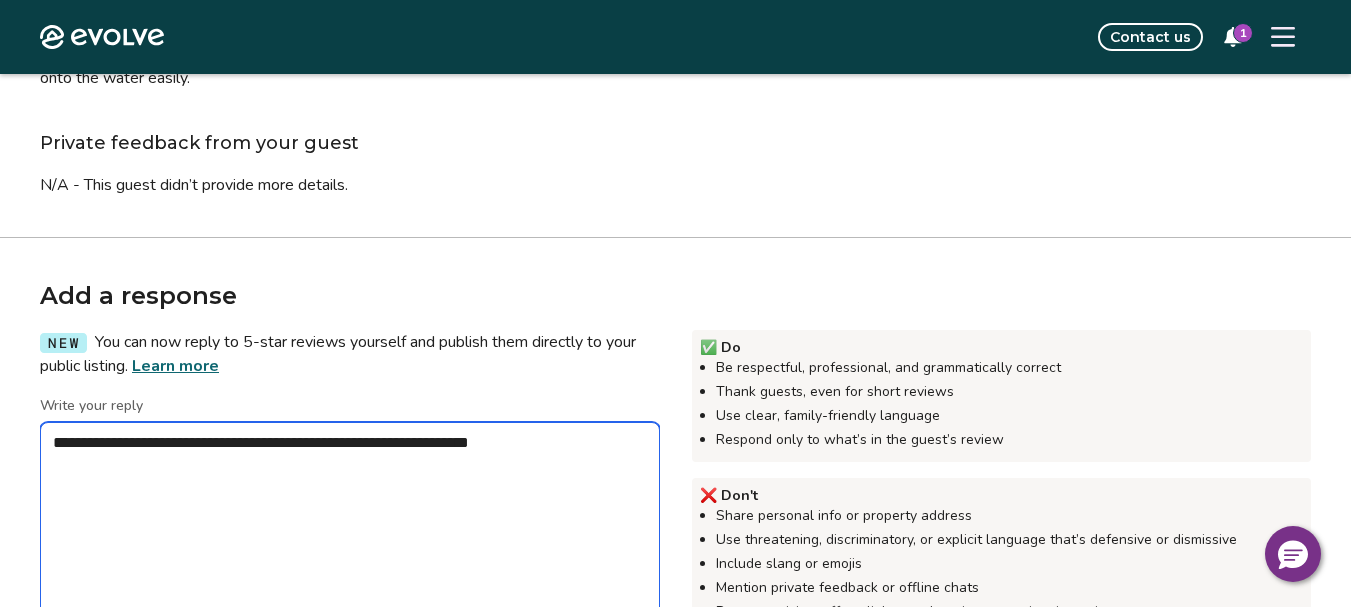 type on "*" 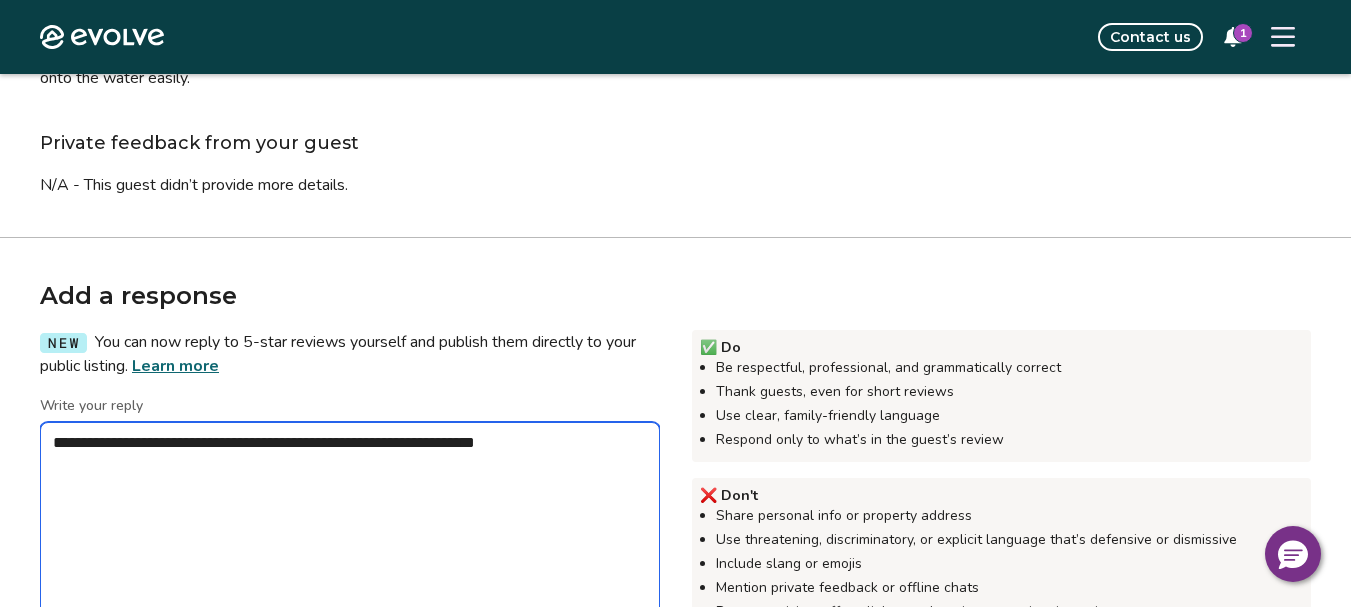 type on "*" 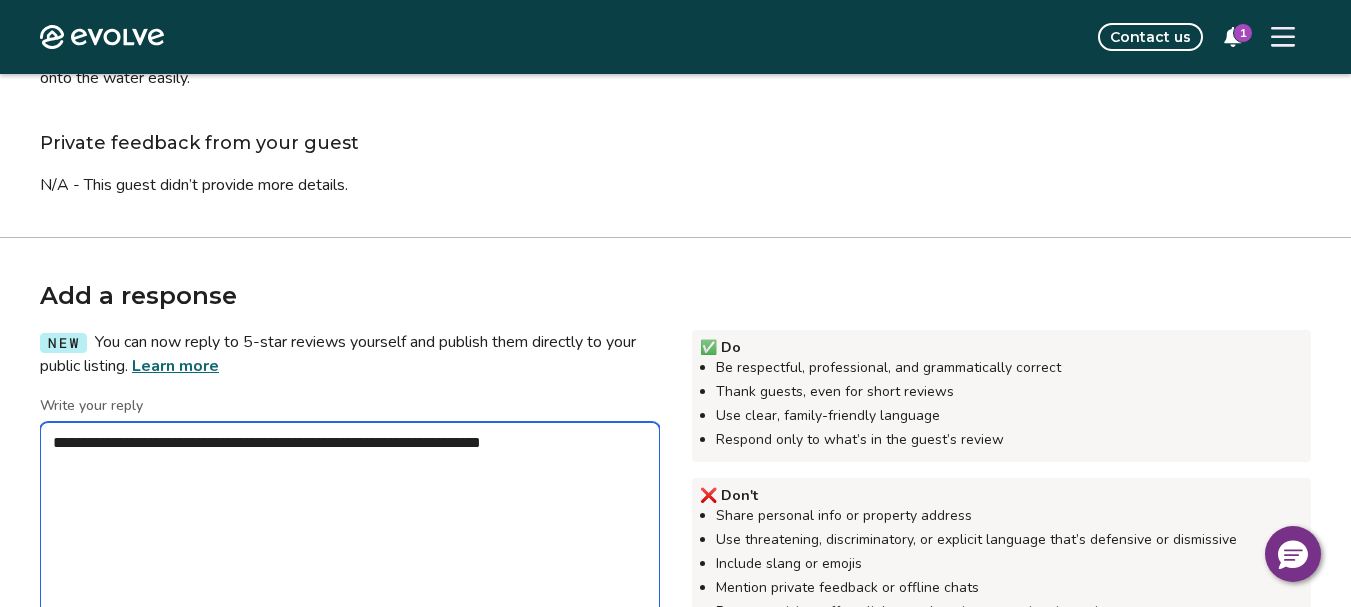 type on "*" 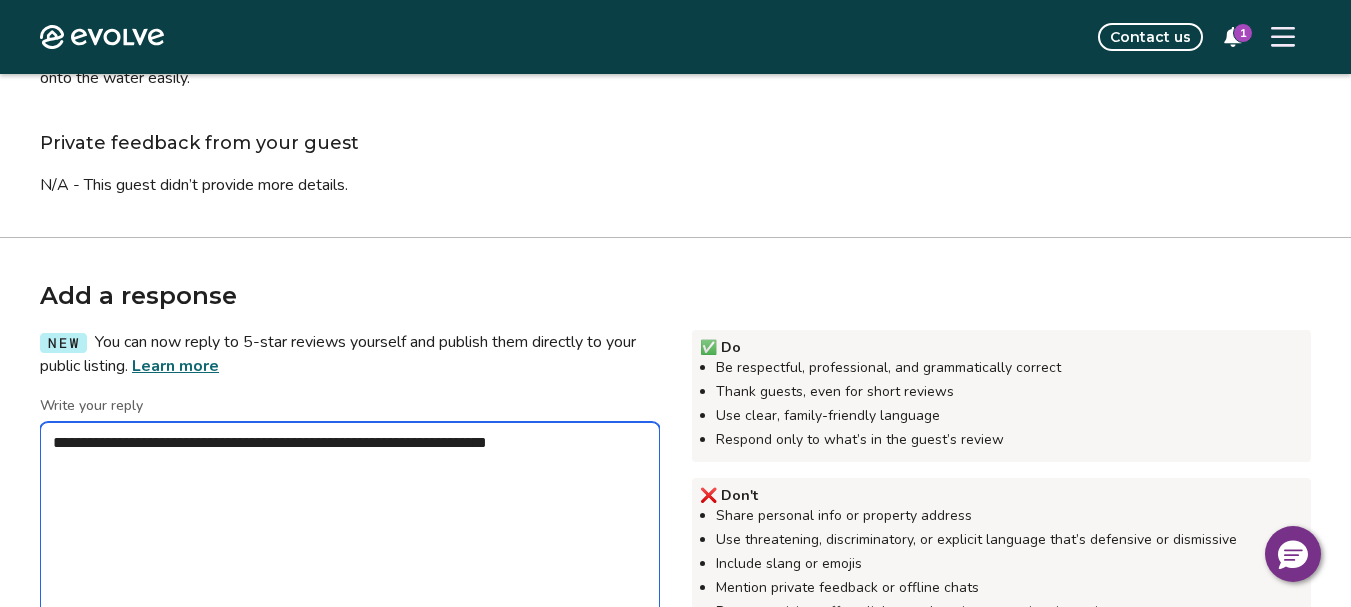 type on "*" 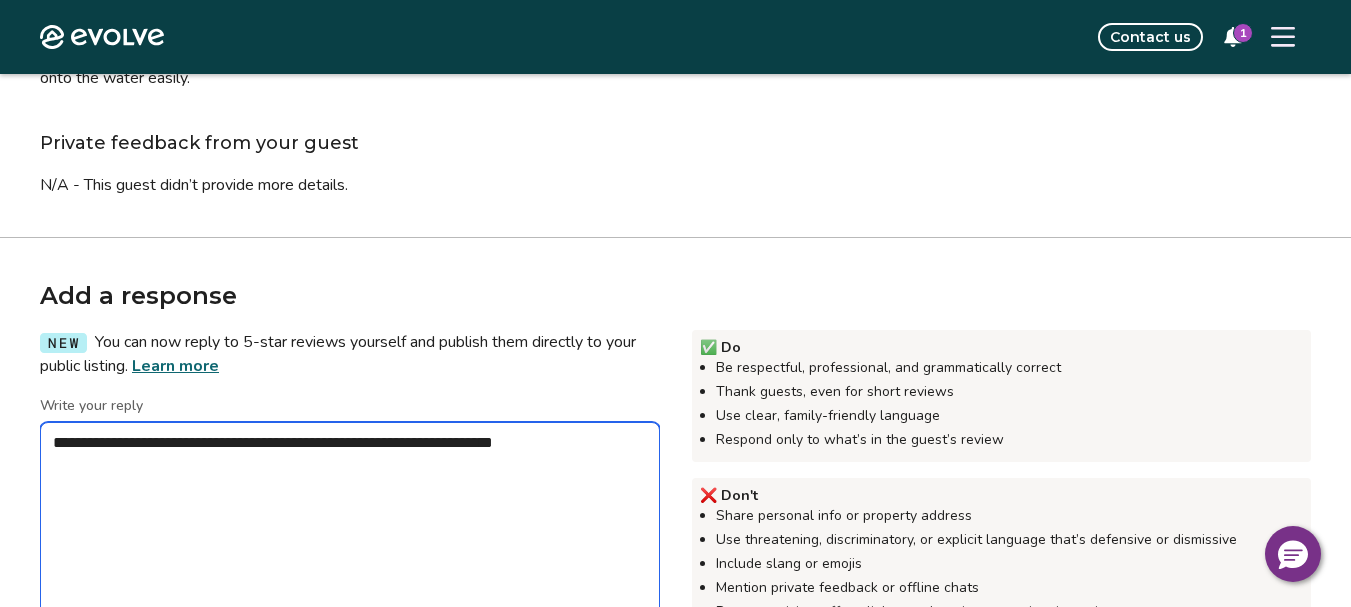 type on "*" 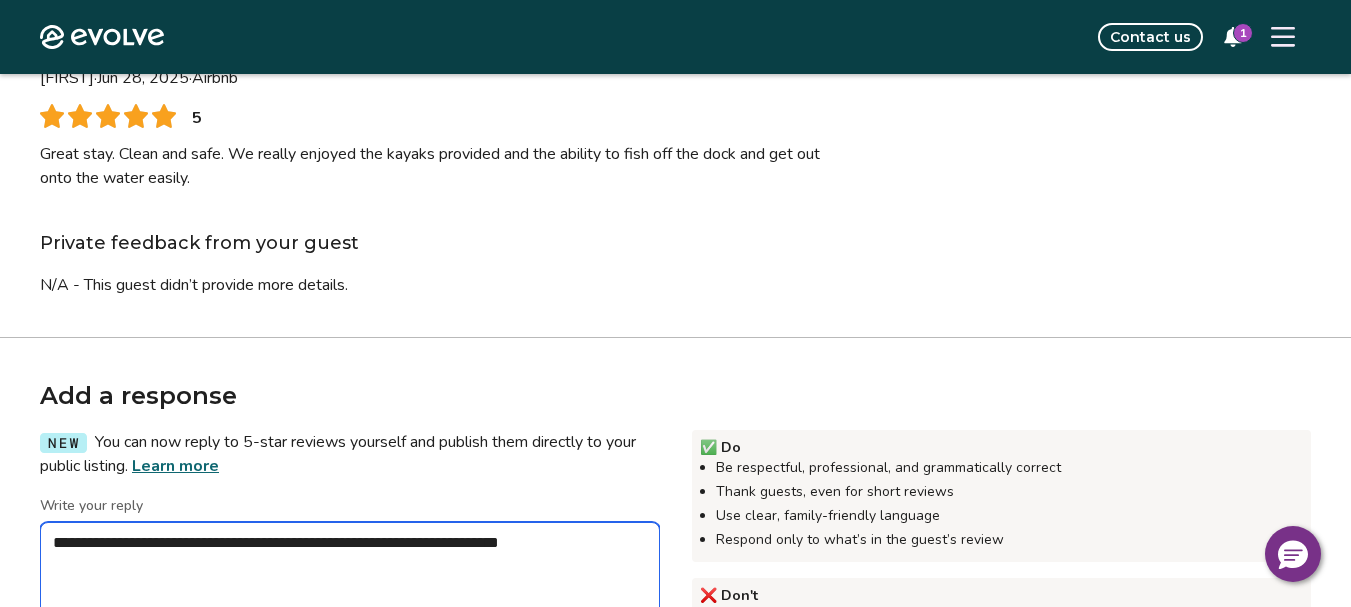 scroll, scrollTop: 300, scrollLeft: 0, axis: vertical 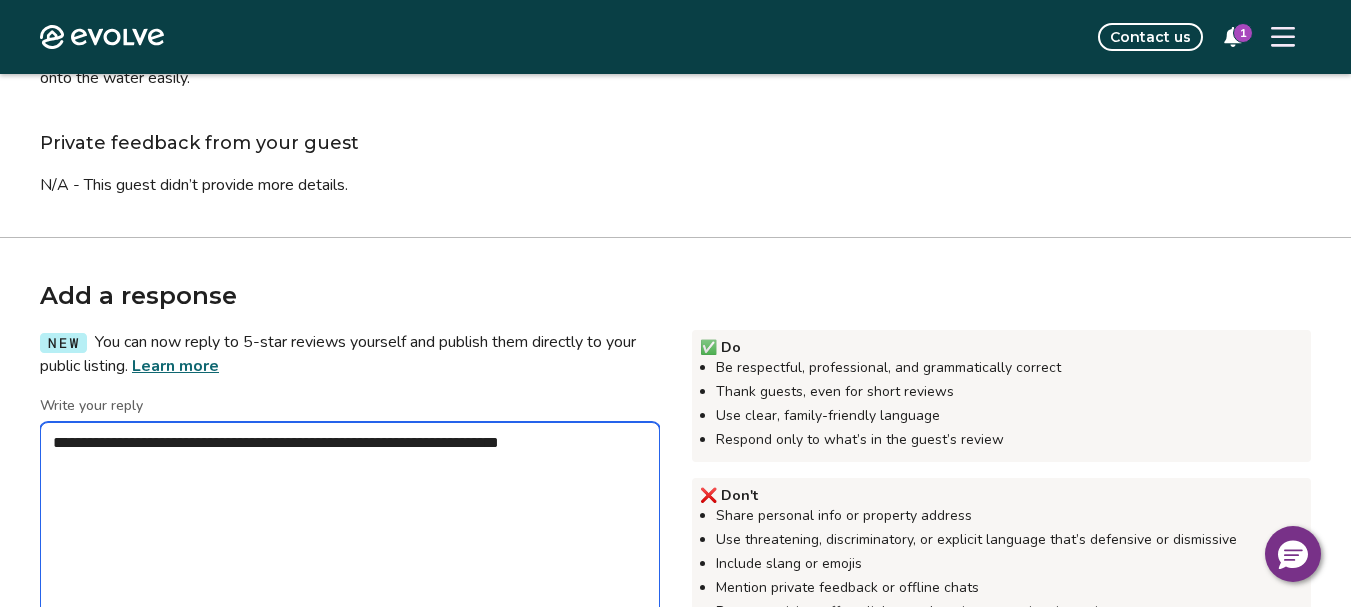 type on "*" 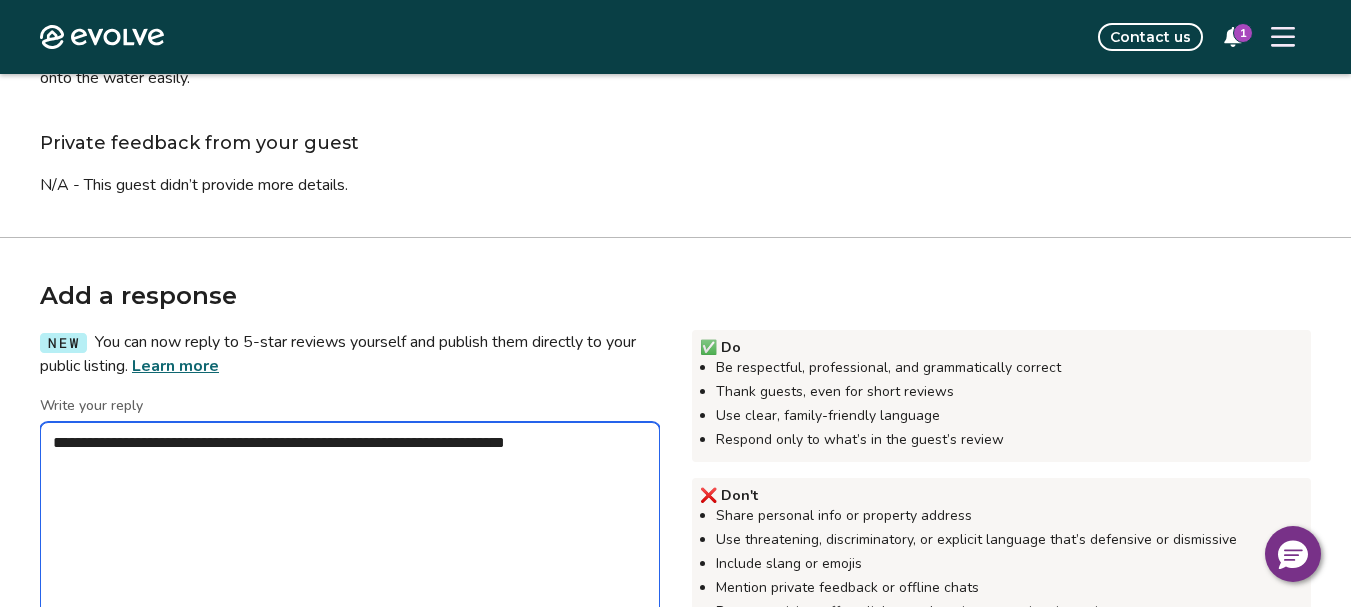type on "*" 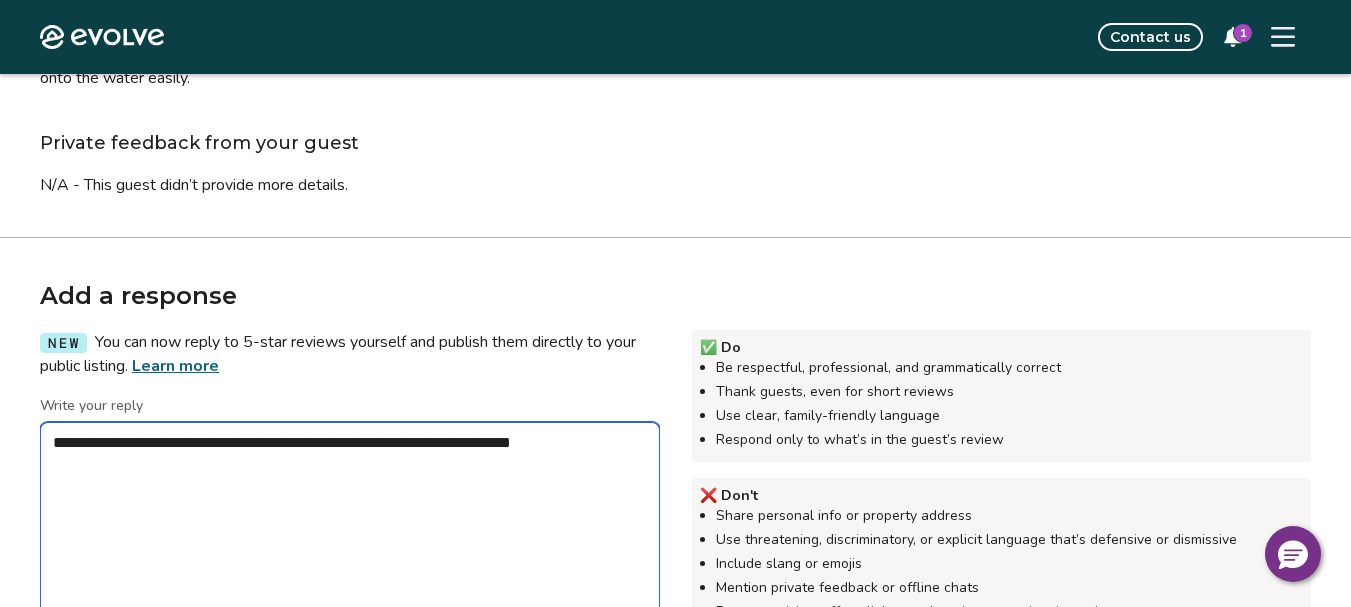 type on "*" 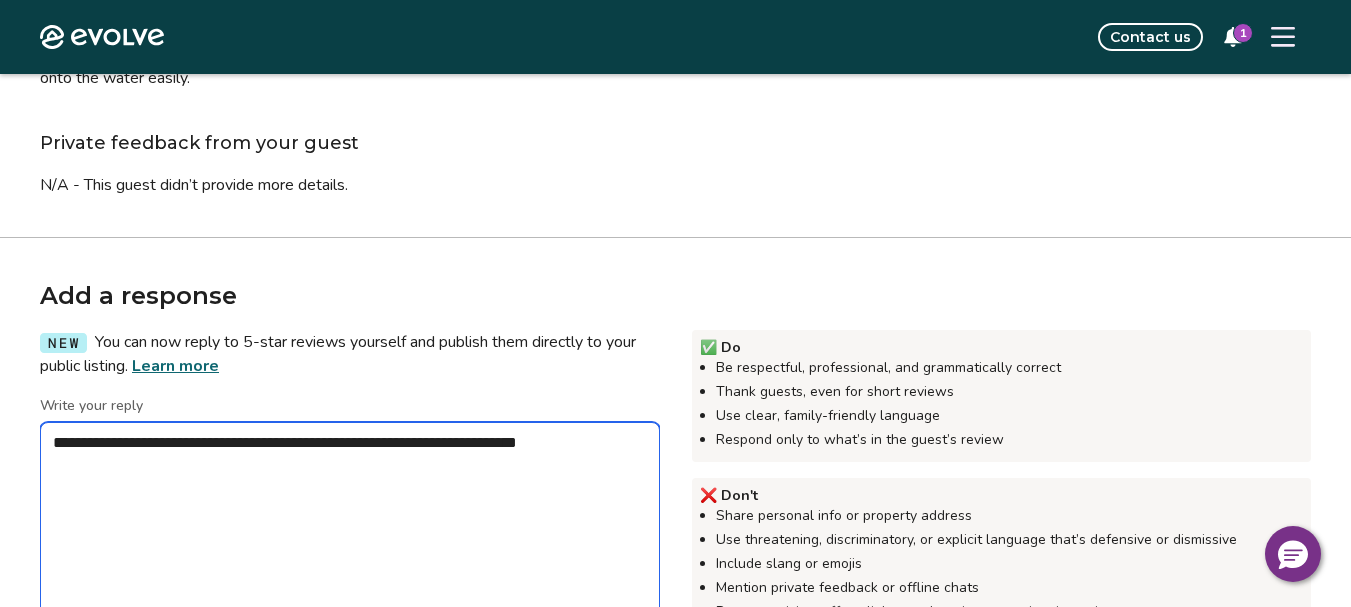 type on "*" 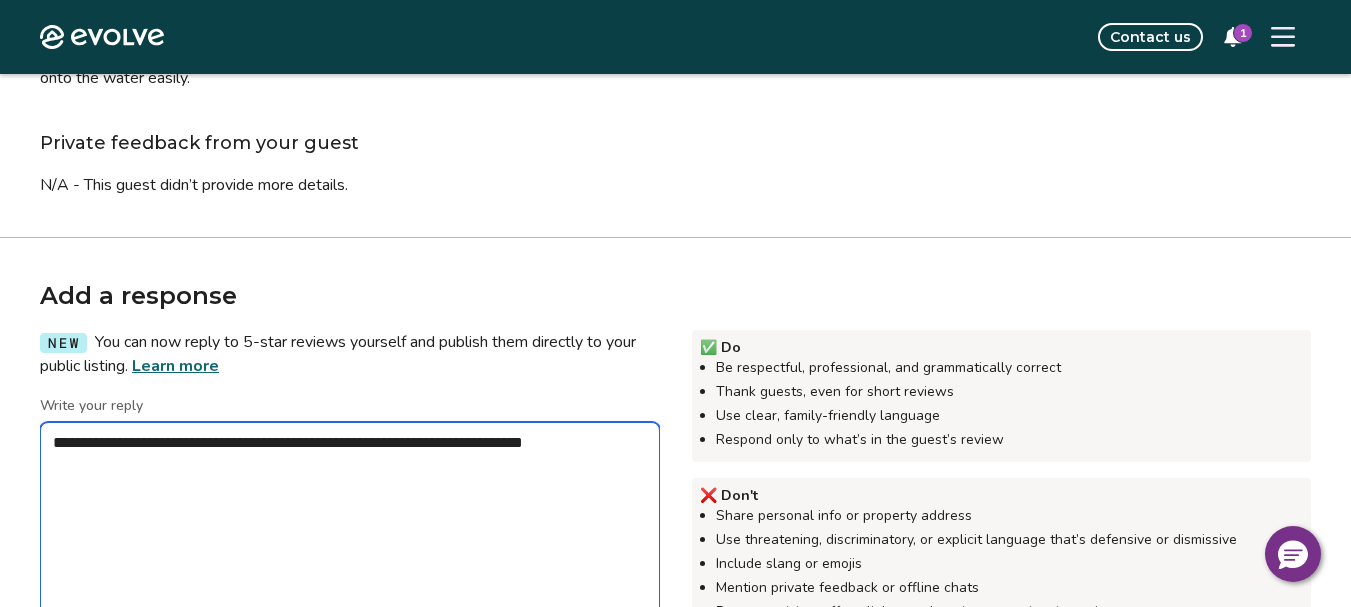 type on "*" 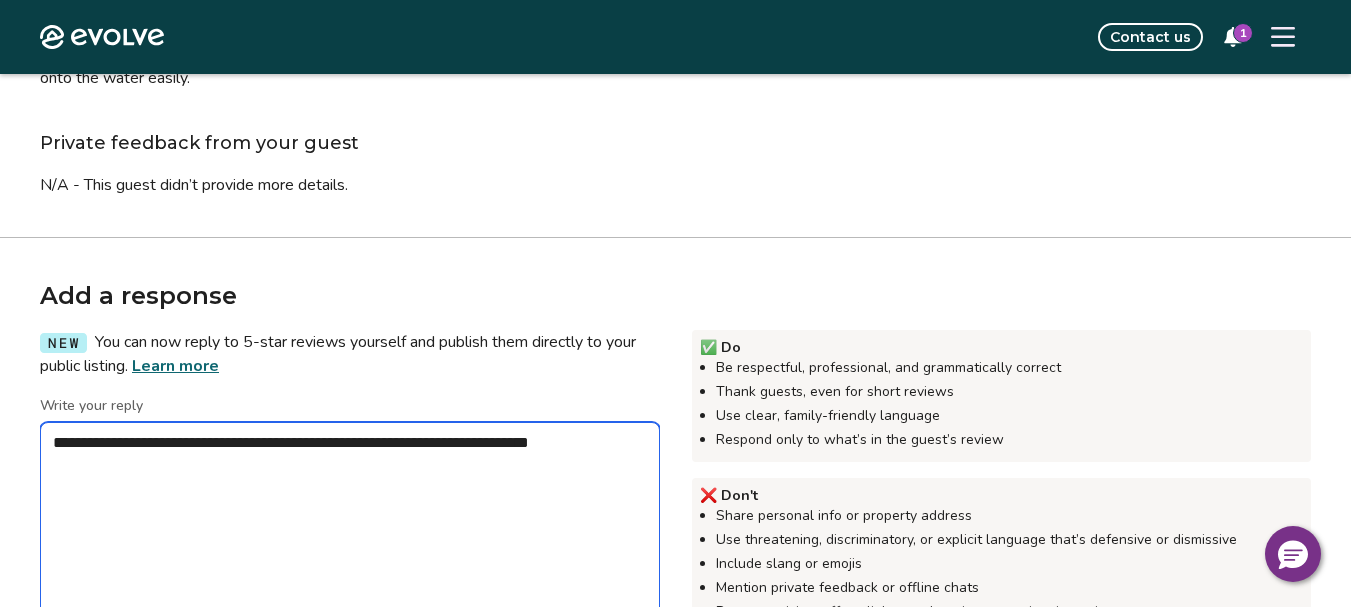 type on "*" 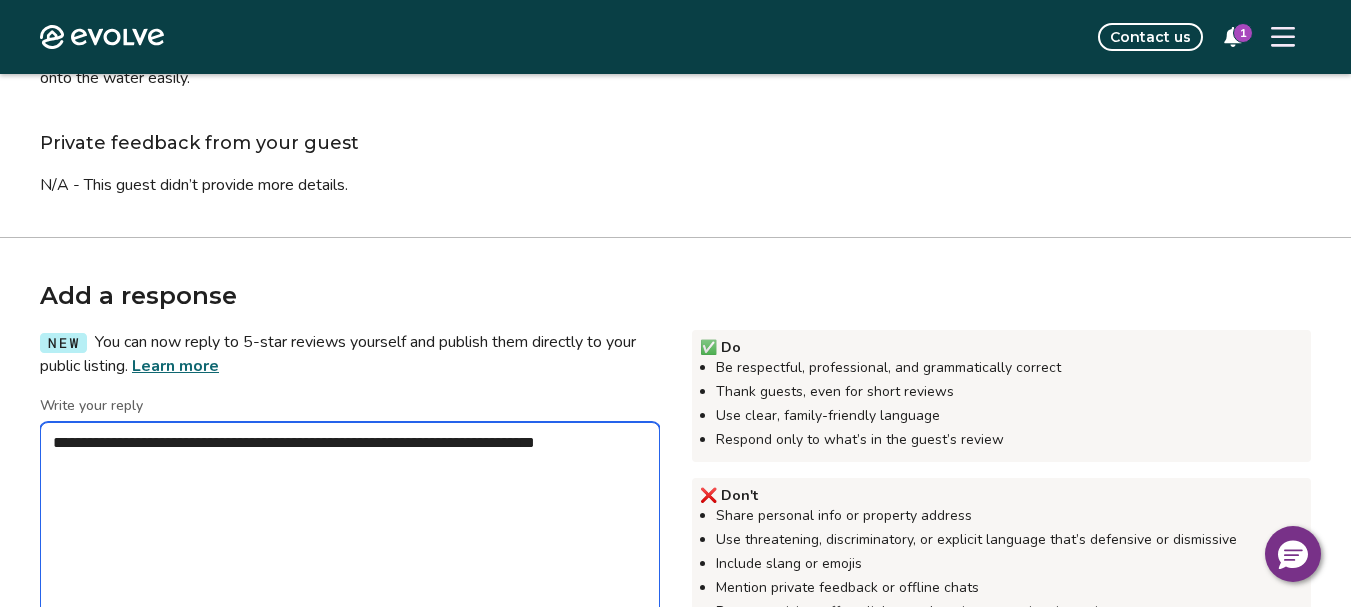 type on "*" 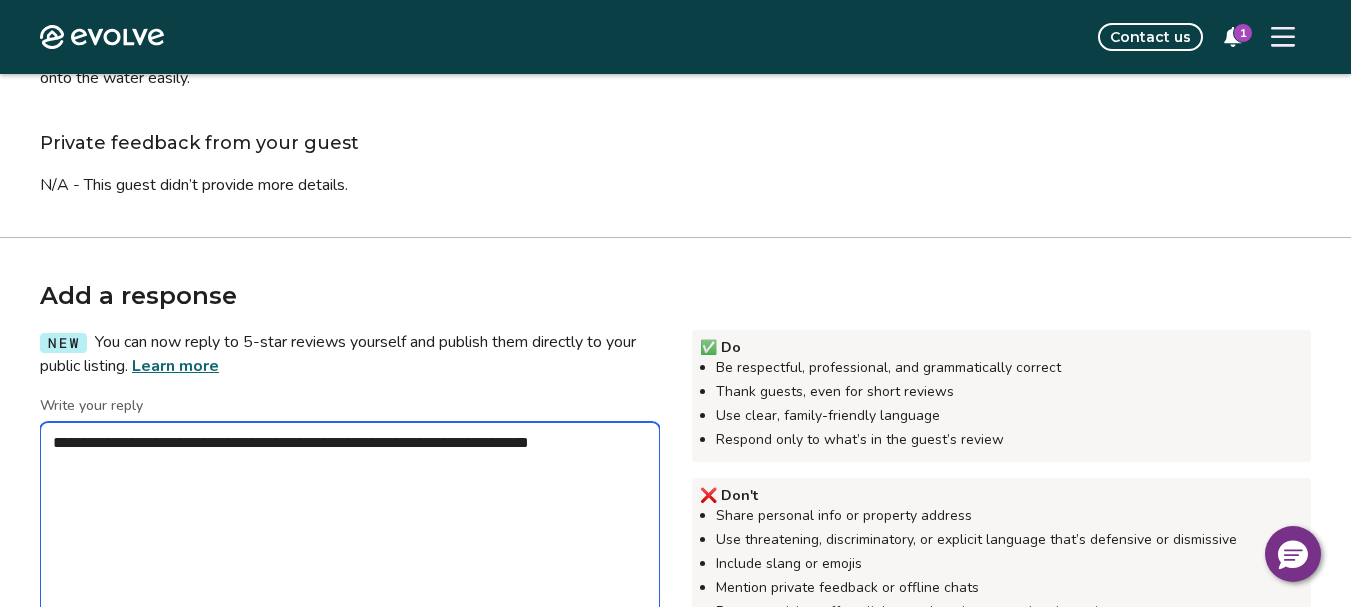 type on "*" 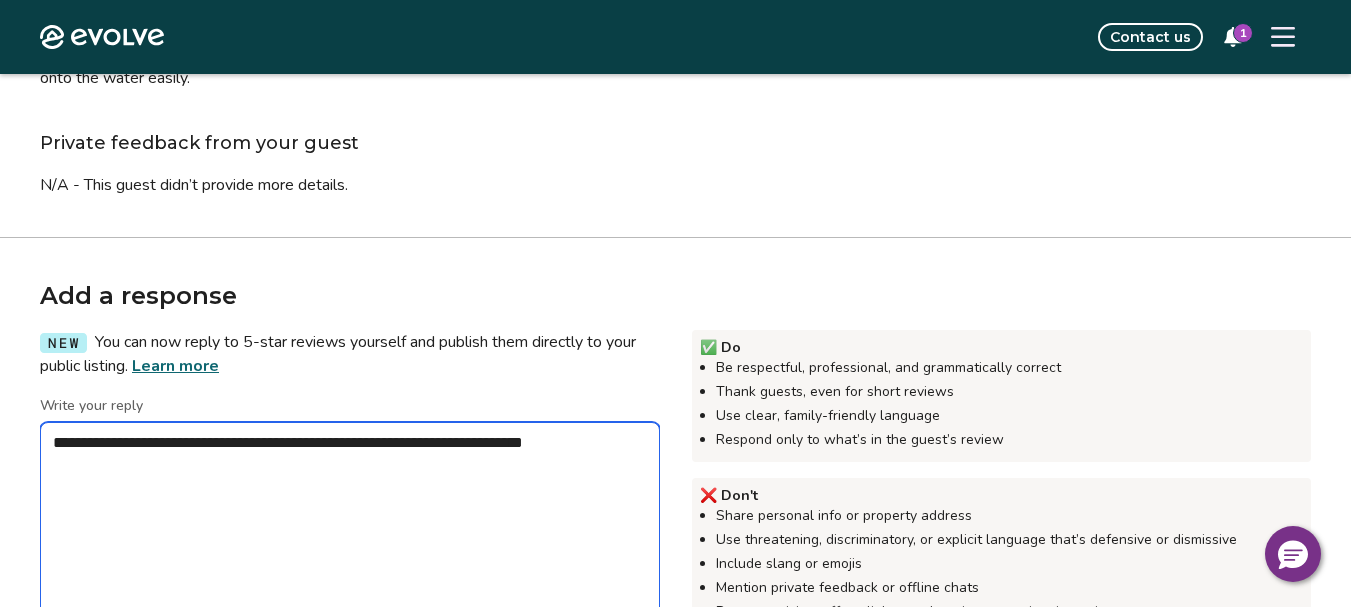 type 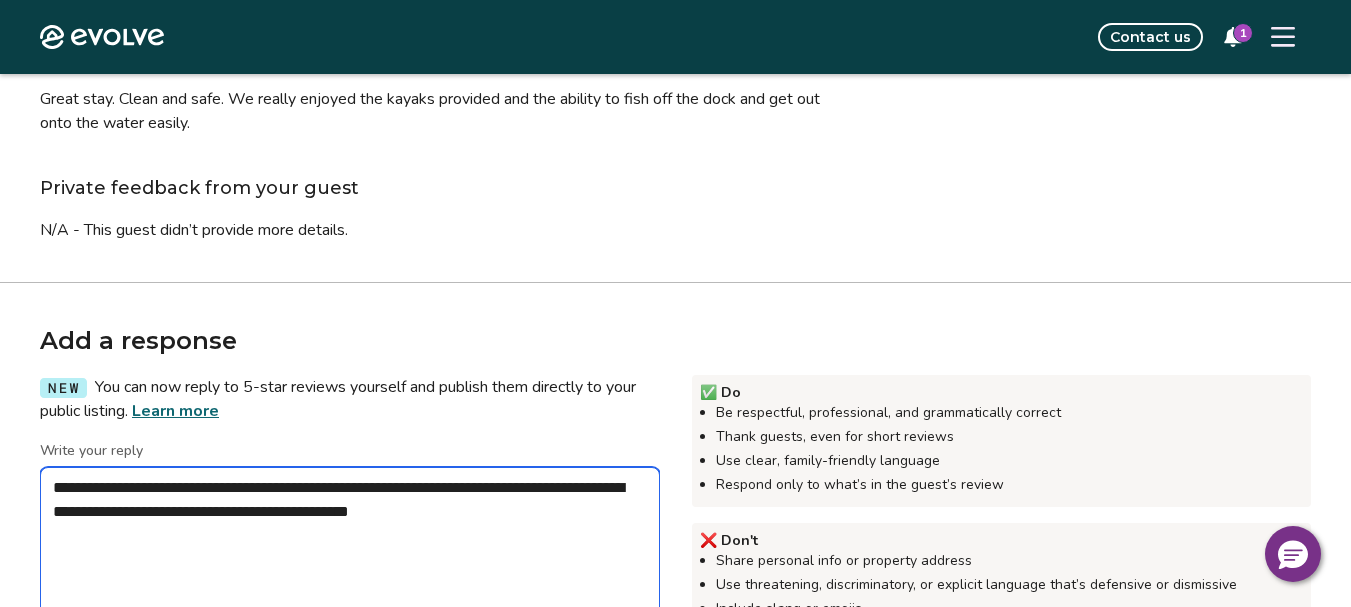 scroll, scrollTop: 300, scrollLeft: 0, axis: vertical 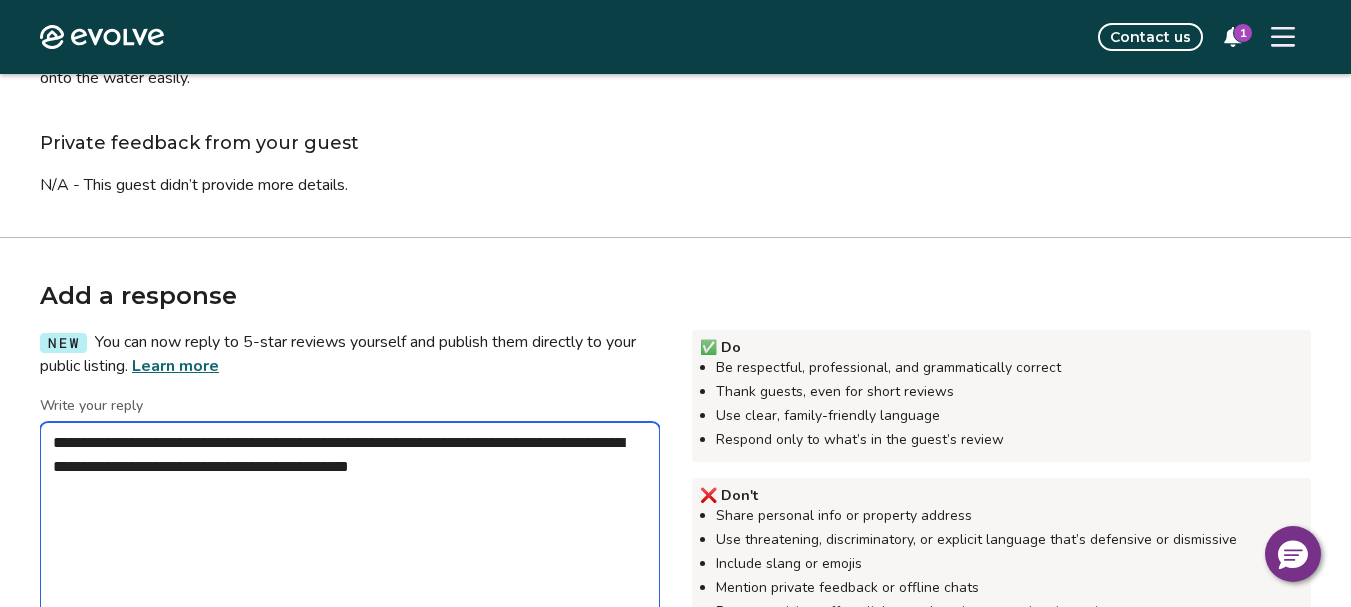 click on "**********" at bounding box center (350, 522) 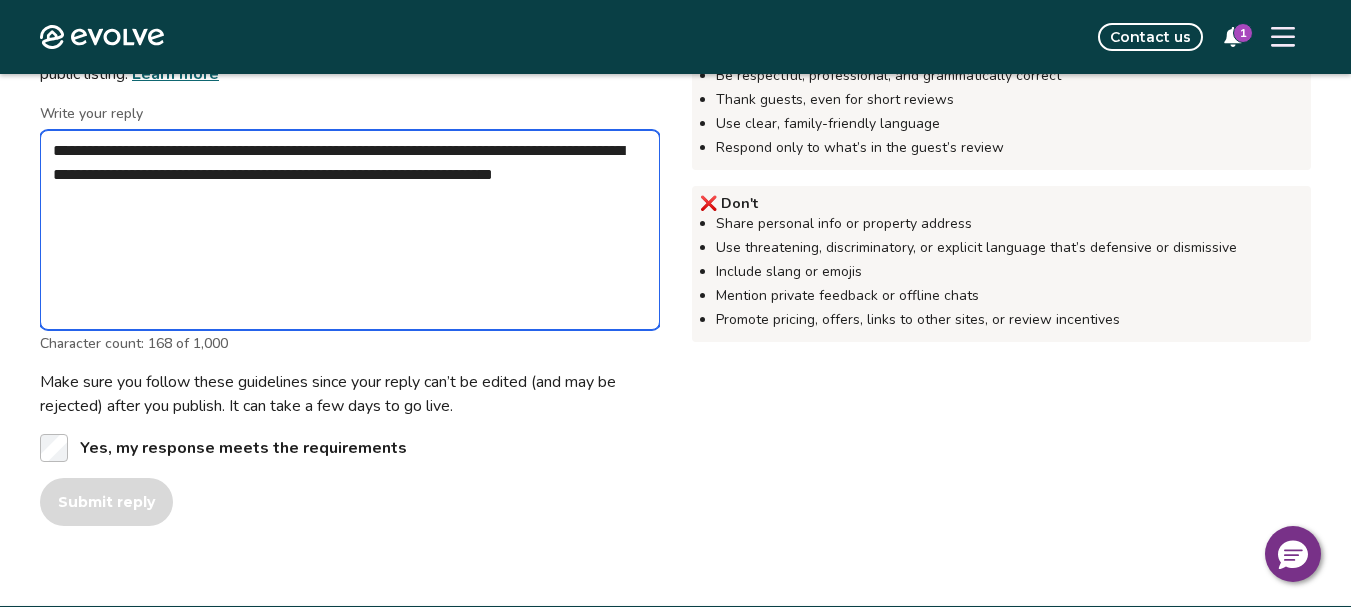 scroll, scrollTop: 600, scrollLeft: 0, axis: vertical 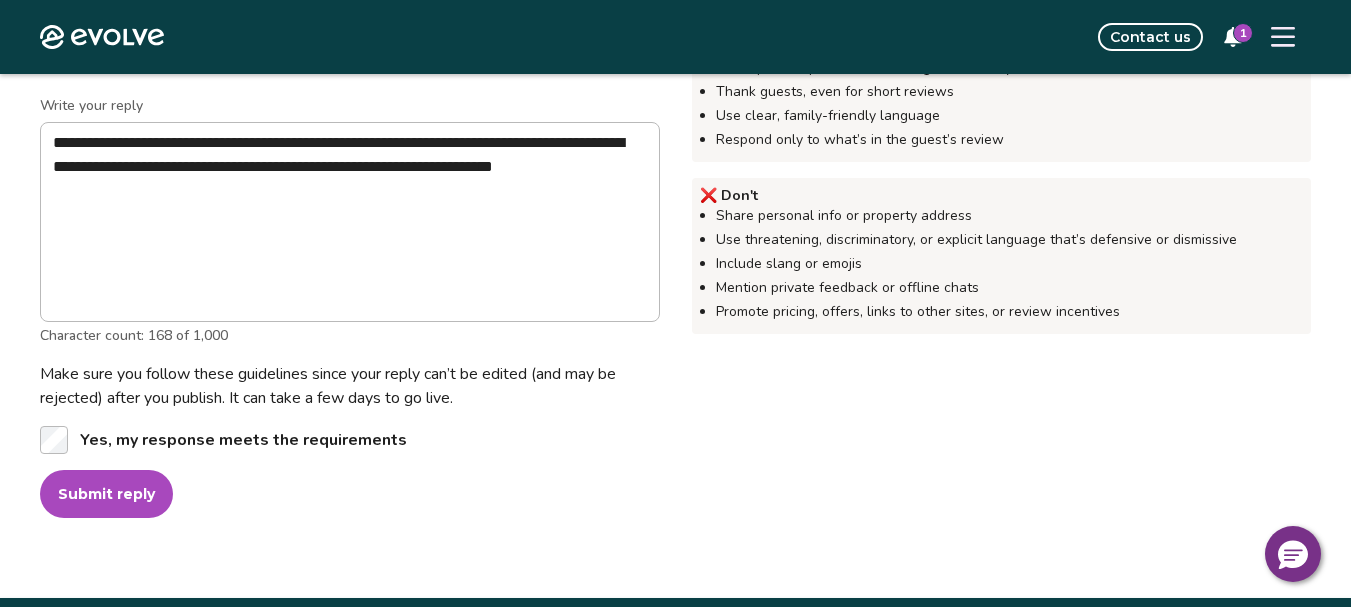 click on "Submit reply" at bounding box center (106, 494) 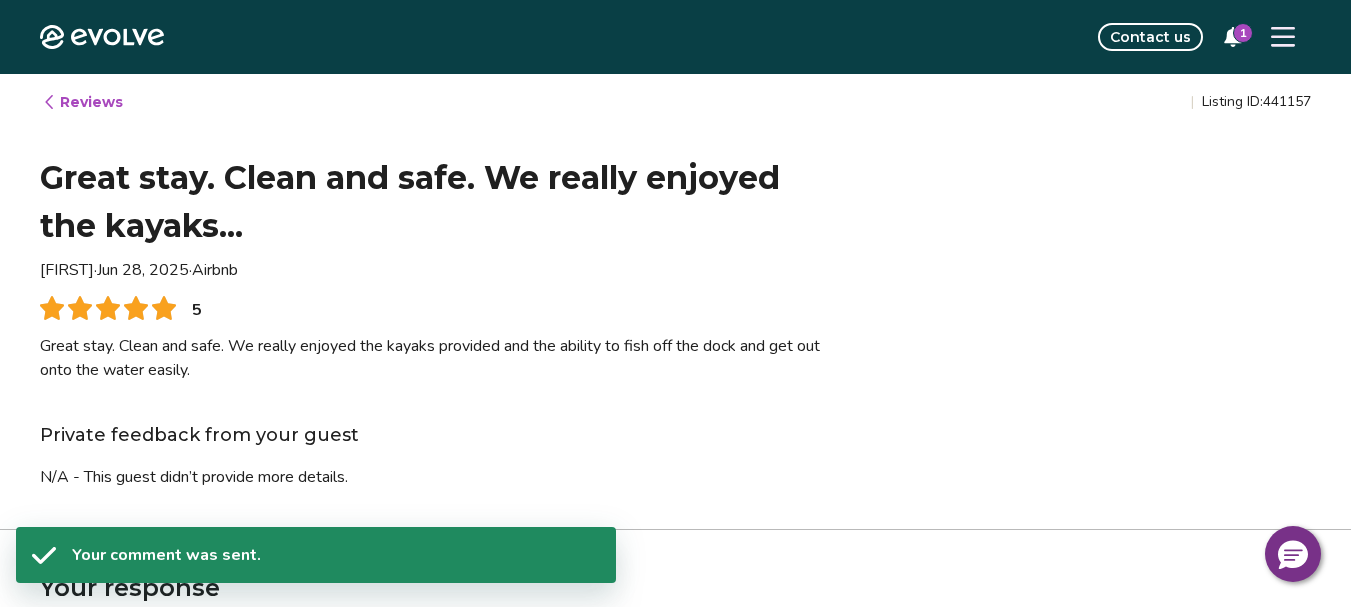 scroll, scrollTop: 0, scrollLeft: 0, axis: both 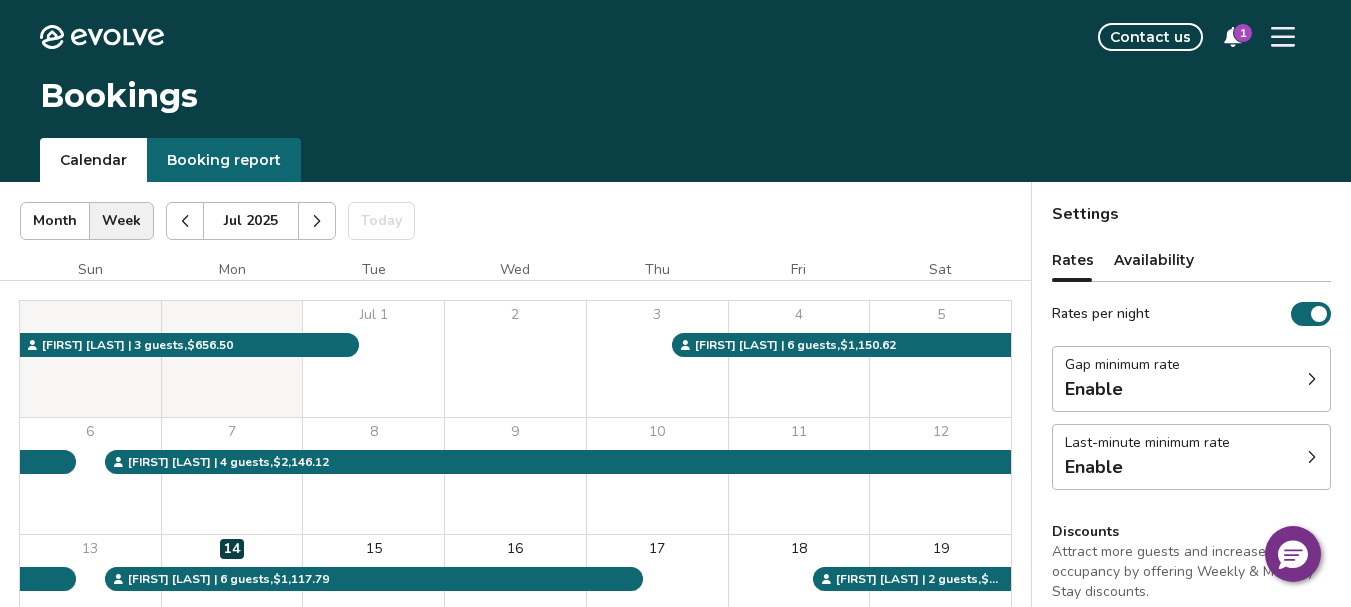 click 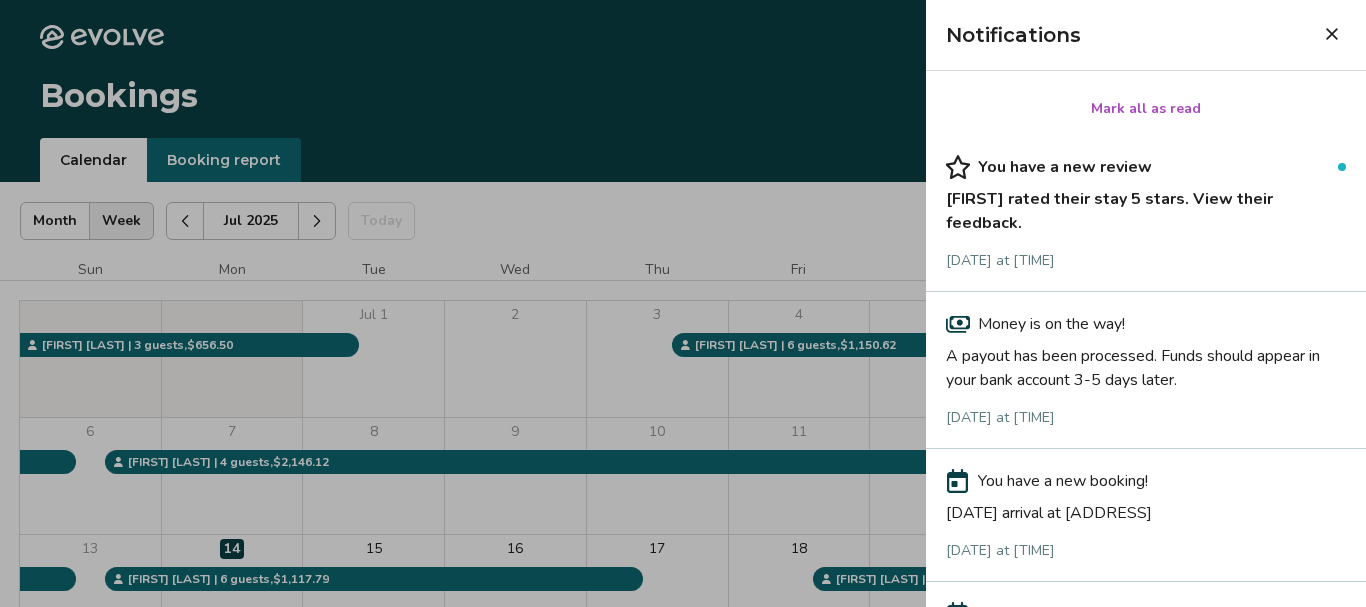 click on "Christie rated their stay 5 stars. View their feedback." at bounding box center (1146, 207) 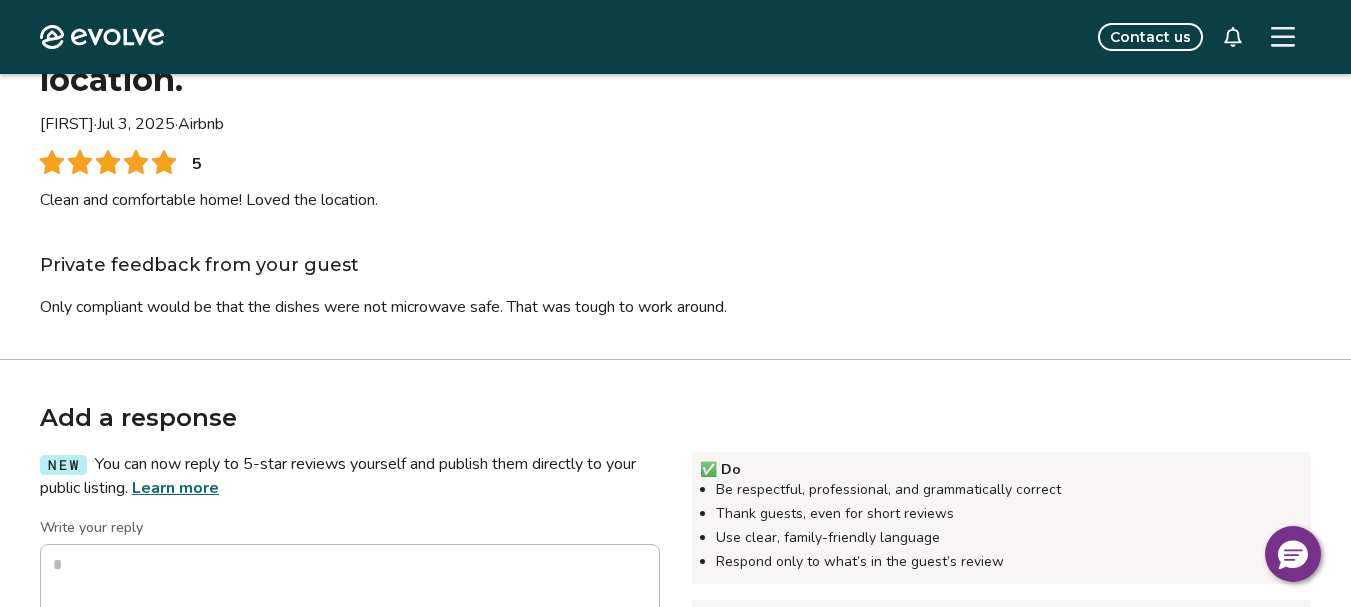 scroll, scrollTop: 200, scrollLeft: 0, axis: vertical 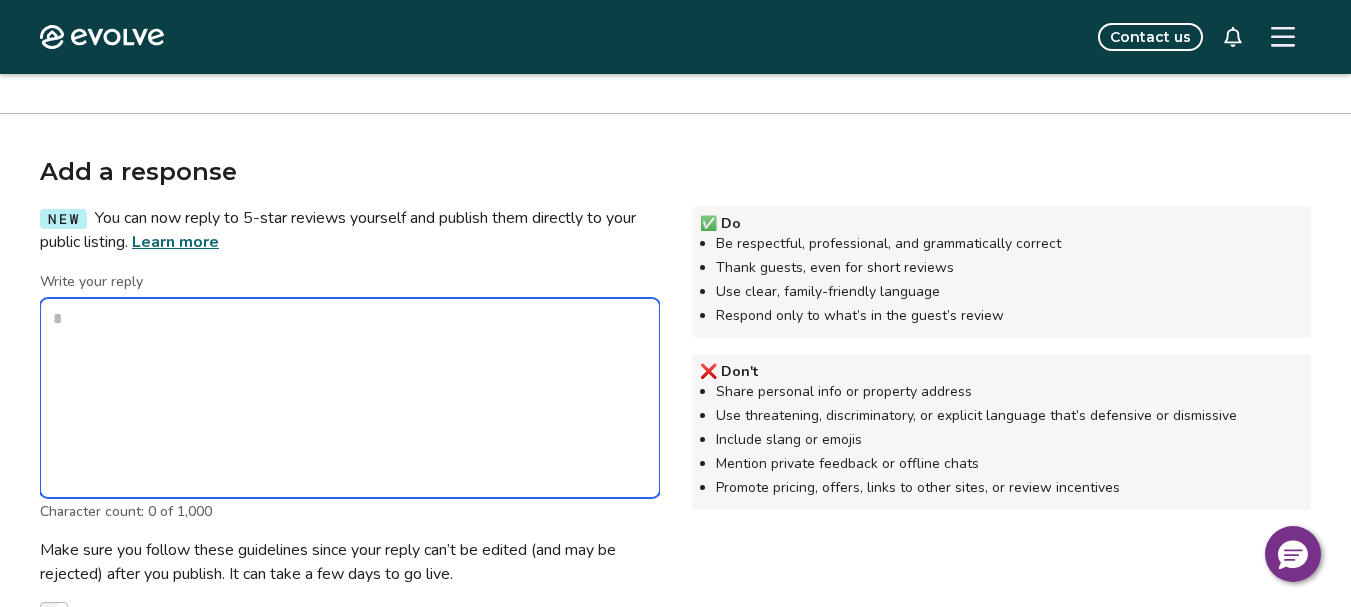click on "Write your reply" at bounding box center [350, 398] 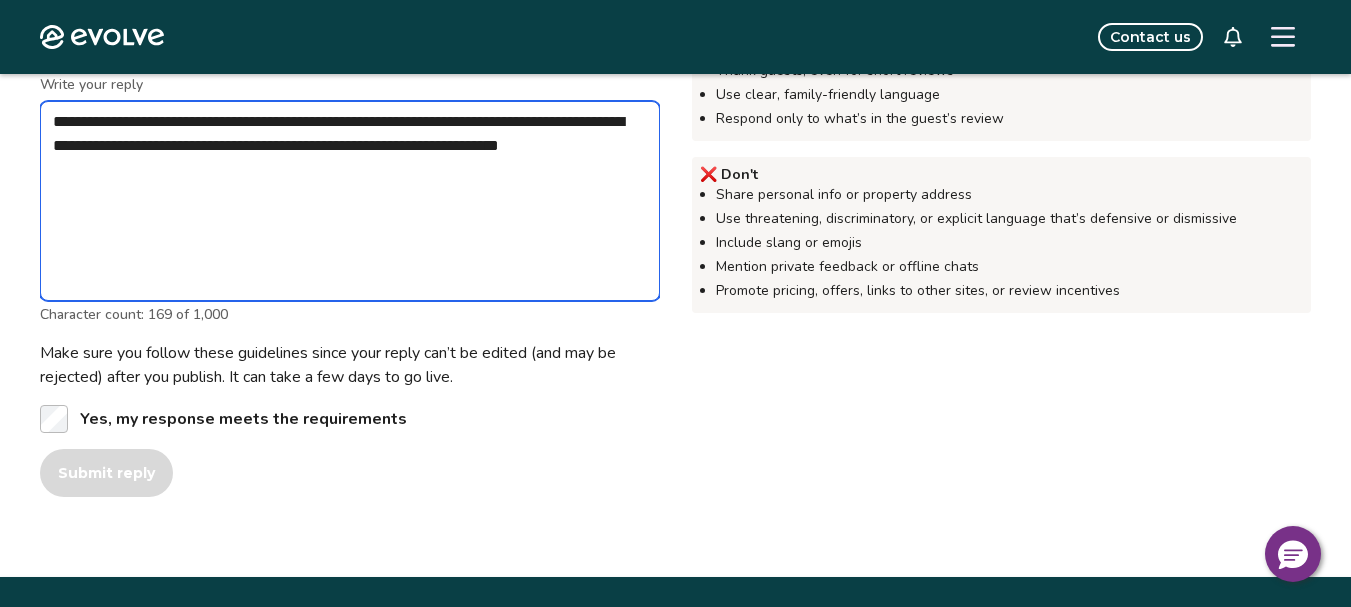scroll, scrollTop: 600, scrollLeft: 0, axis: vertical 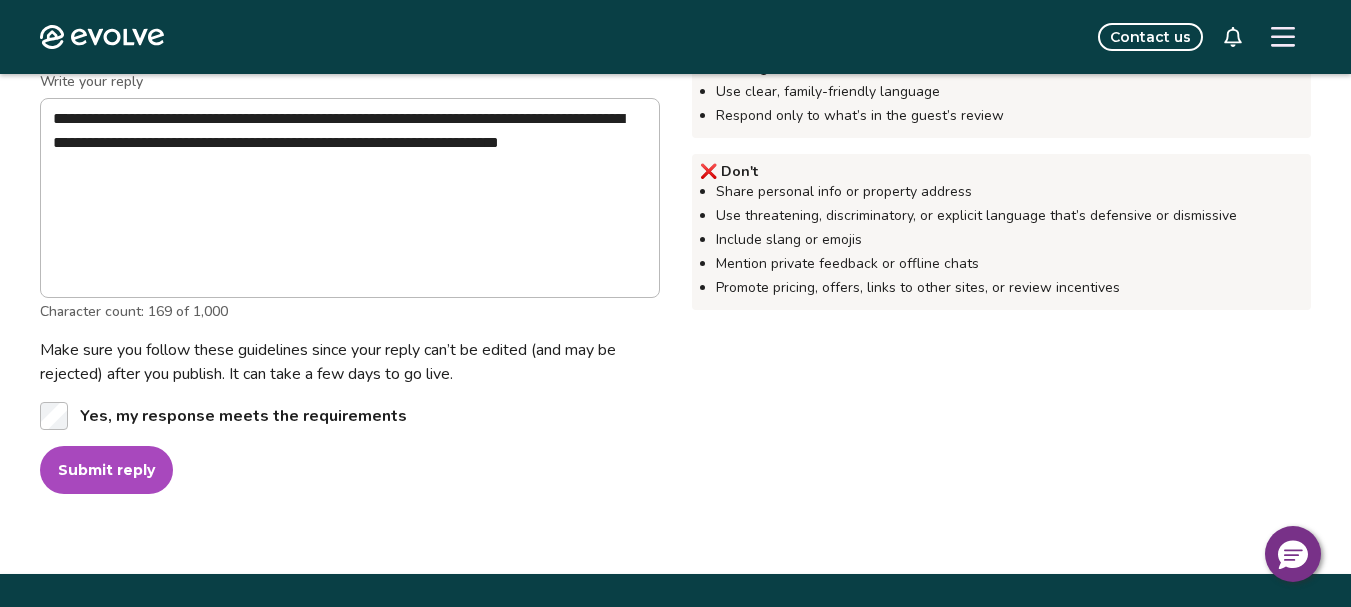 click on "Submit reply" at bounding box center (106, 470) 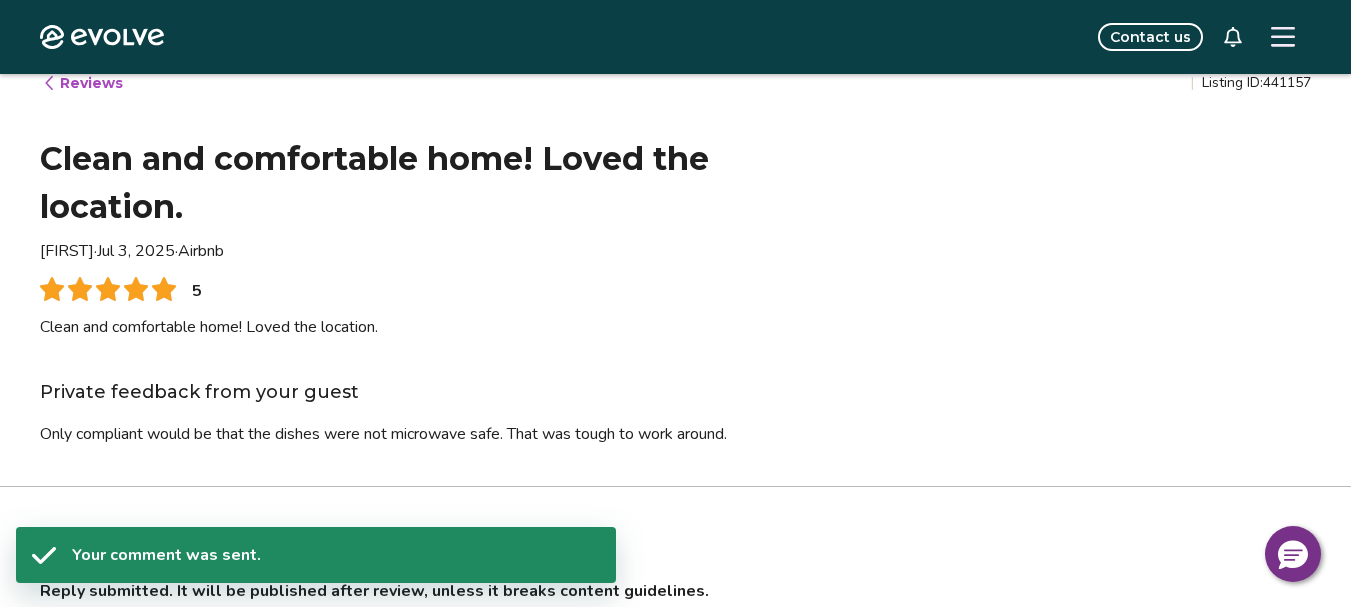 scroll, scrollTop: 0, scrollLeft: 0, axis: both 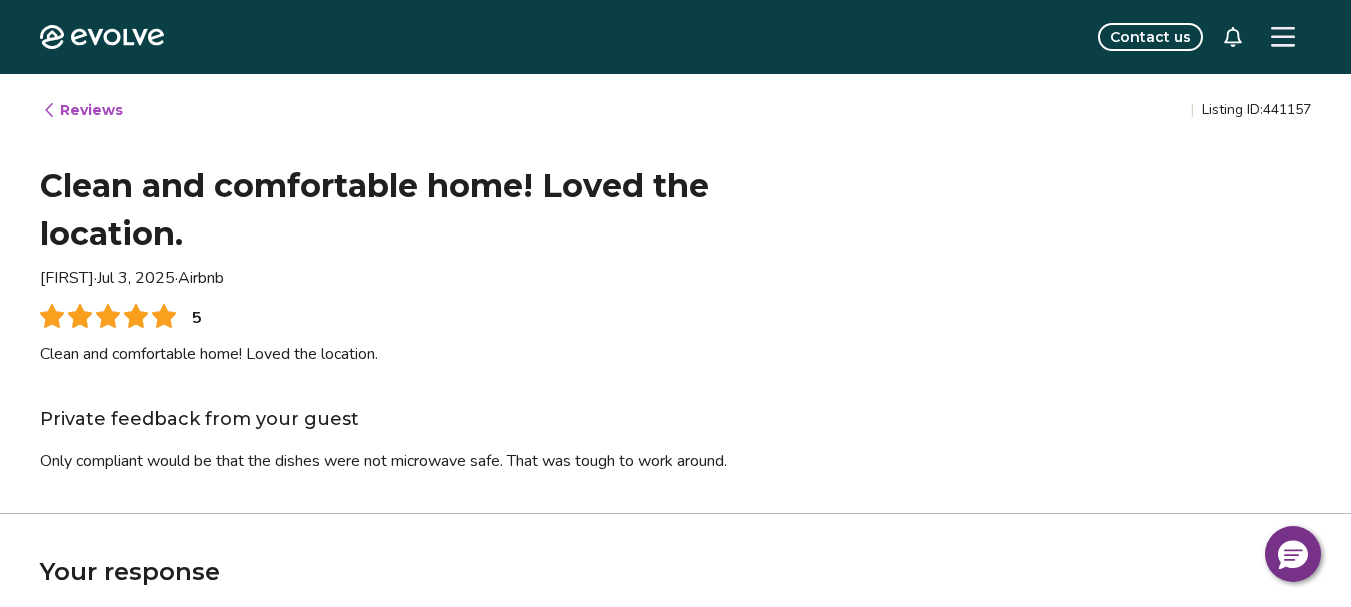 click 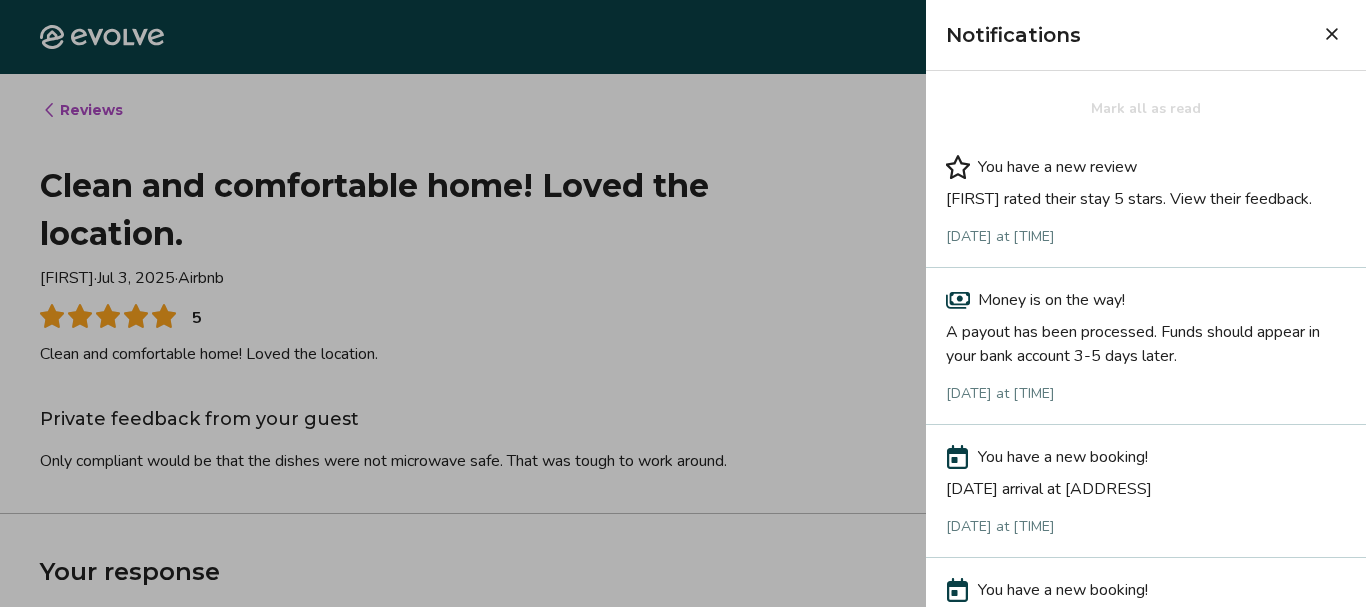click 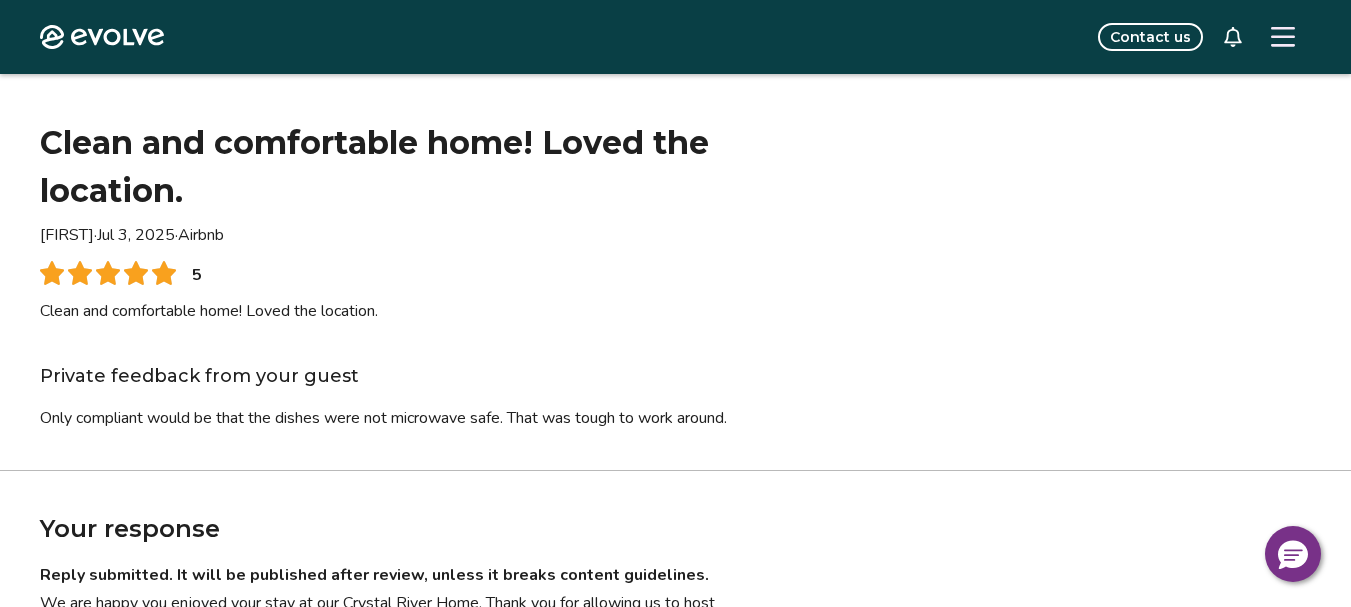 scroll, scrollTop: 0, scrollLeft: 0, axis: both 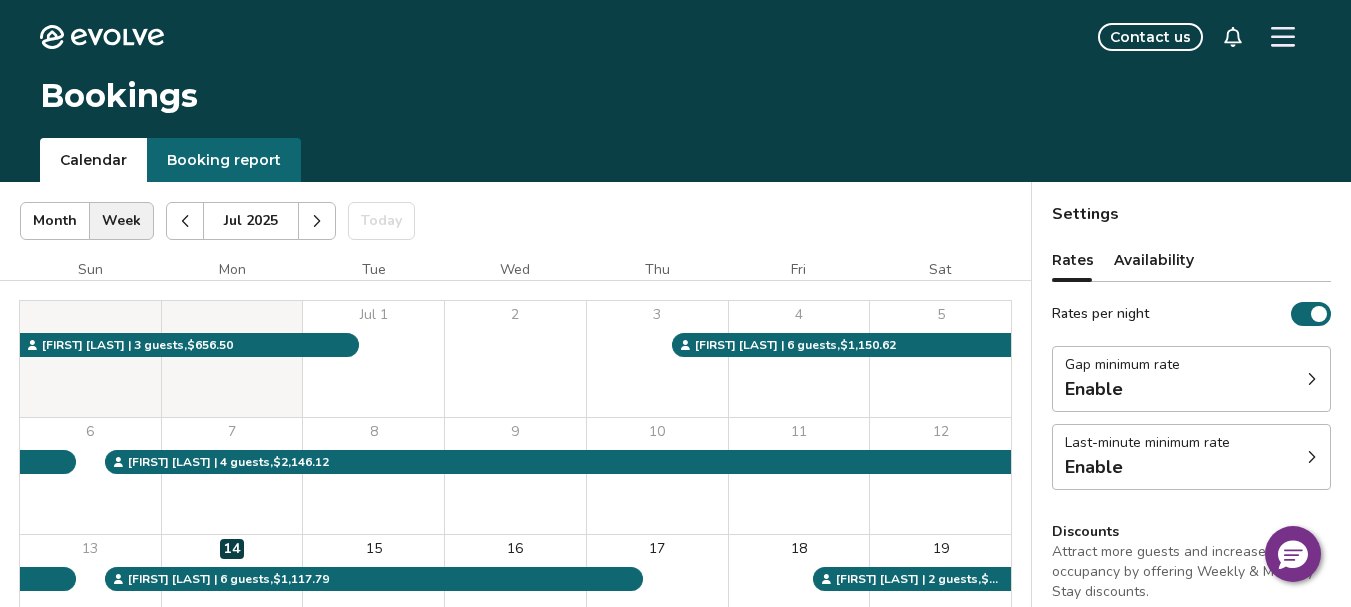 click on "Booking report" at bounding box center [224, 160] 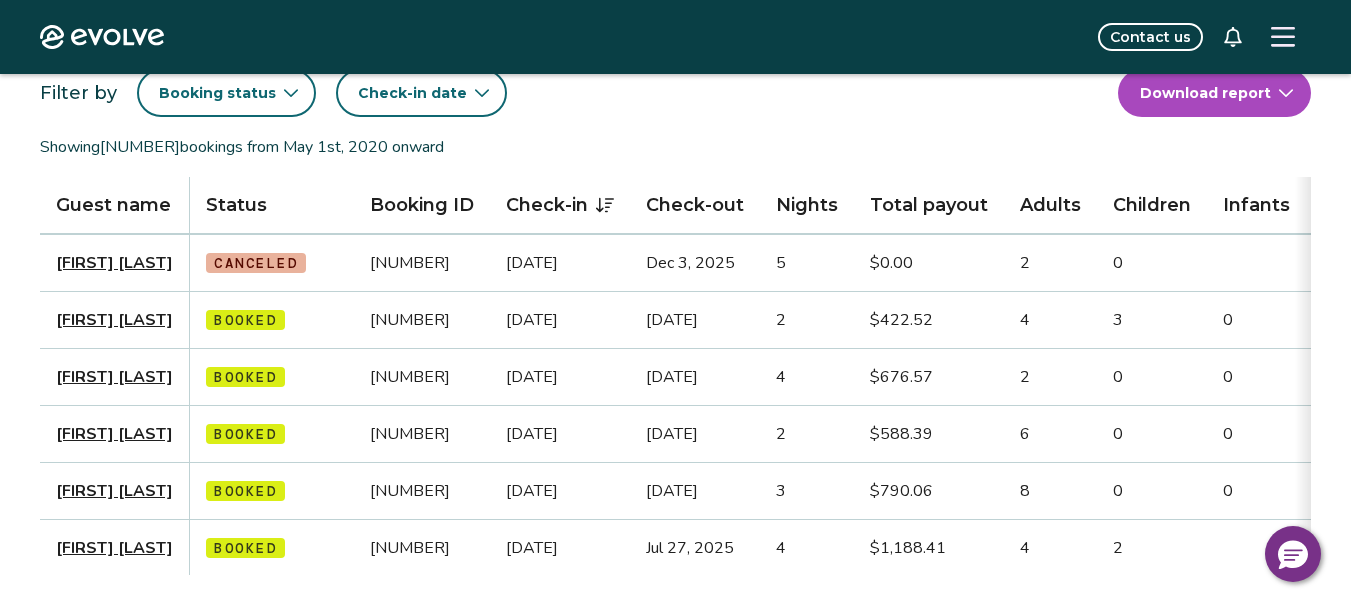 scroll, scrollTop: 0, scrollLeft: 0, axis: both 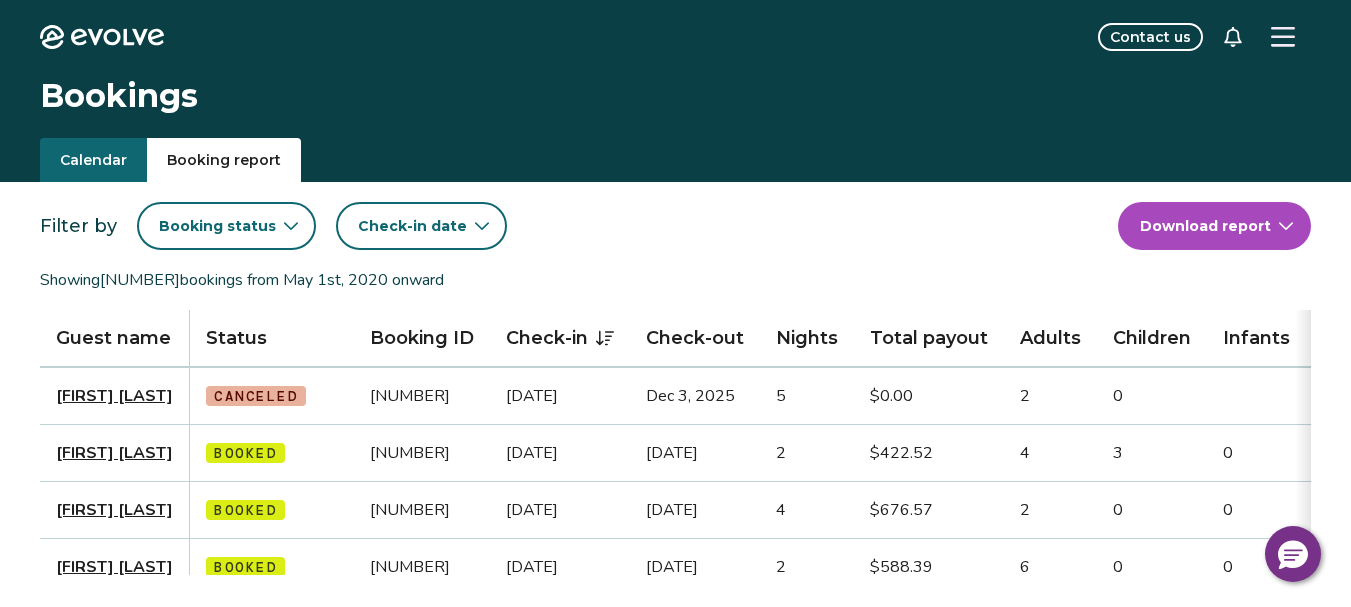 click on "Bookings" at bounding box center (675, 96) 